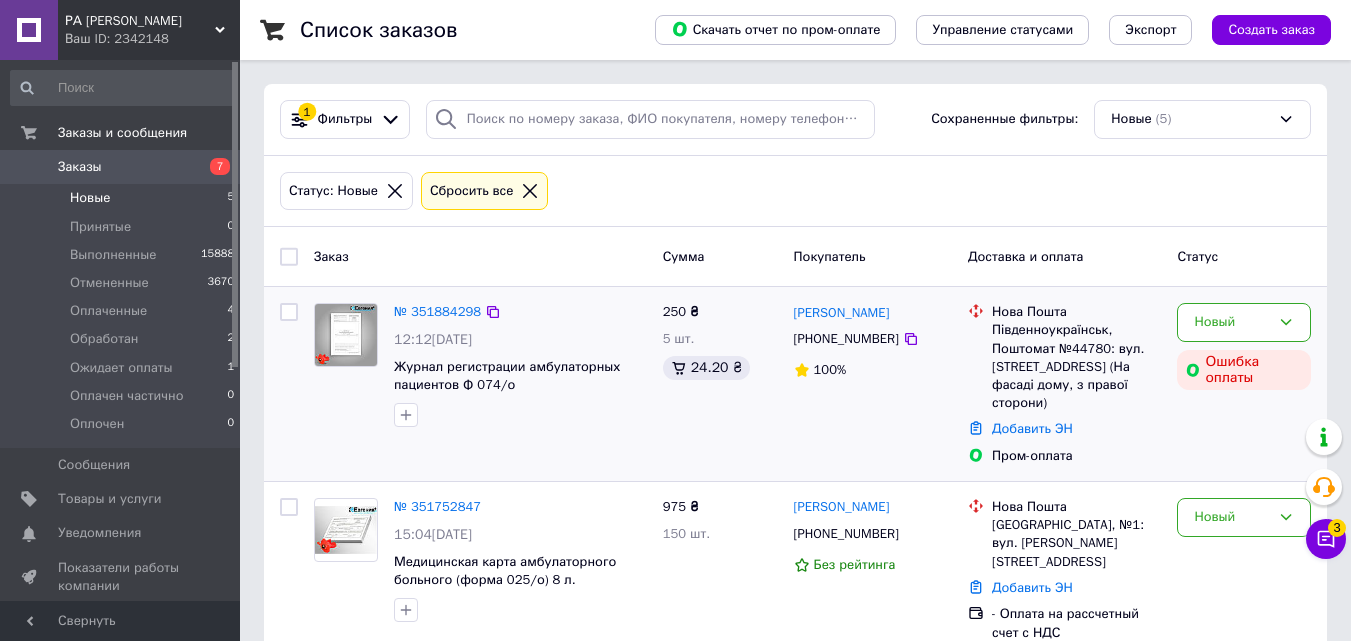 scroll, scrollTop: 0, scrollLeft: 0, axis: both 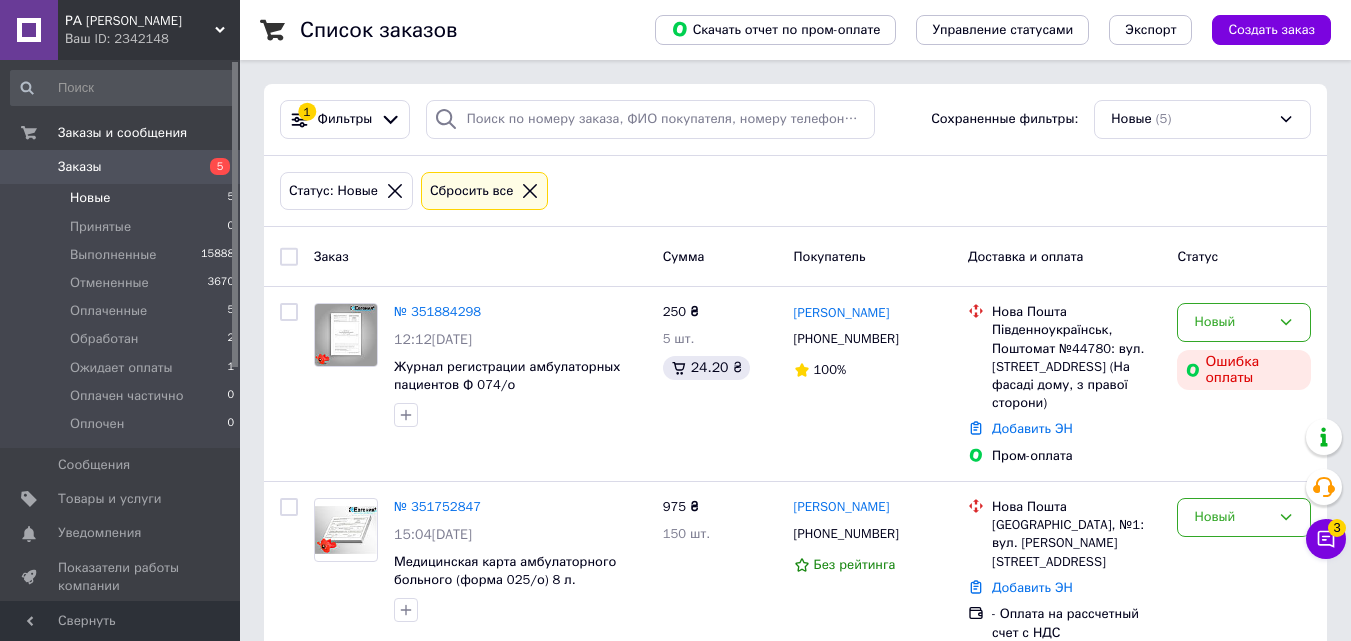 click on "Новые 5" at bounding box center [123, 198] 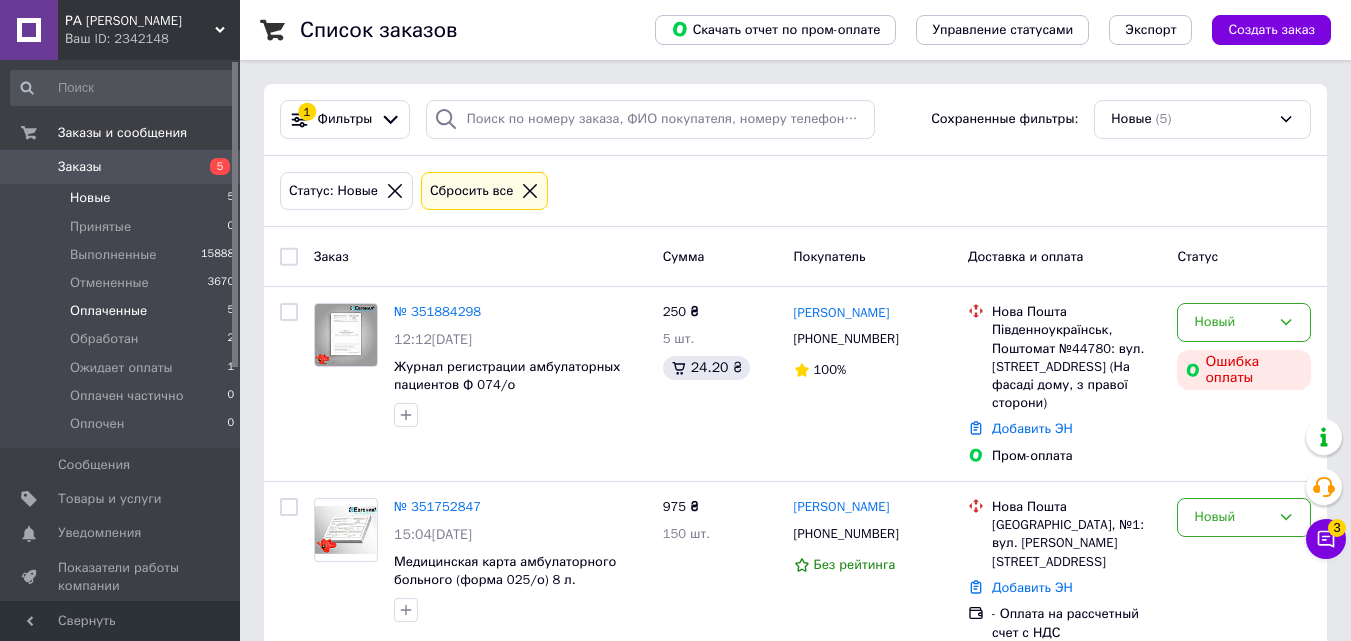 click on "Оплаченные 5" at bounding box center (123, 311) 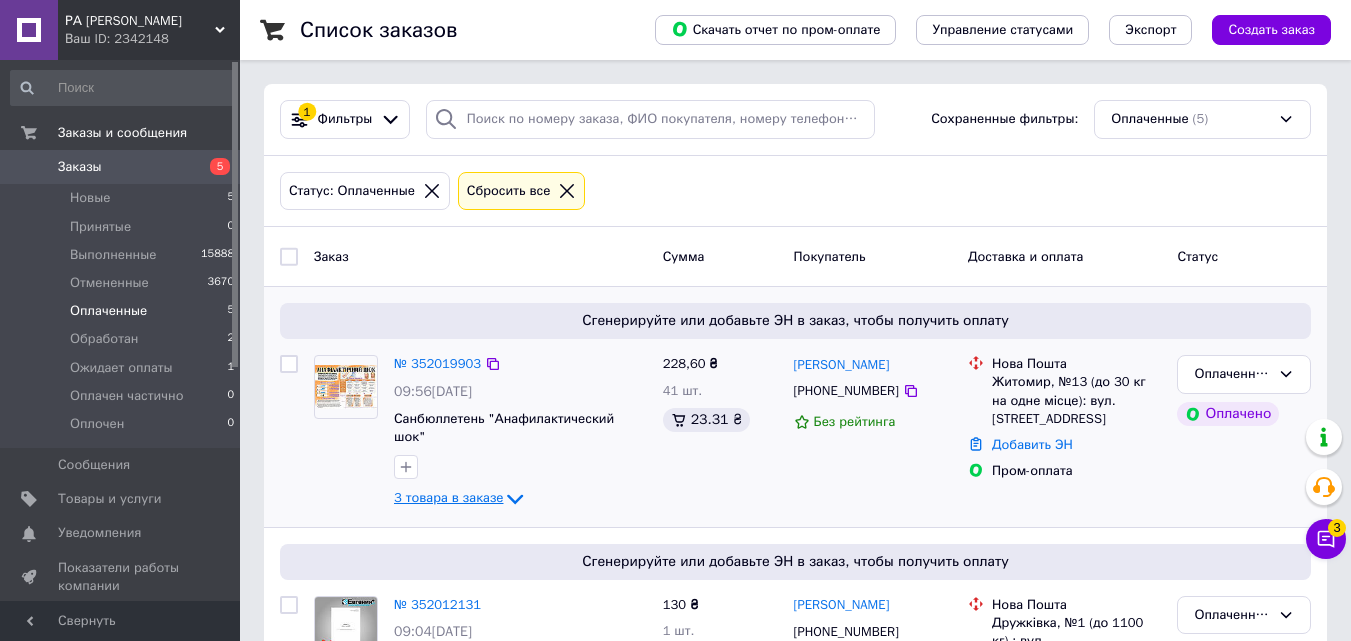 click 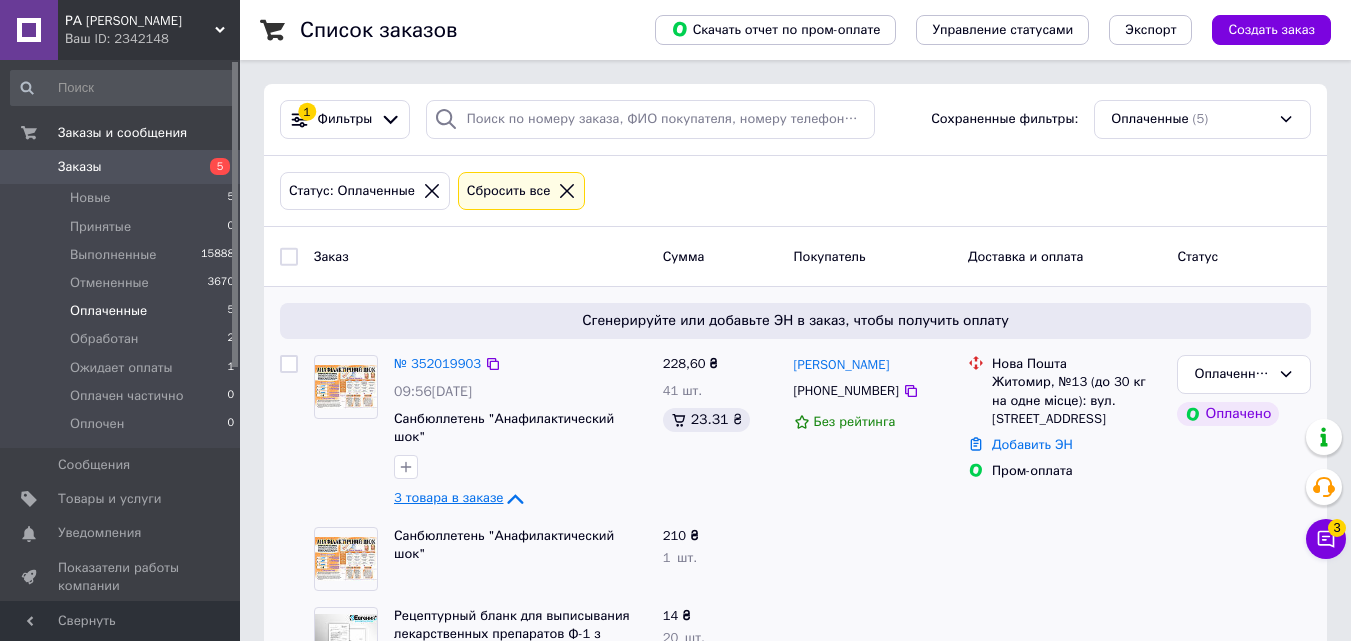 scroll, scrollTop: 200, scrollLeft: 0, axis: vertical 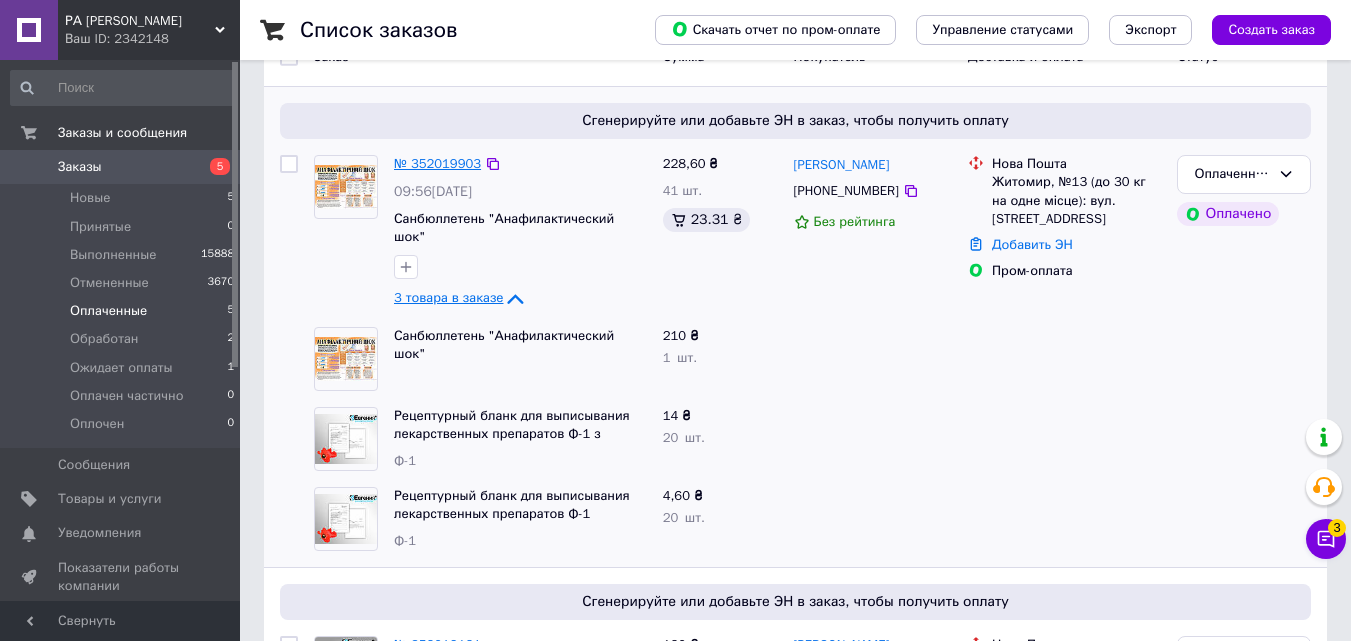 click on "№ 352019903" at bounding box center (437, 163) 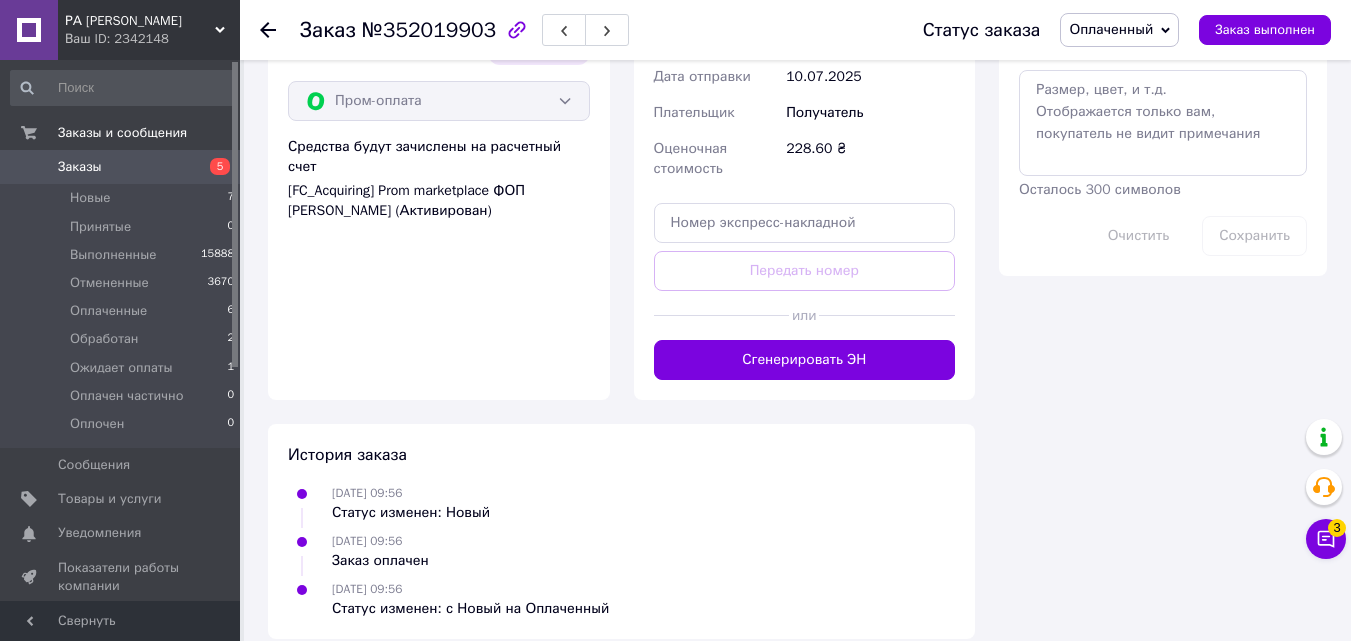 scroll, scrollTop: 1261, scrollLeft: 0, axis: vertical 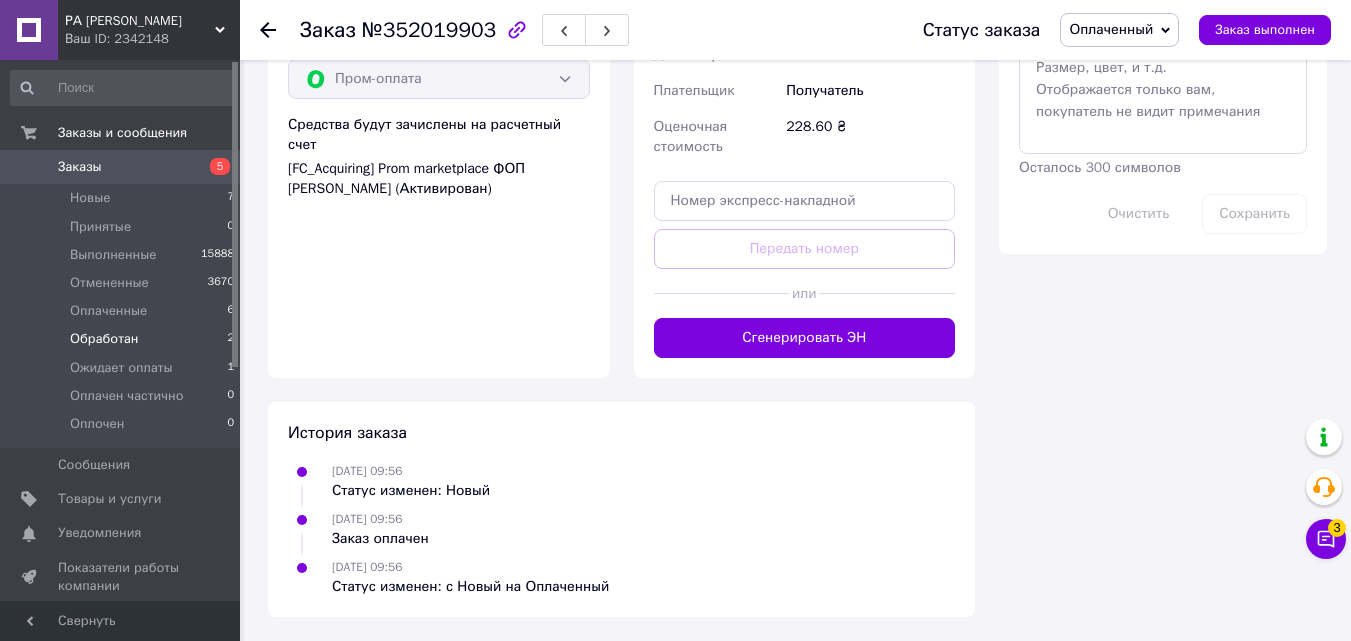 click on "Обработан 2" at bounding box center (123, 339) 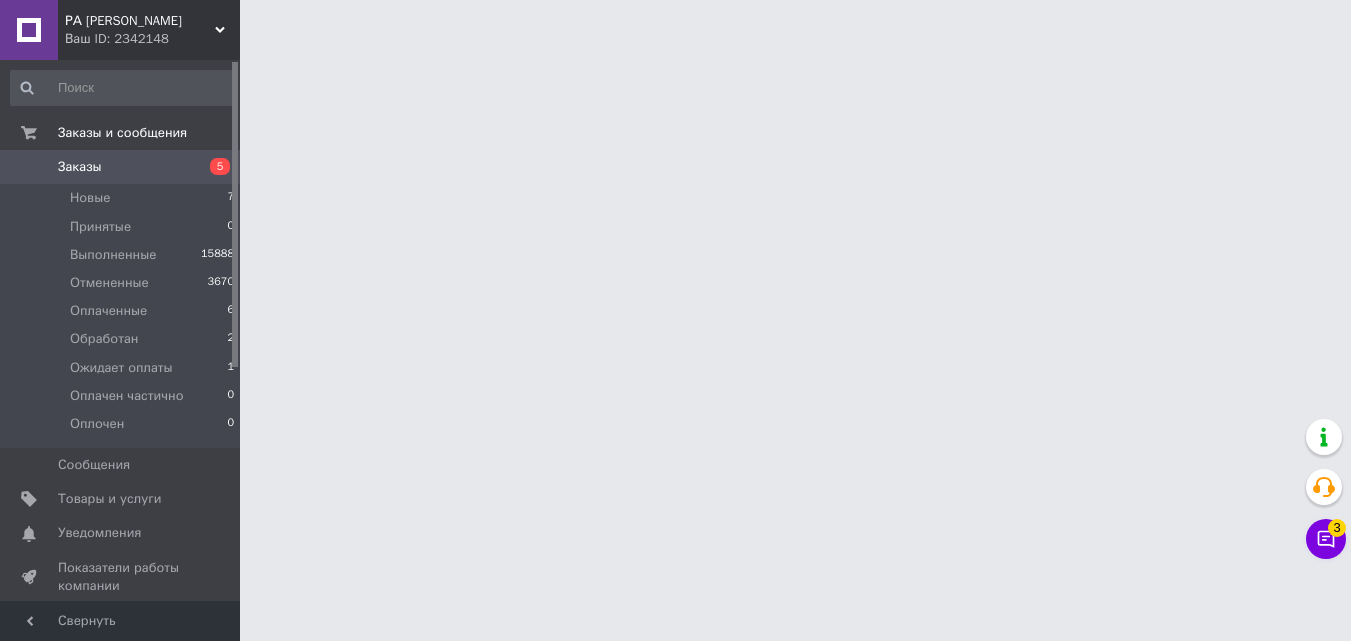 scroll, scrollTop: 0, scrollLeft: 0, axis: both 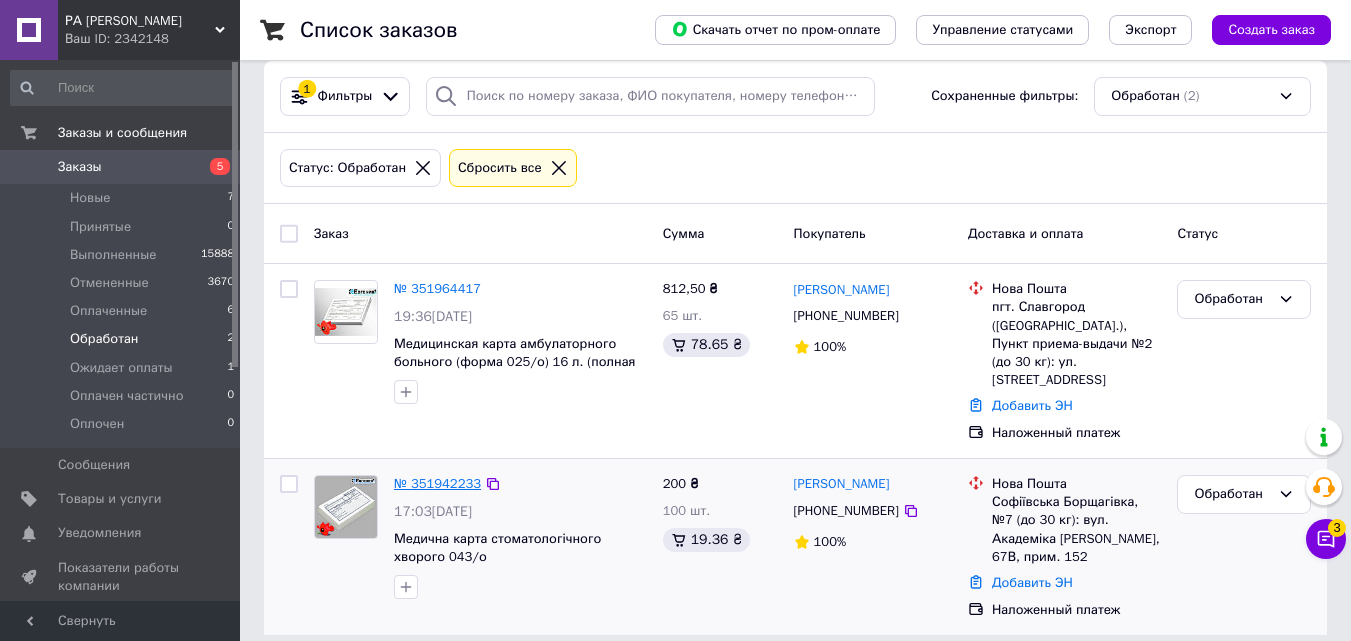 click on "№ 351942233" at bounding box center [437, 483] 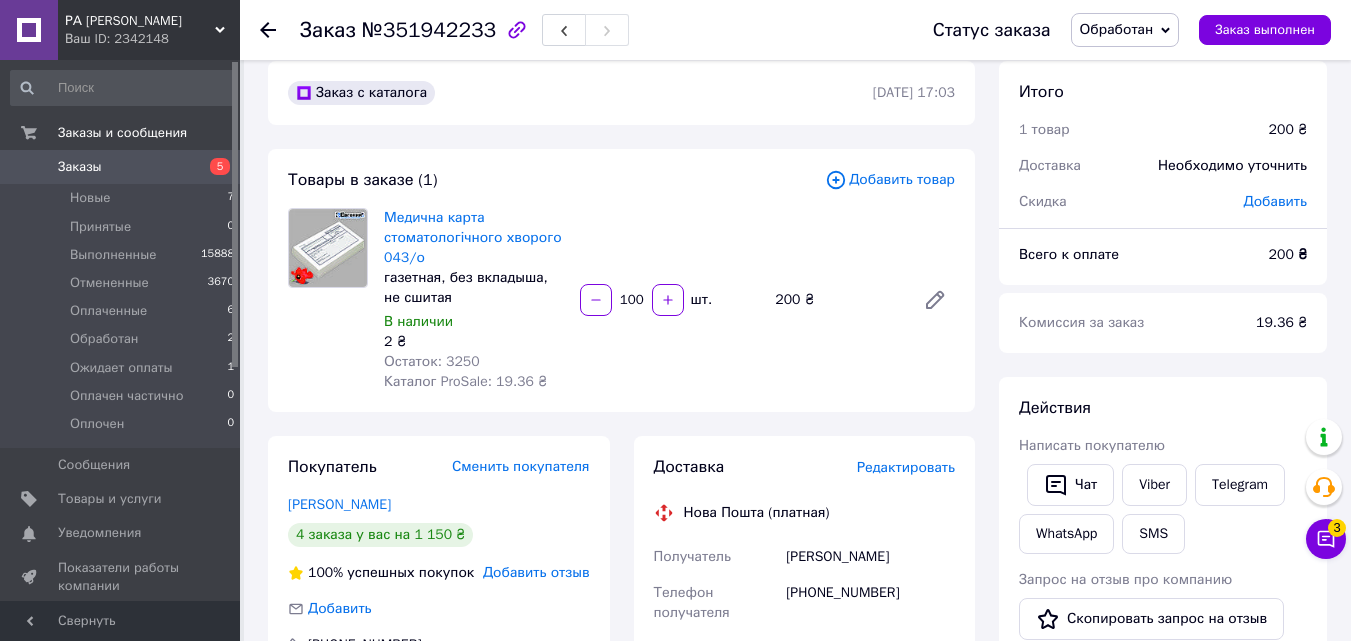 click on "Редактировать" at bounding box center (906, 467) 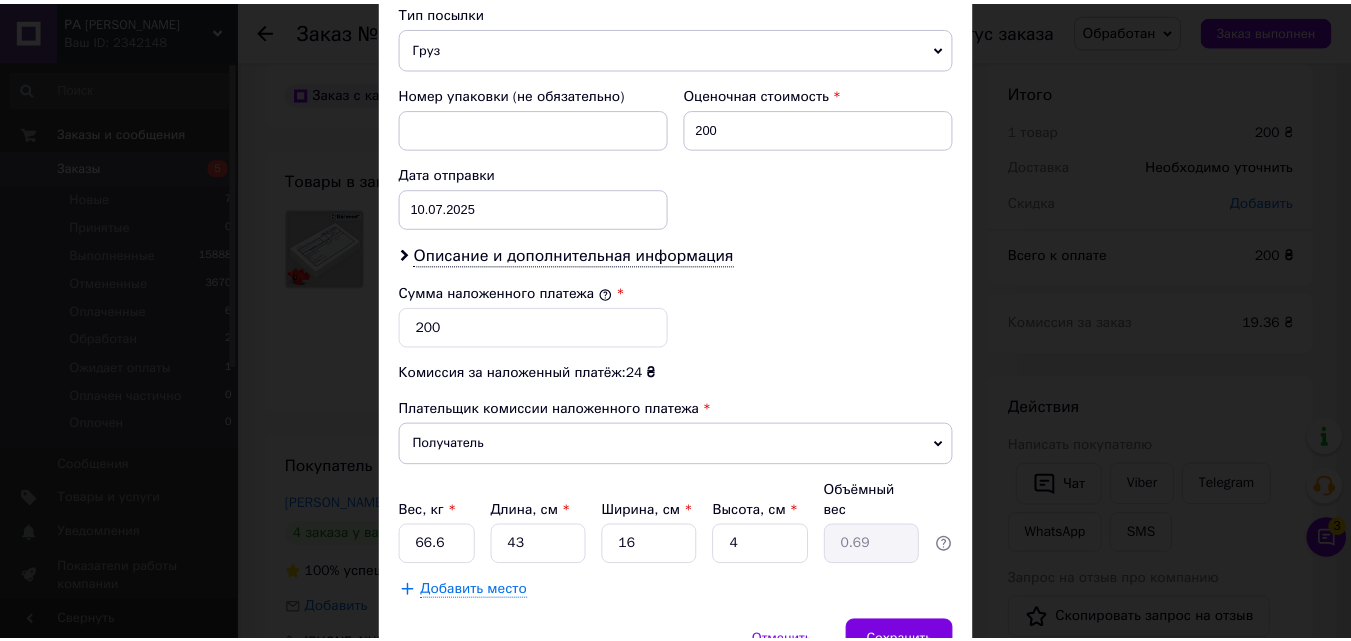 scroll, scrollTop: 885, scrollLeft: 0, axis: vertical 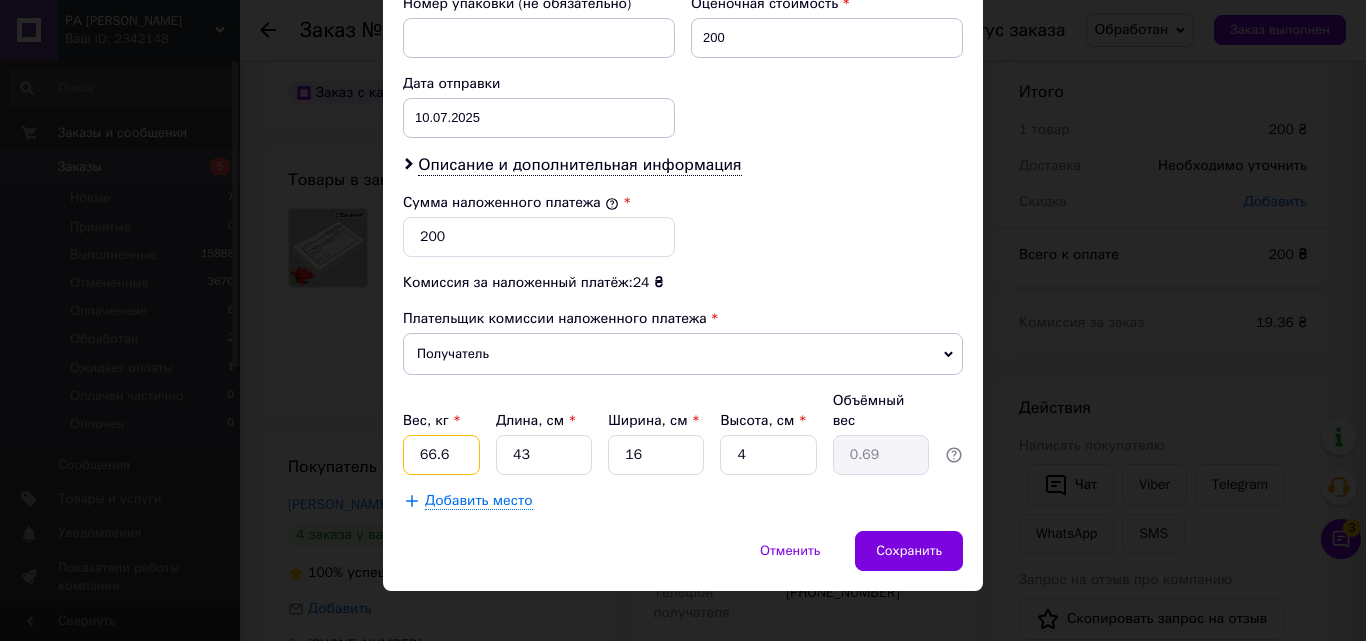 drag, startPoint x: 447, startPoint y: 441, endPoint x: 413, endPoint y: 436, distance: 34.36568 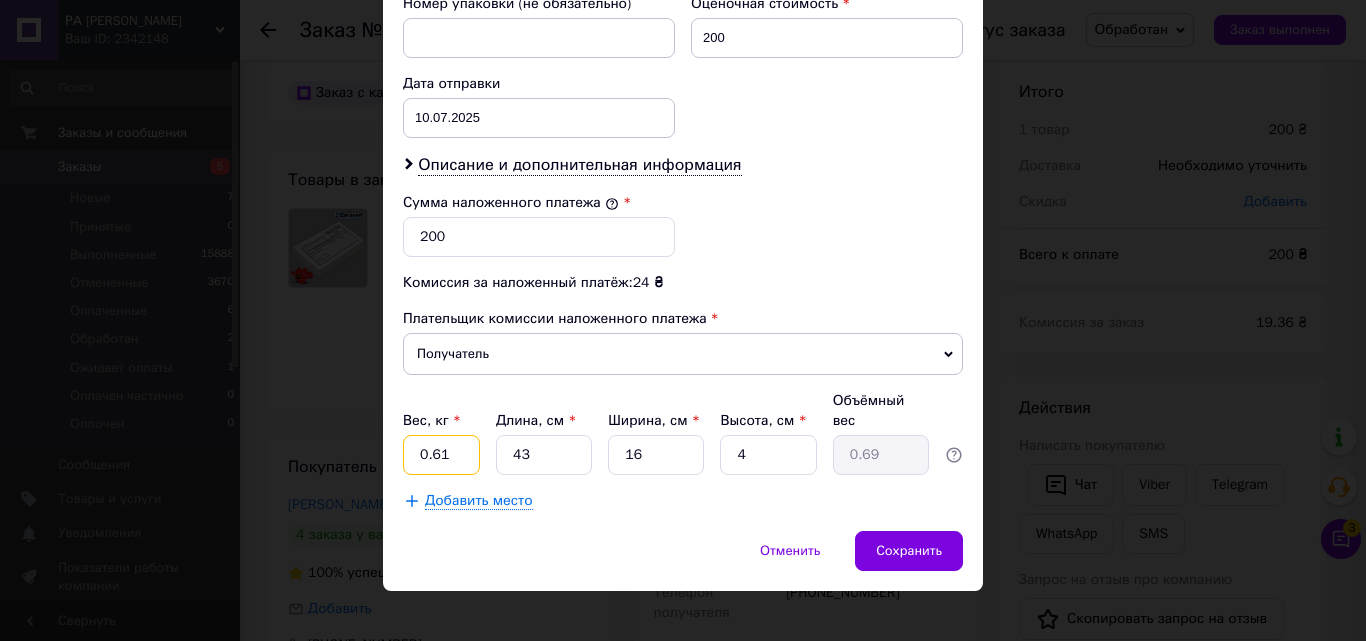 type on "0.61" 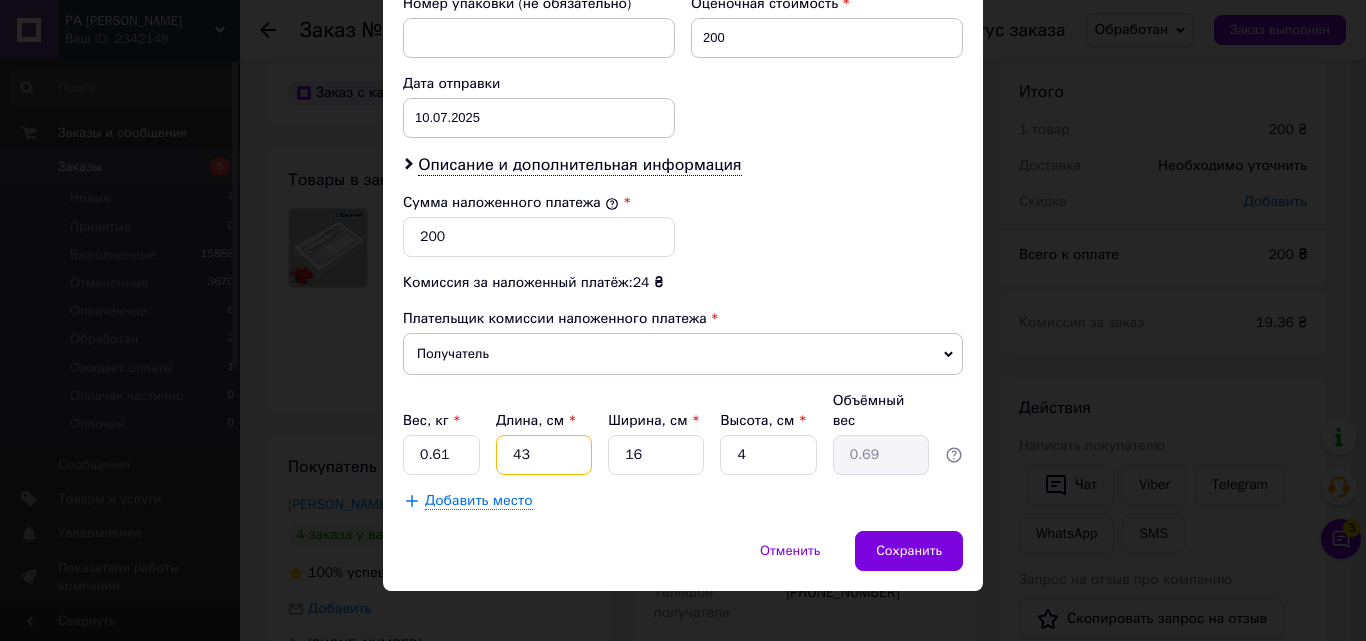 type on "4" 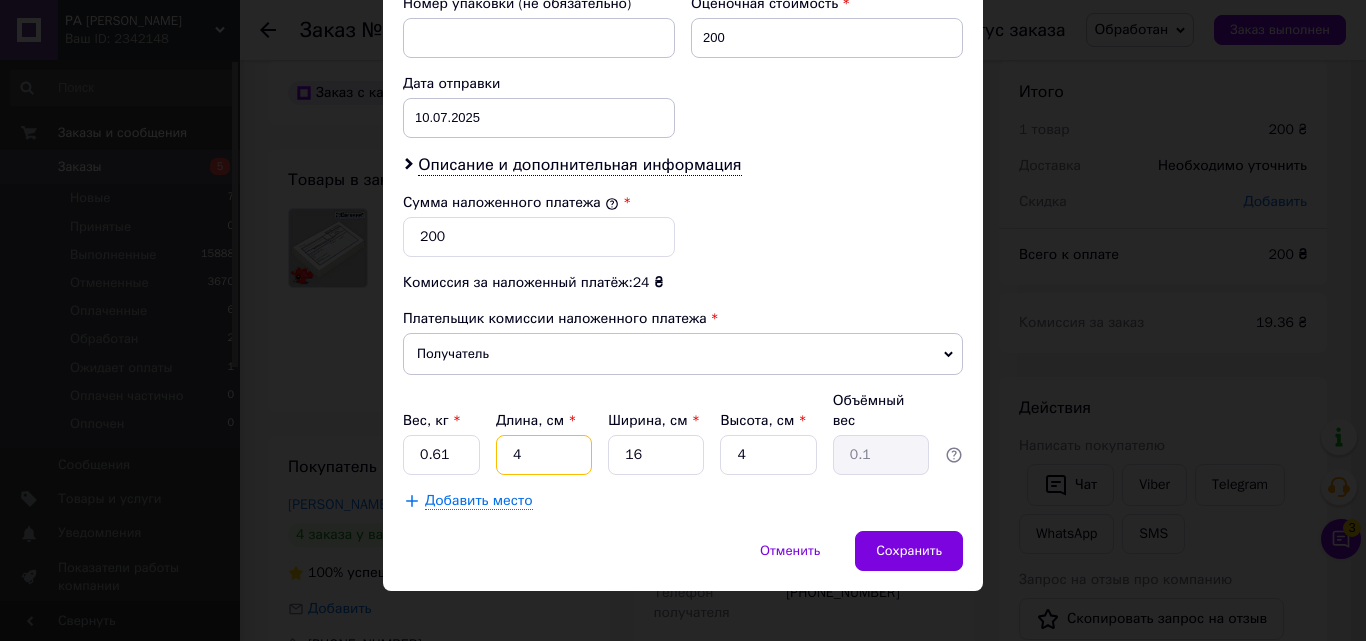 type on "43" 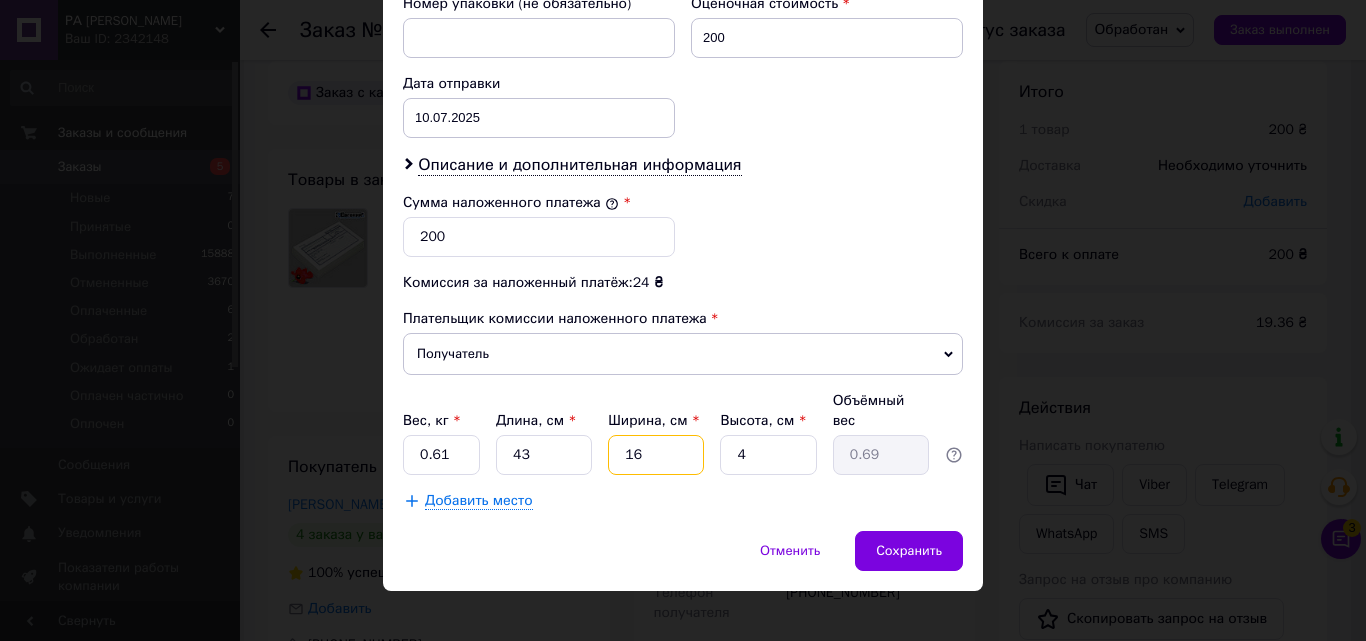 type on "1" 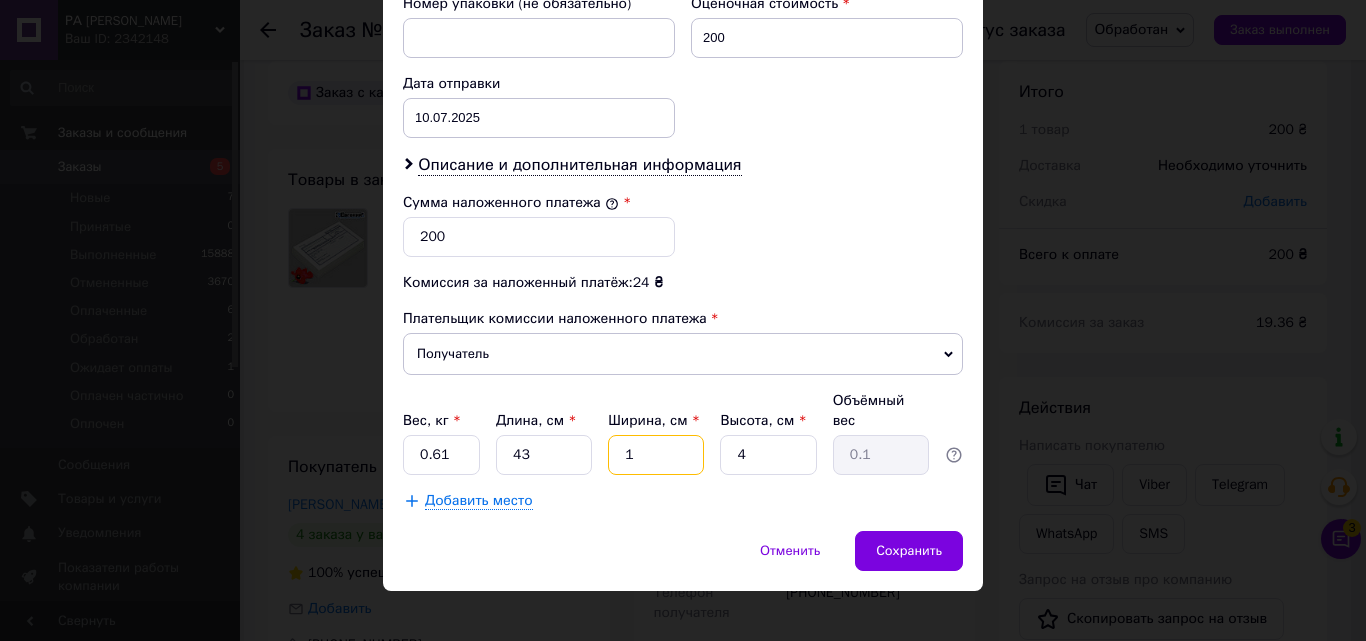 type on "15" 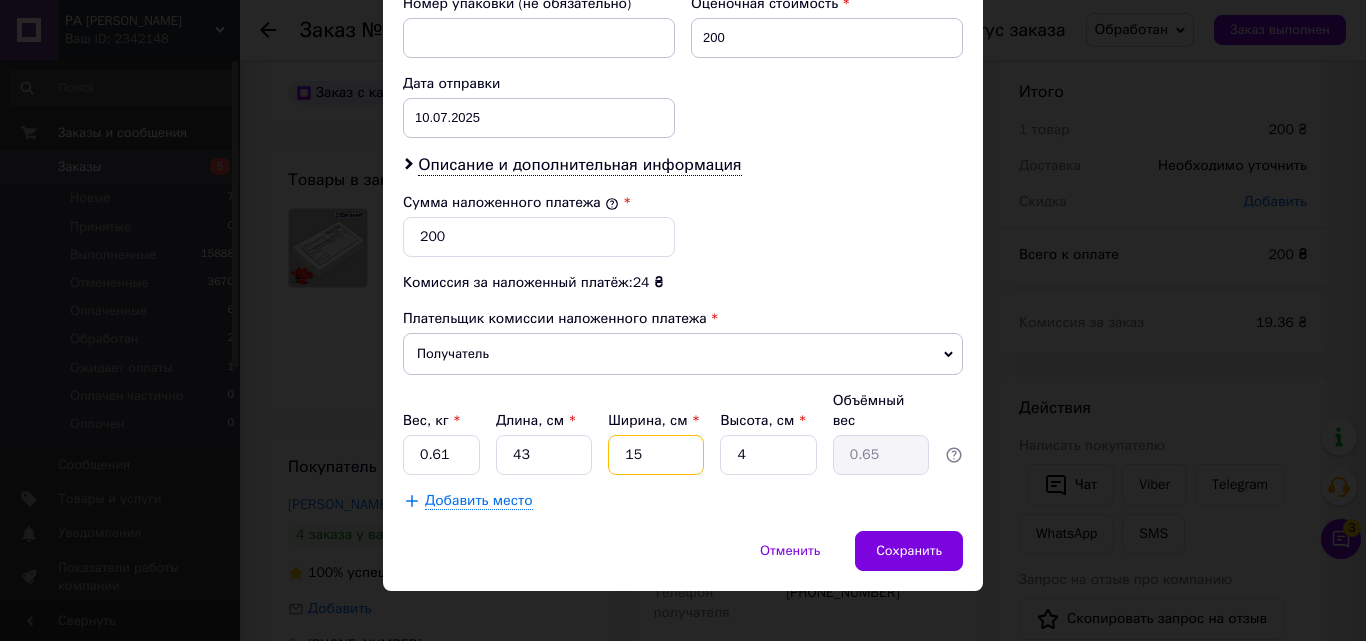 type on "15" 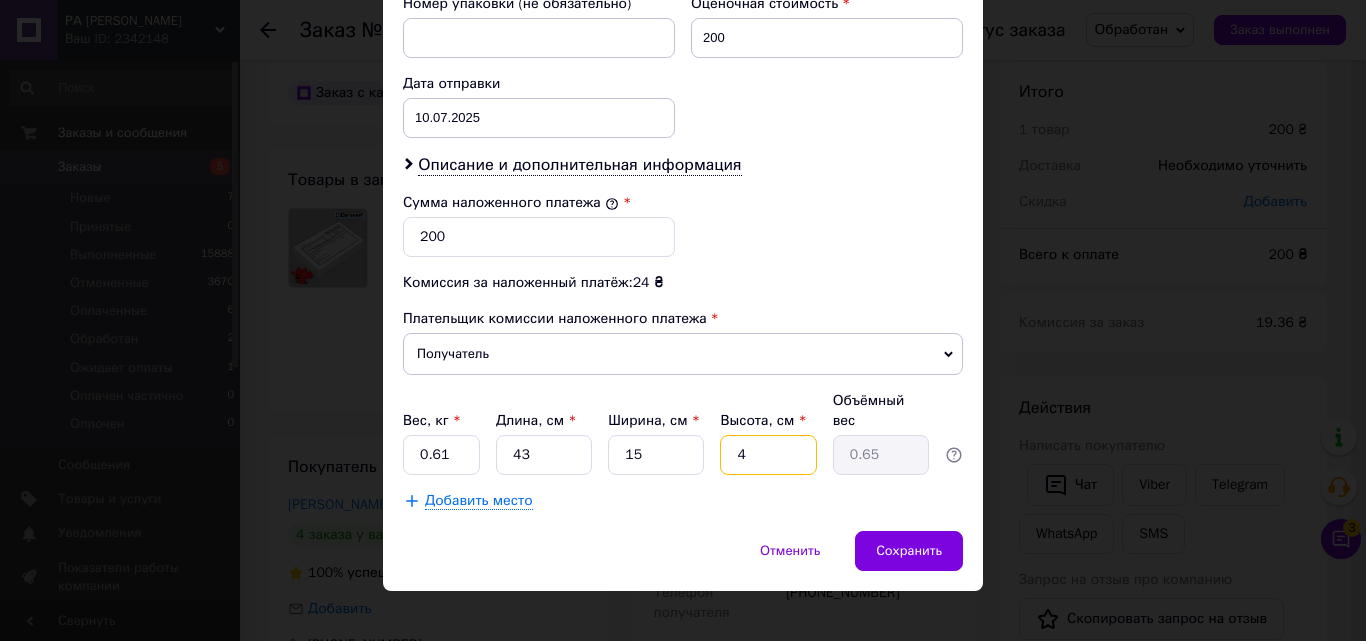type on "2" 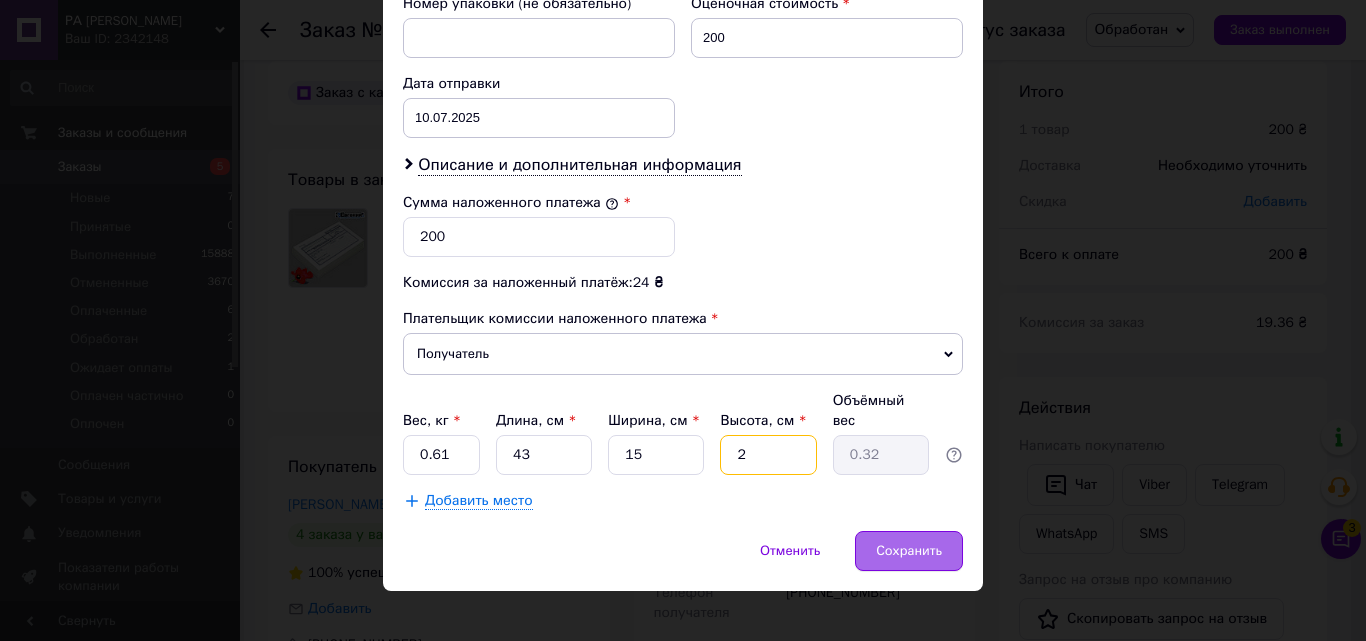 type on "2" 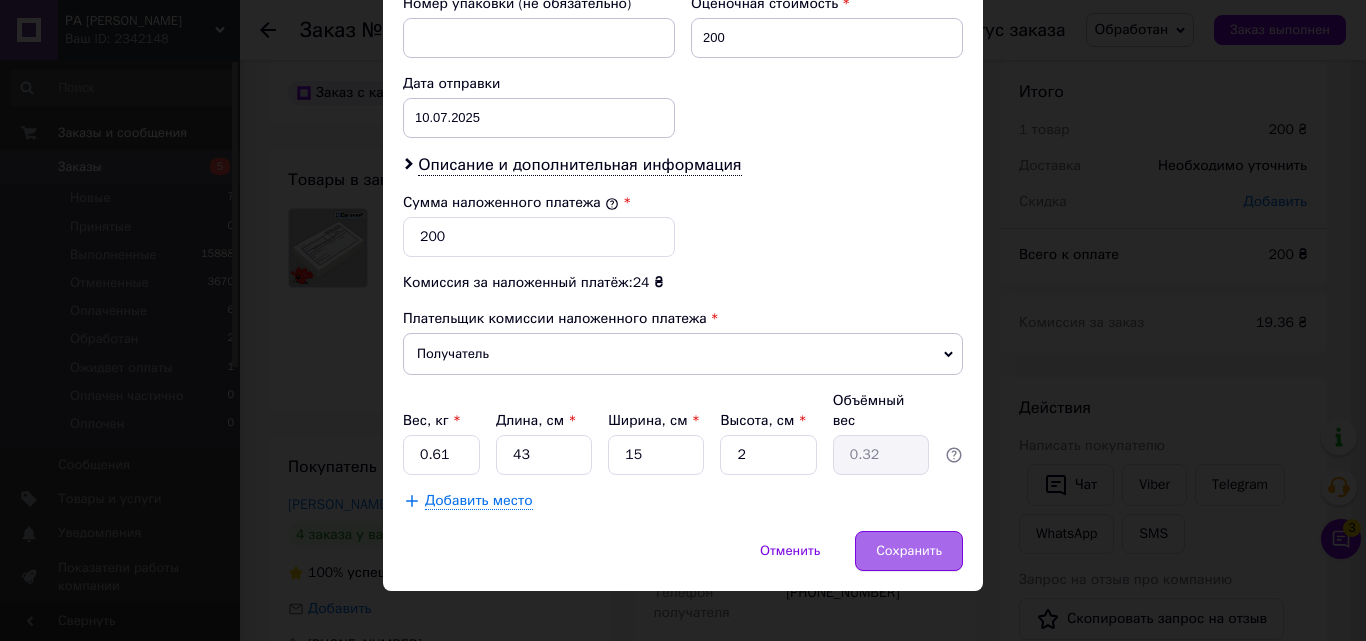 click on "Сохранить" at bounding box center (909, 551) 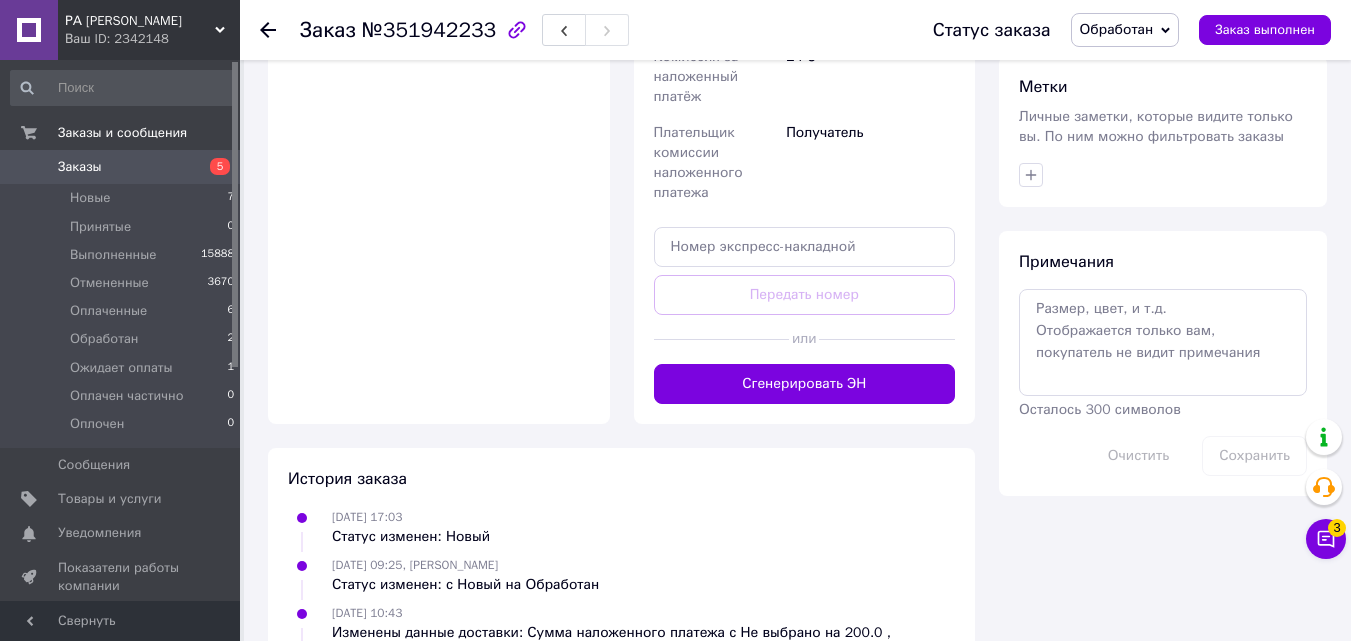 scroll, scrollTop: 823, scrollLeft: 0, axis: vertical 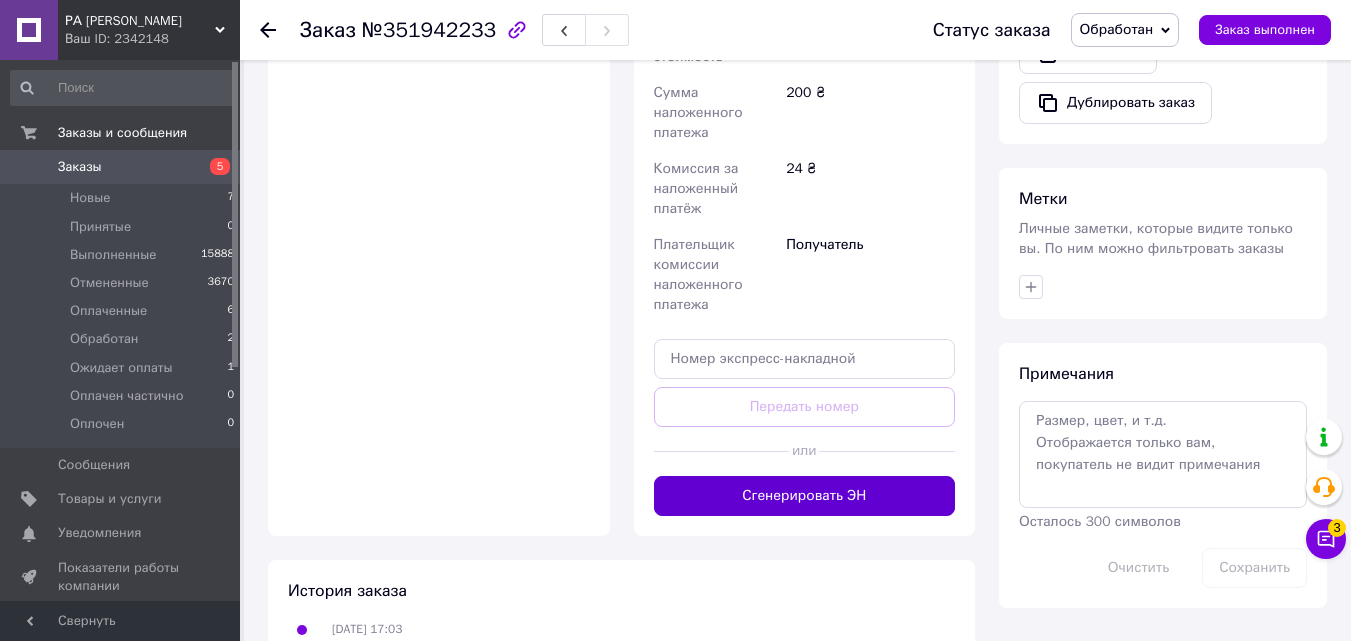 click on "Сгенерировать ЭН" at bounding box center (805, 496) 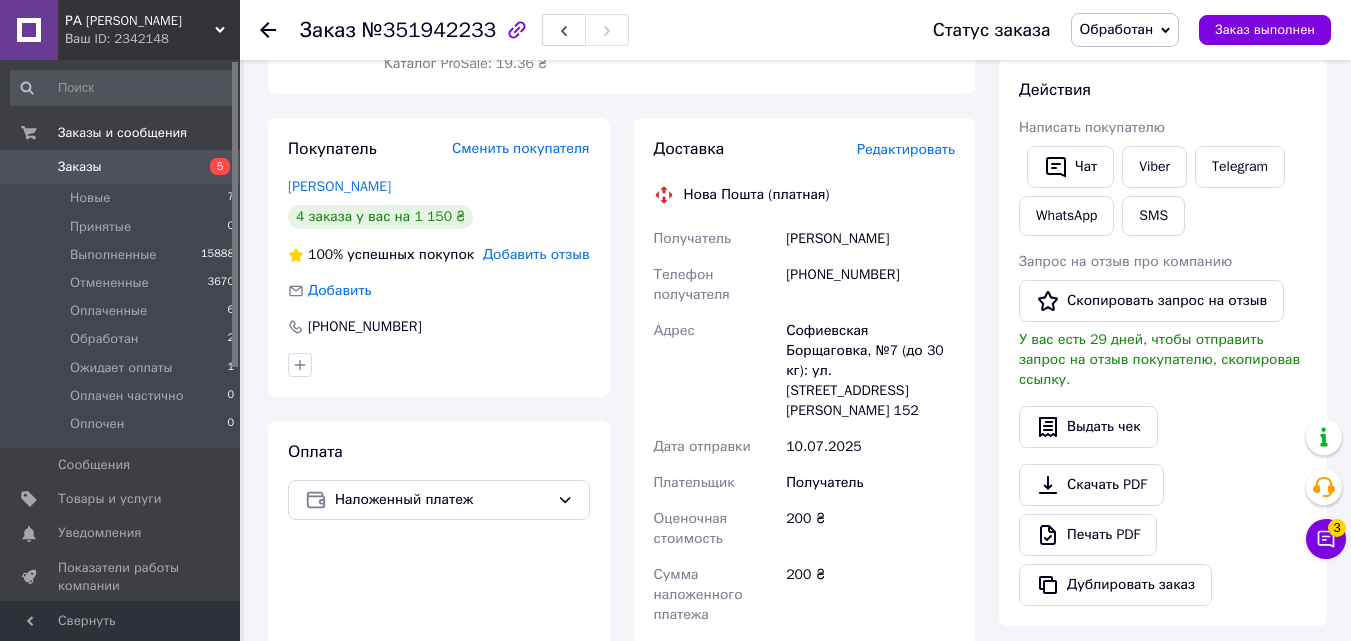 scroll, scrollTop: 323, scrollLeft: 0, axis: vertical 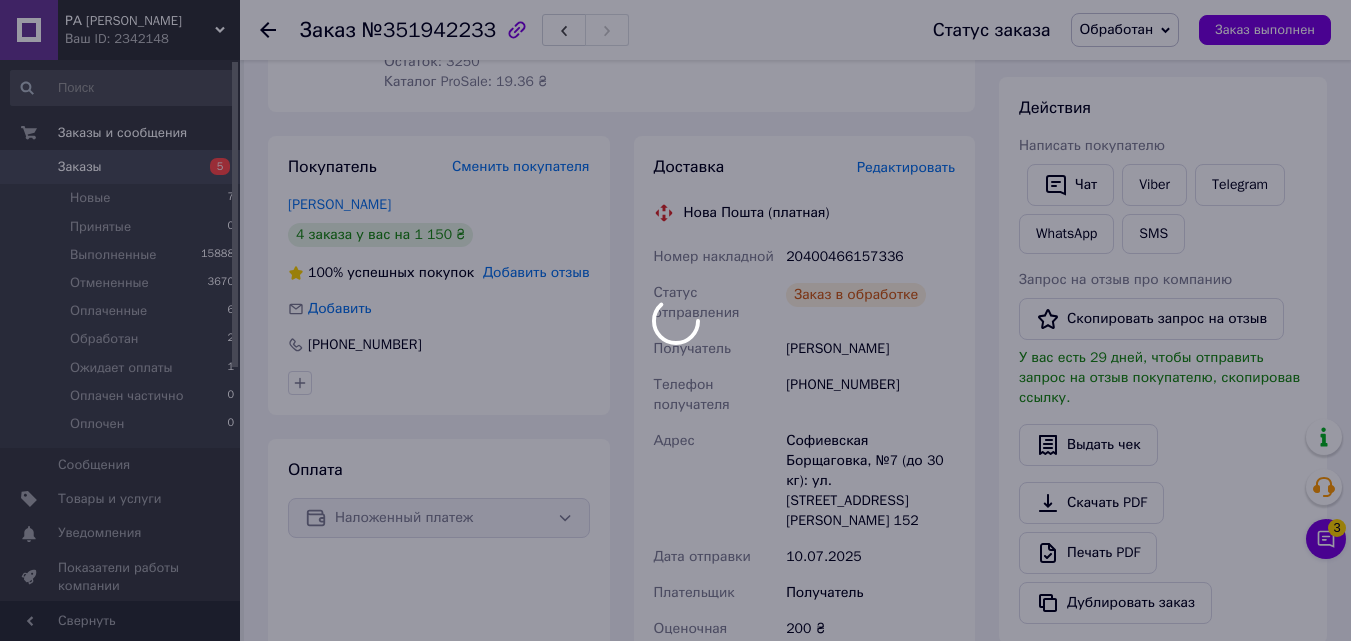 click on "РА ЄВГЕНИЯ ПЛЮС Ваш ID: 2342148 Сайт РА ЄВГЕНИЯ ПЛЮС Кабинет покупателя Проверить состояние системы Страница на портале Справка Выйти Заказы и сообщения Заказы 5 Новые 7 Принятые 0 Выполненные 15888 Отмененные 3670 Оплаченные 6 Обработан 2 Ожидает оплаты 1 Оплачен частично 0 Оплочен 0 Сообщения 0 Товары и услуги Уведомления 0 0 Показатели работы компании Панель управления Отзывы Клиенты Каталог ProSale Аналитика Инструменты вебмастера и SEO Управление сайтом Кошелек компании Маркет Настройки Тарифы и счета Prom микс 6 000 2 ₴ <" at bounding box center (675, 597) 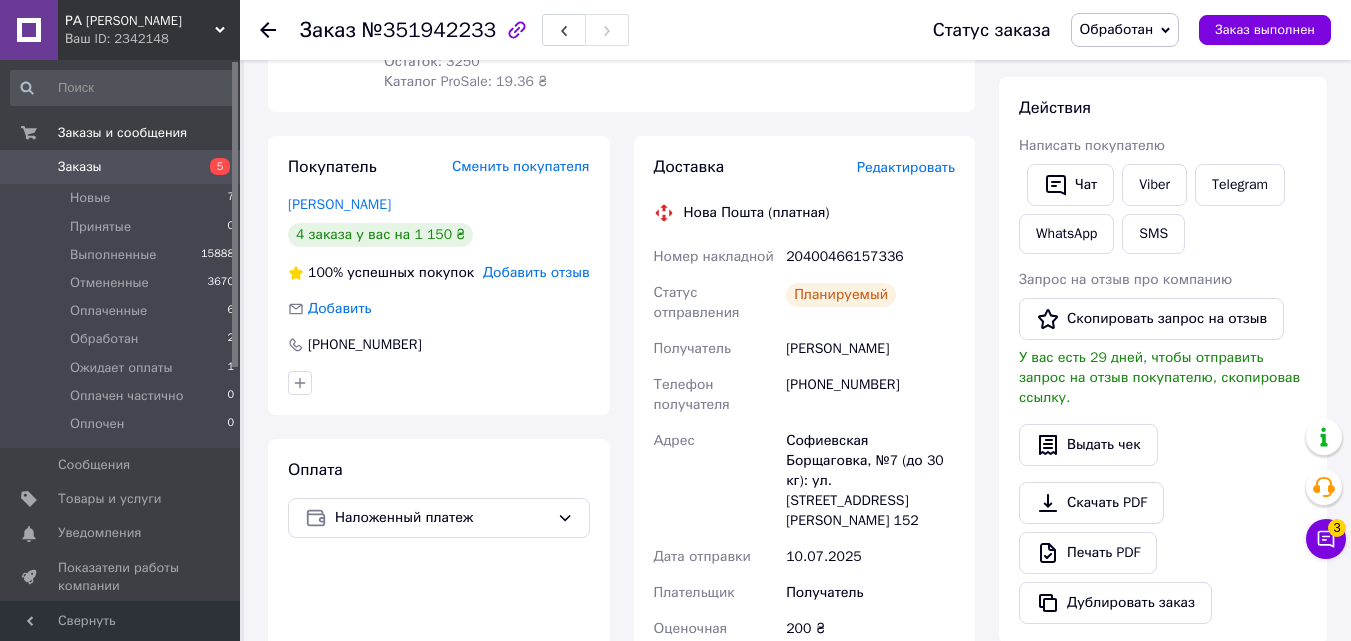 click on "20400466157336" at bounding box center [870, 257] 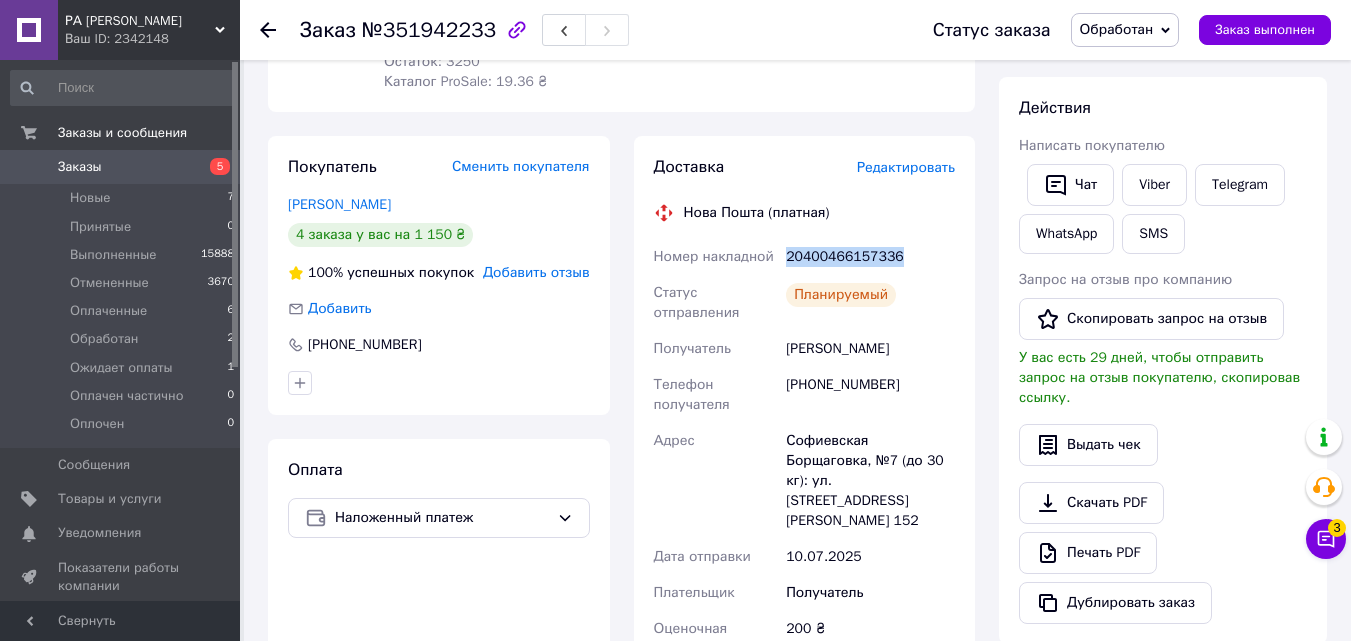 click on "20400466157336" at bounding box center [870, 257] 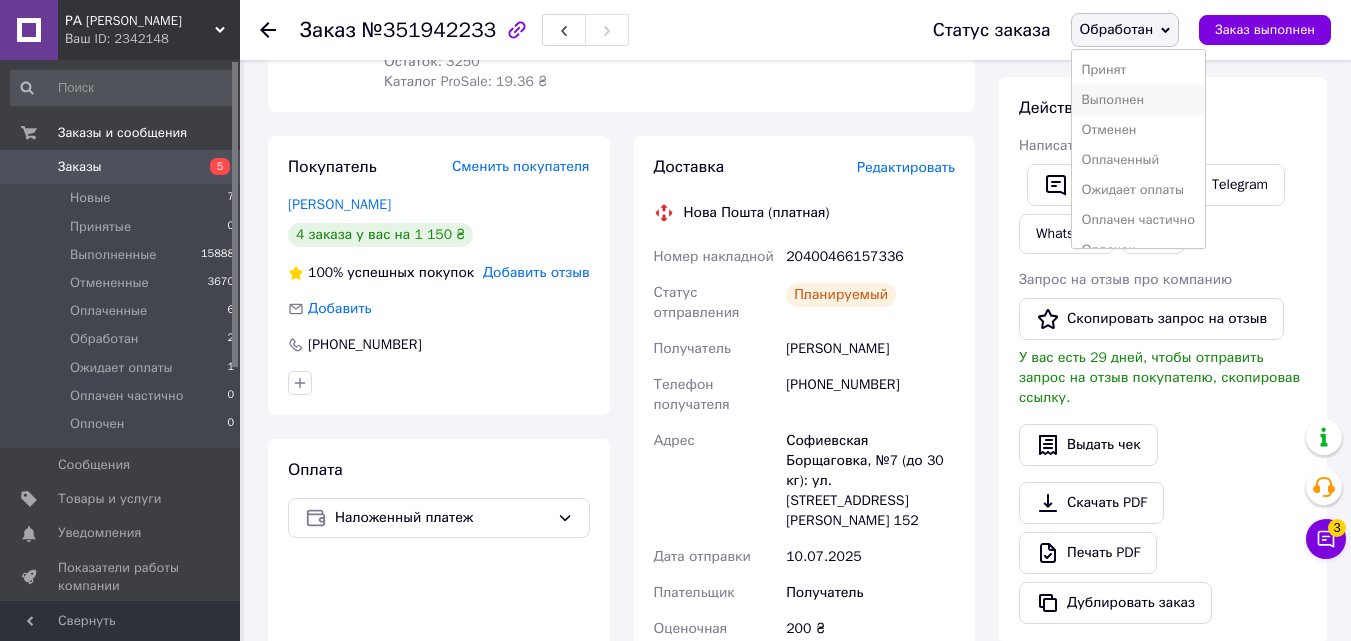 click on "Выполнен" at bounding box center (1138, 100) 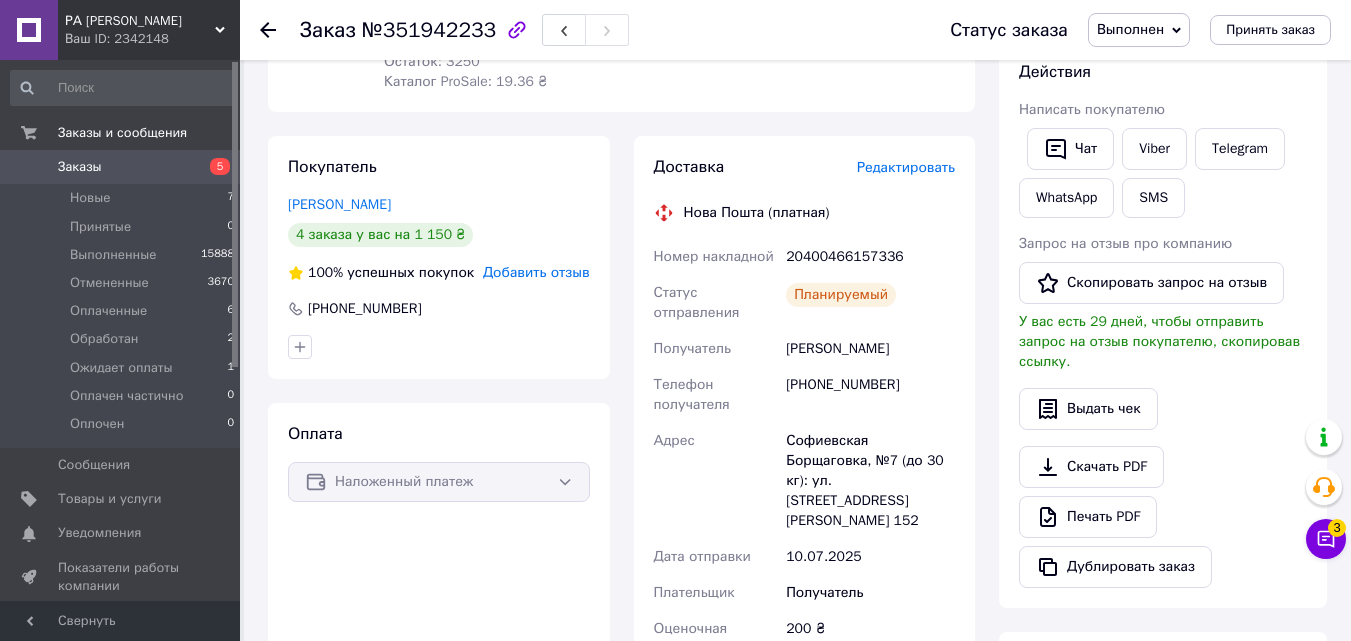 scroll, scrollTop: 0, scrollLeft: 0, axis: both 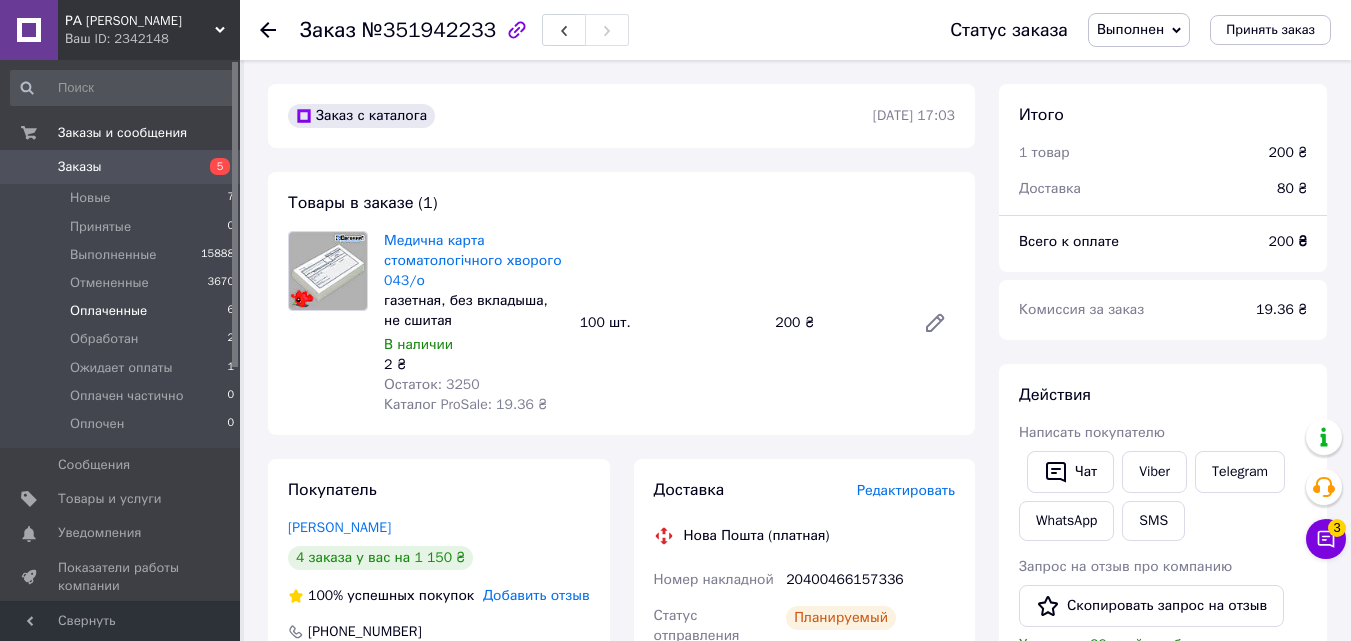 click on "Оплаченные 6" at bounding box center [123, 311] 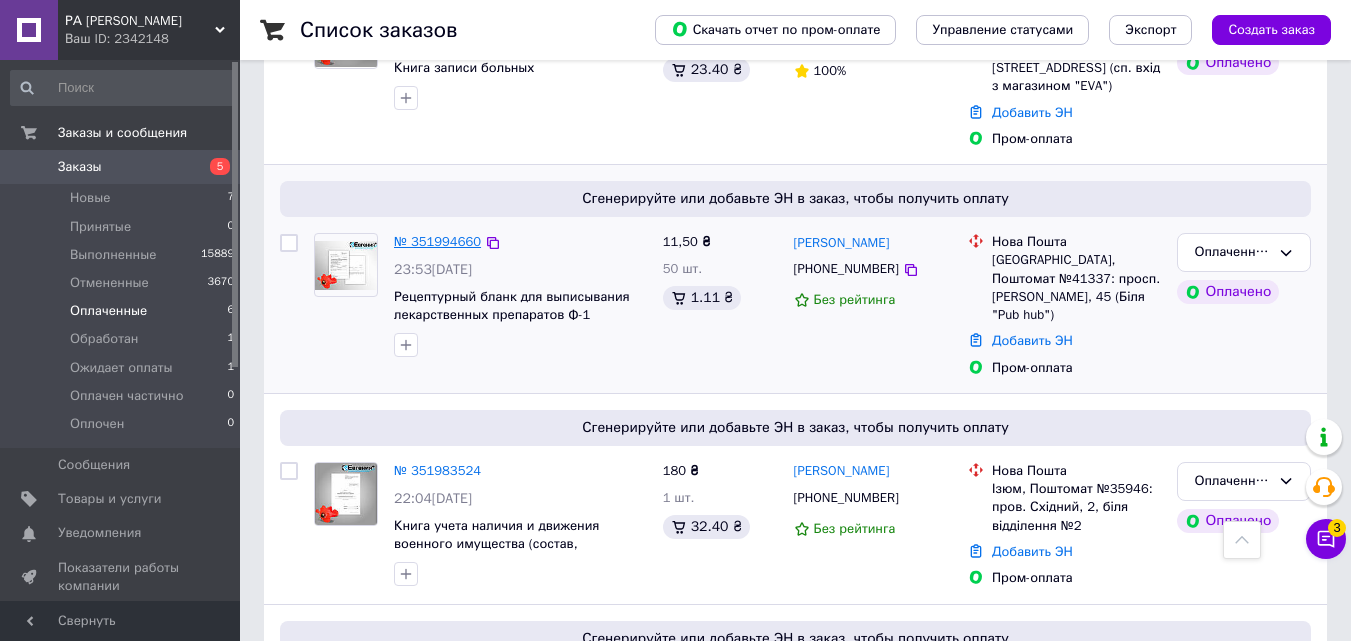 click on "№ 351994660" at bounding box center [437, 241] 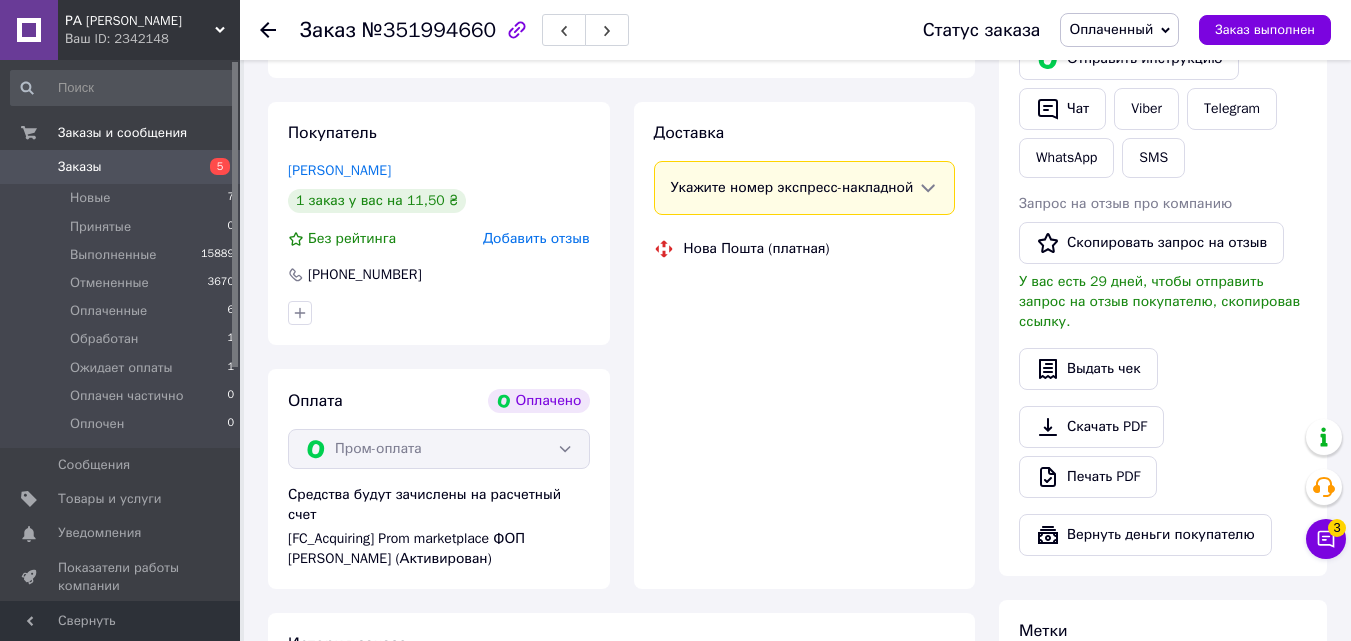scroll, scrollTop: 800, scrollLeft: 0, axis: vertical 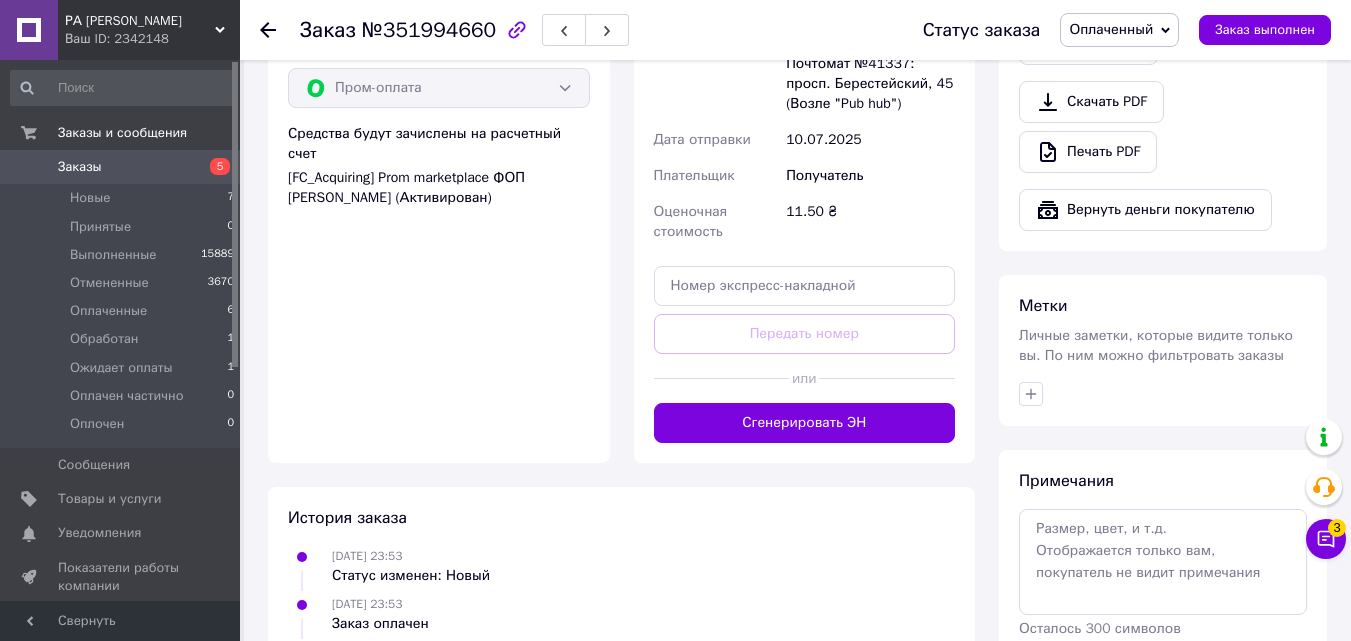 click on "Оплата Оплачено Пром-оплата Средства будут зачислены на расчетный счет [FC_Acquiring] Prom marketplace ФОП КОЖЕНКО ЄВГЕНІЯ ЕДУАРДОВНА (Активирован)" at bounding box center [439, 235] 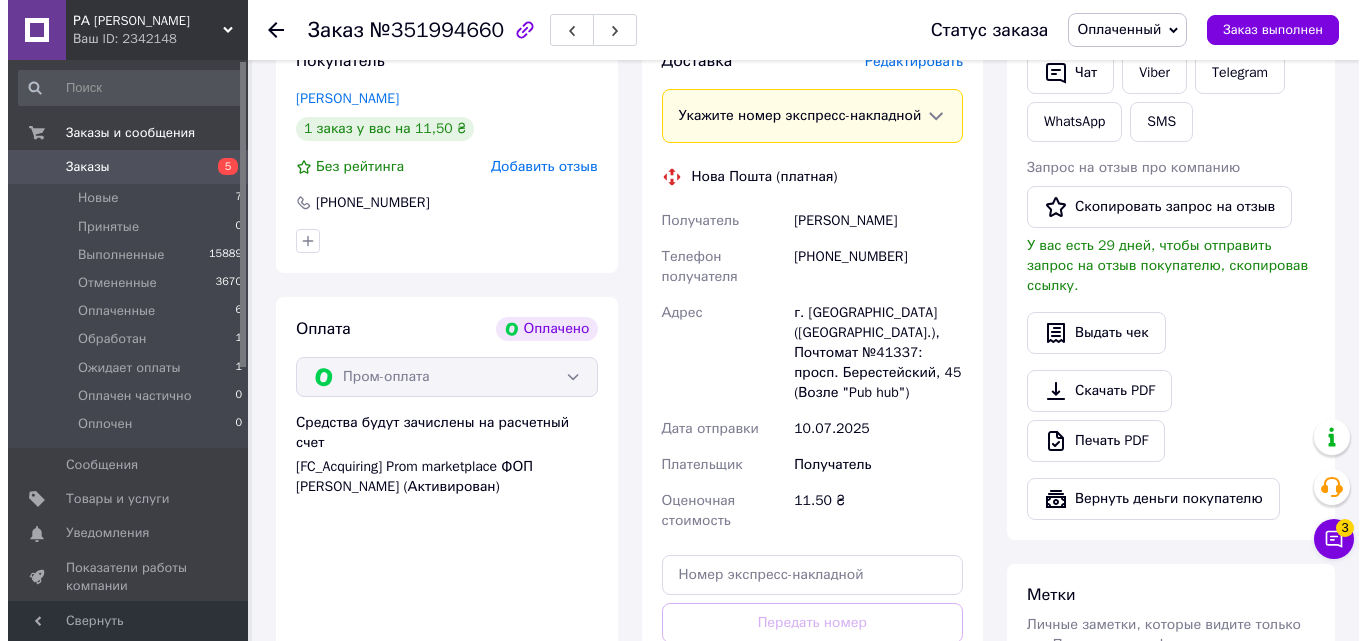 scroll, scrollTop: 500, scrollLeft: 0, axis: vertical 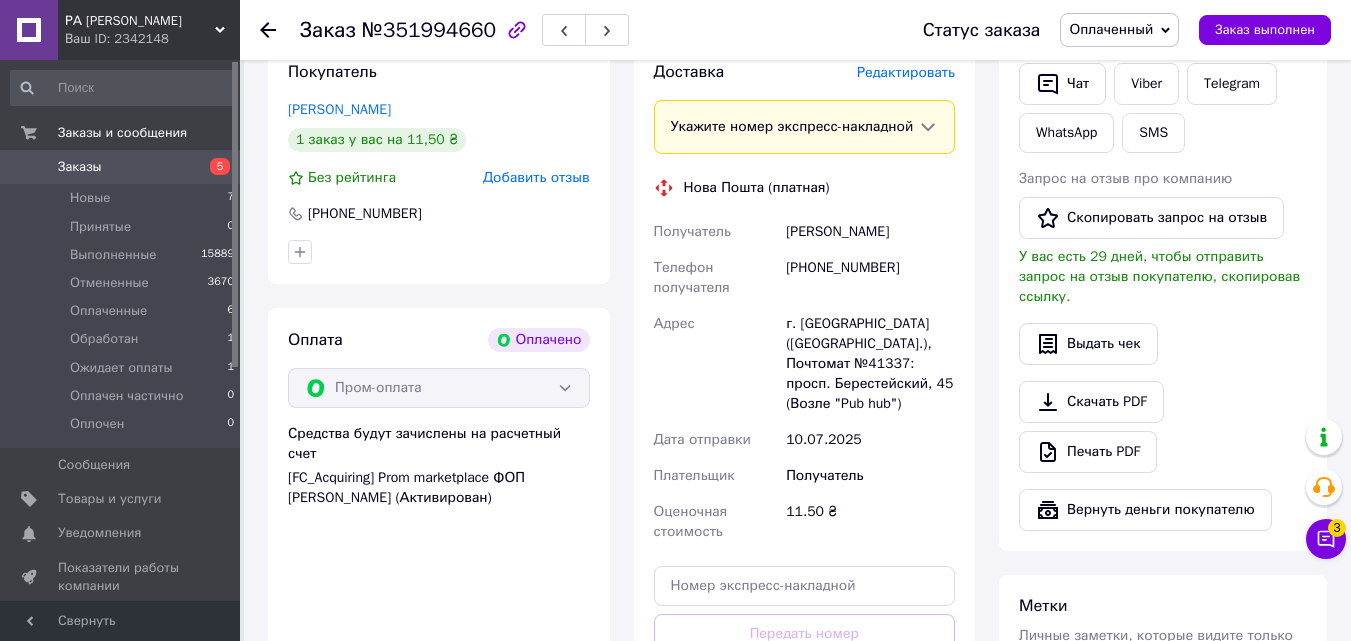 click on "Редактировать" at bounding box center (906, 72) 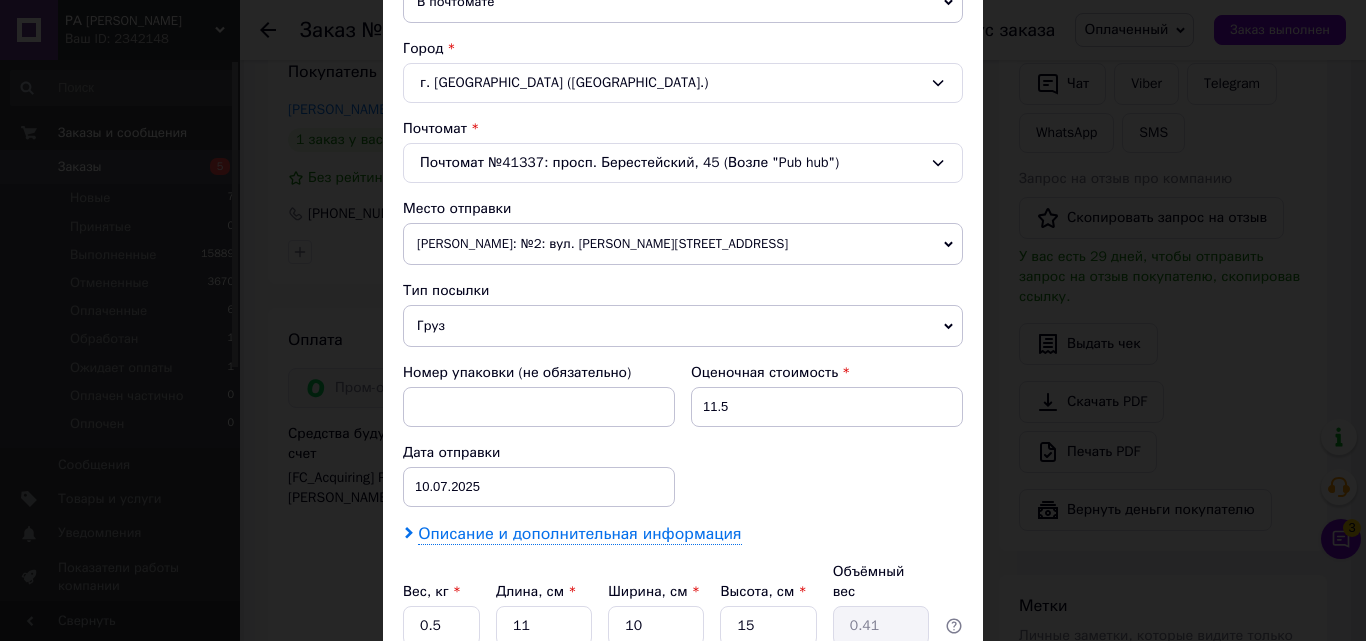 scroll, scrollTop: 687, scrollLeft: 0, axis: vertical 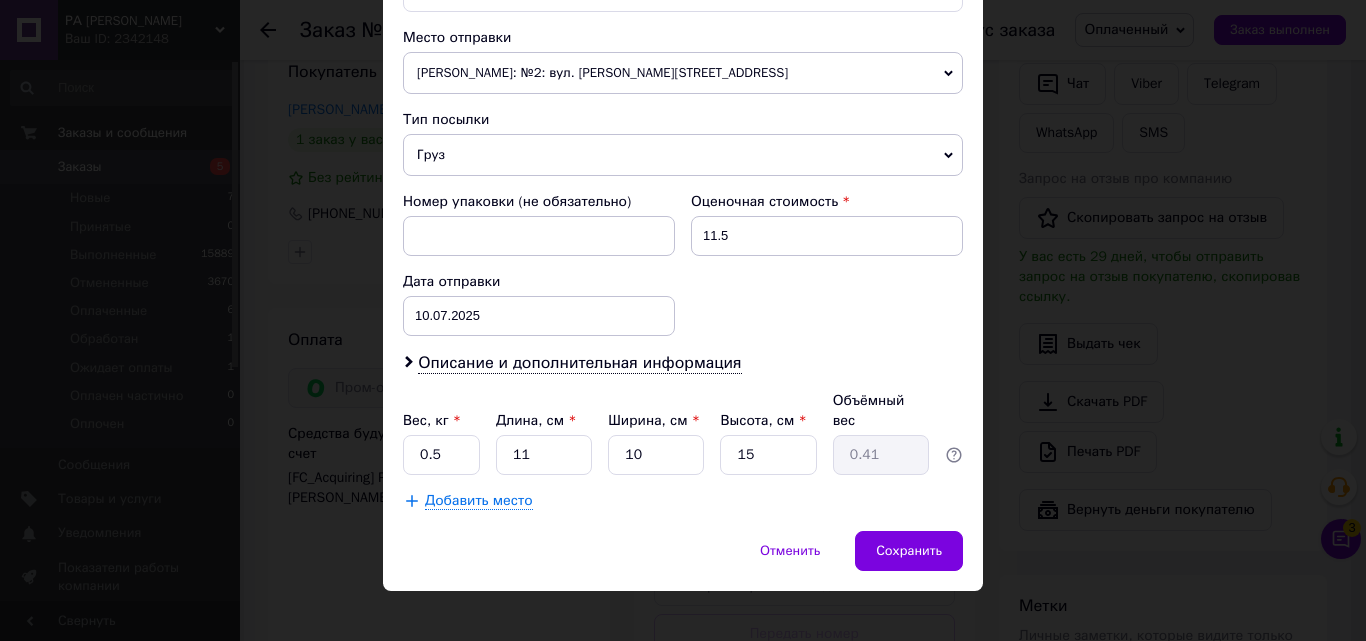 click on "Груз" at bounding box center [683, 155] 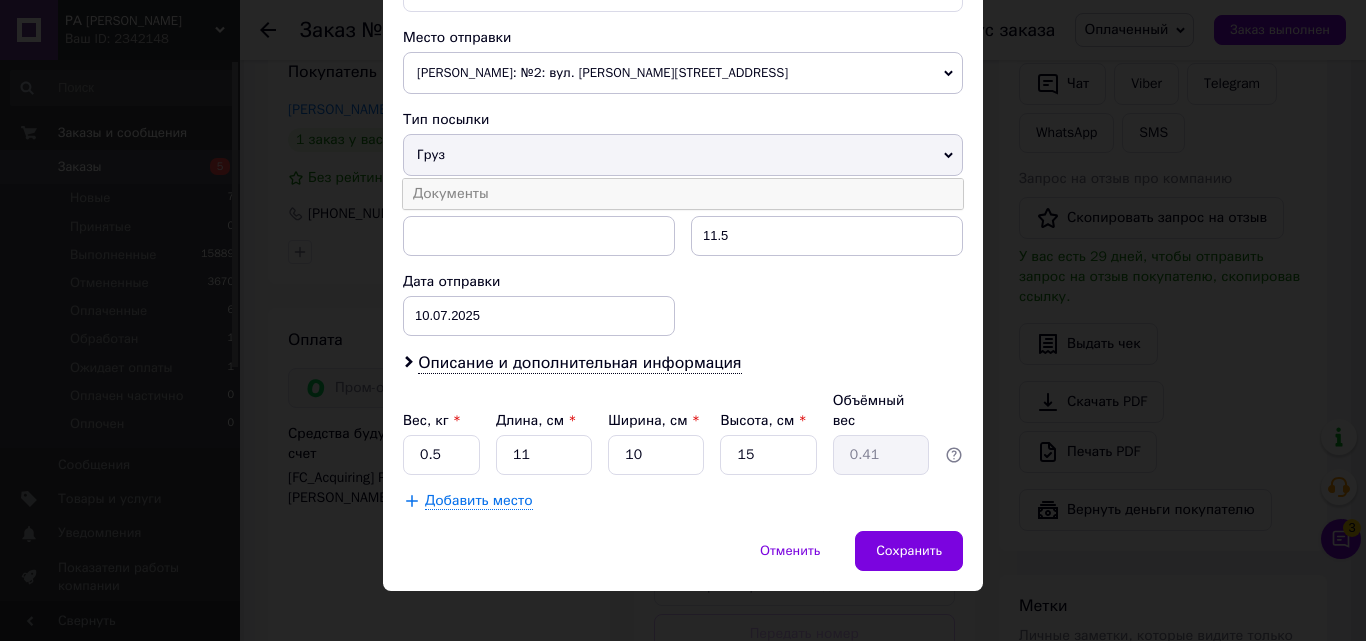 click on "Документы" at bounding box center [683, 194] 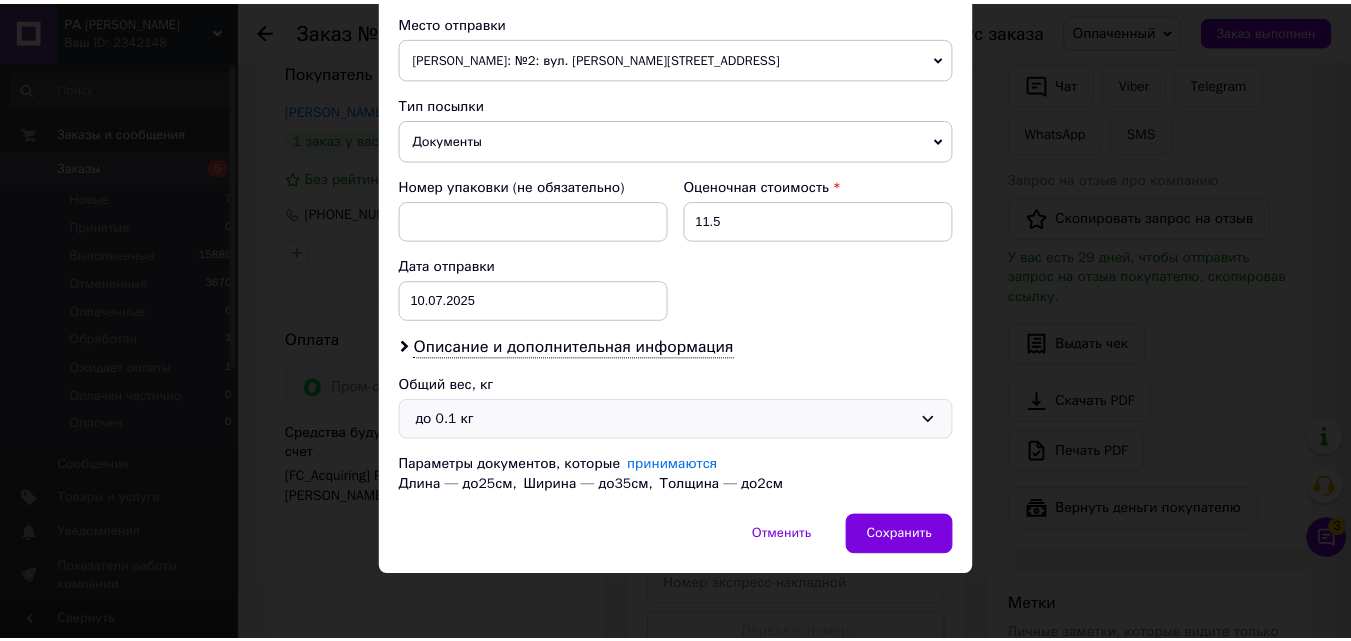 scroll, scrollTop: 707, scrollLeft: 0, axis: vertical 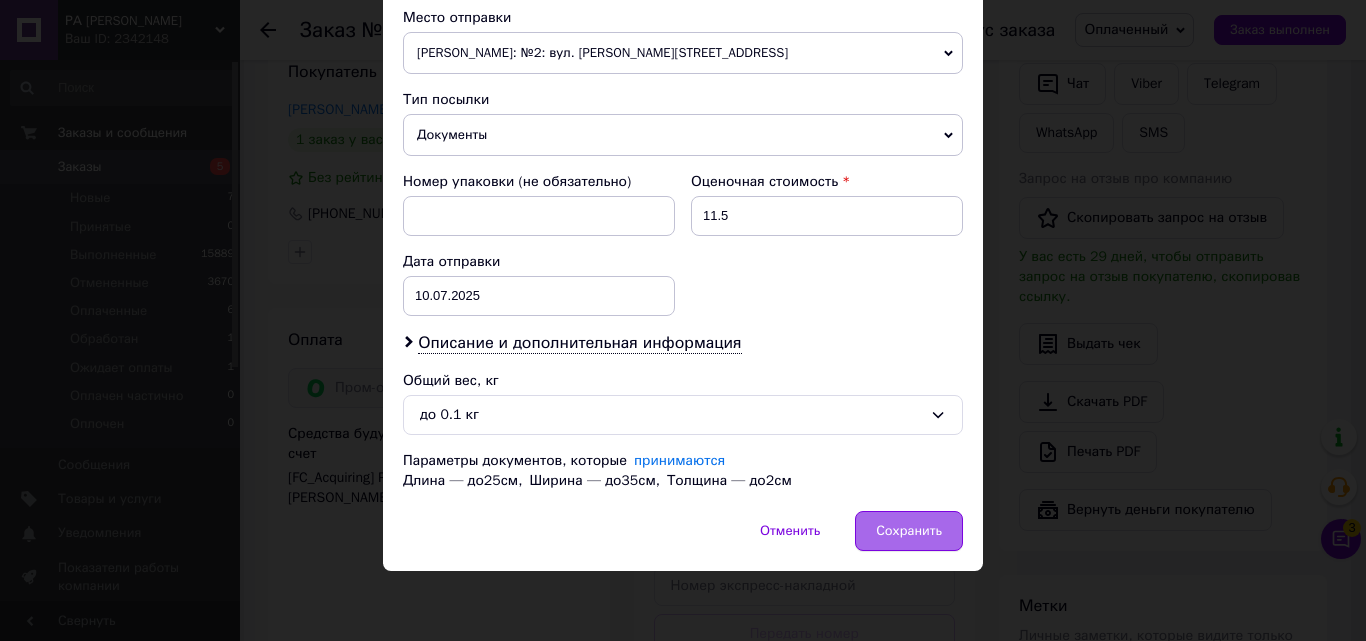 click on "Сохранить" at bounding box center [909, 531] 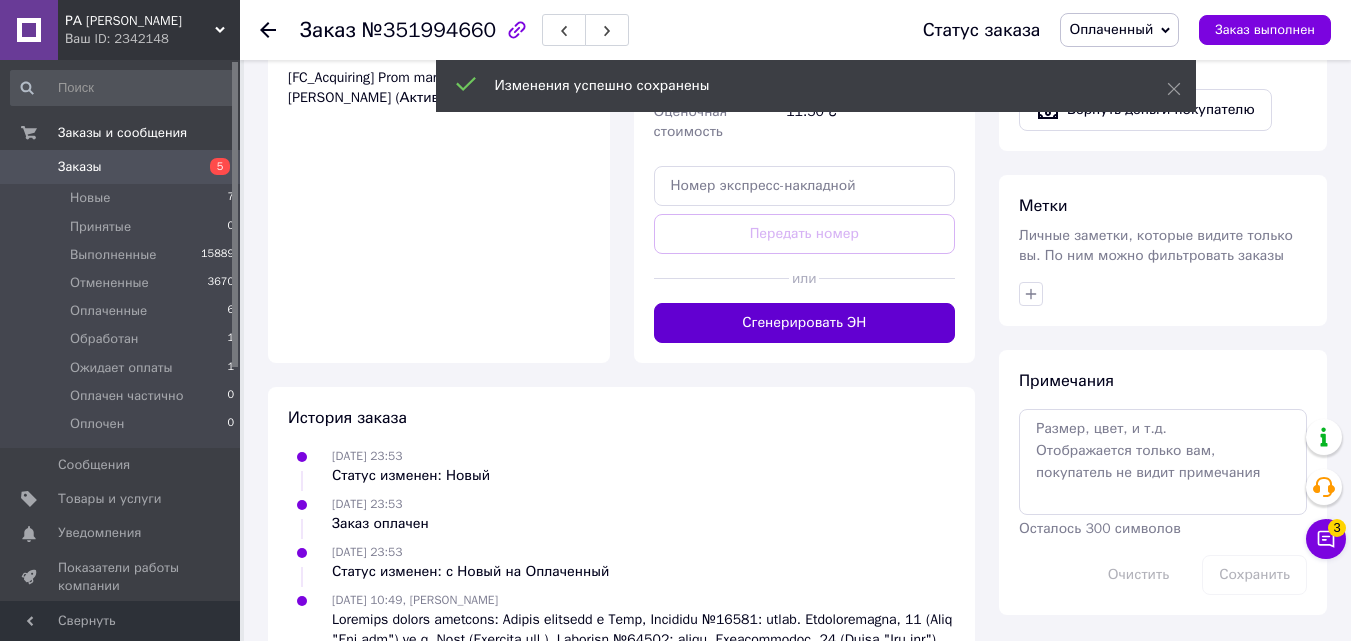 click on "Сгенерировать ЭН" at bounding box center [805, 323] 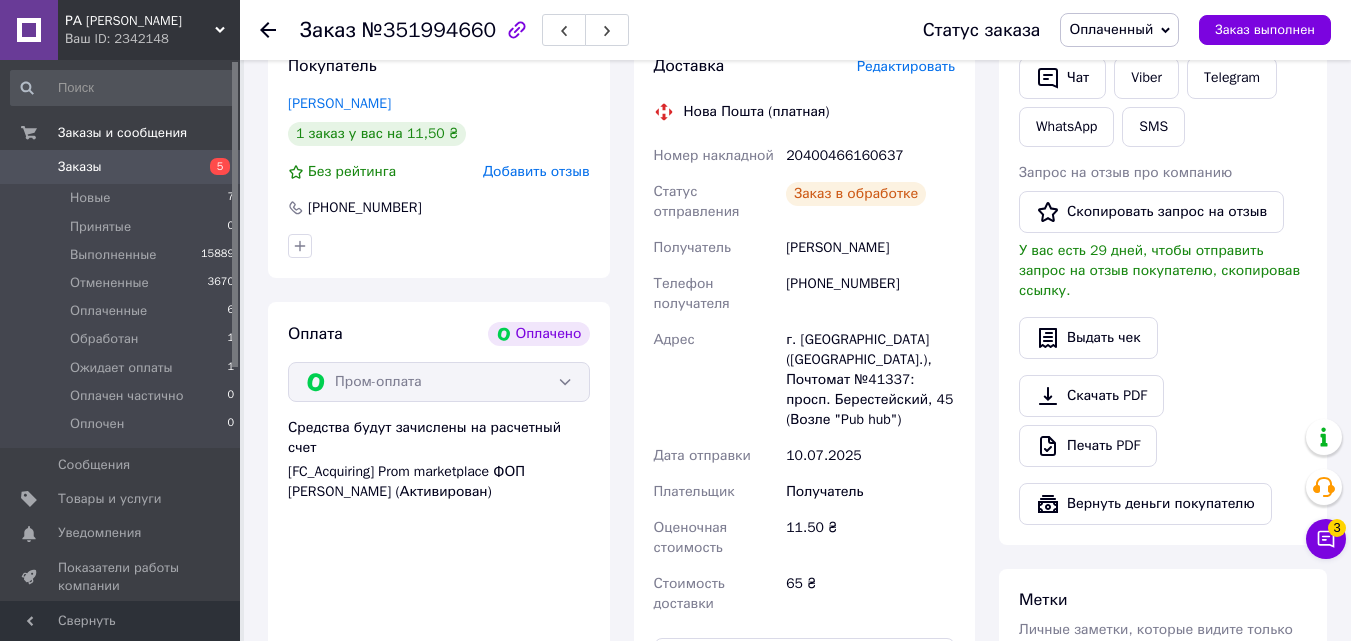 scroll, scrollTop: 500, scrollLeft: 0, axis: vertical 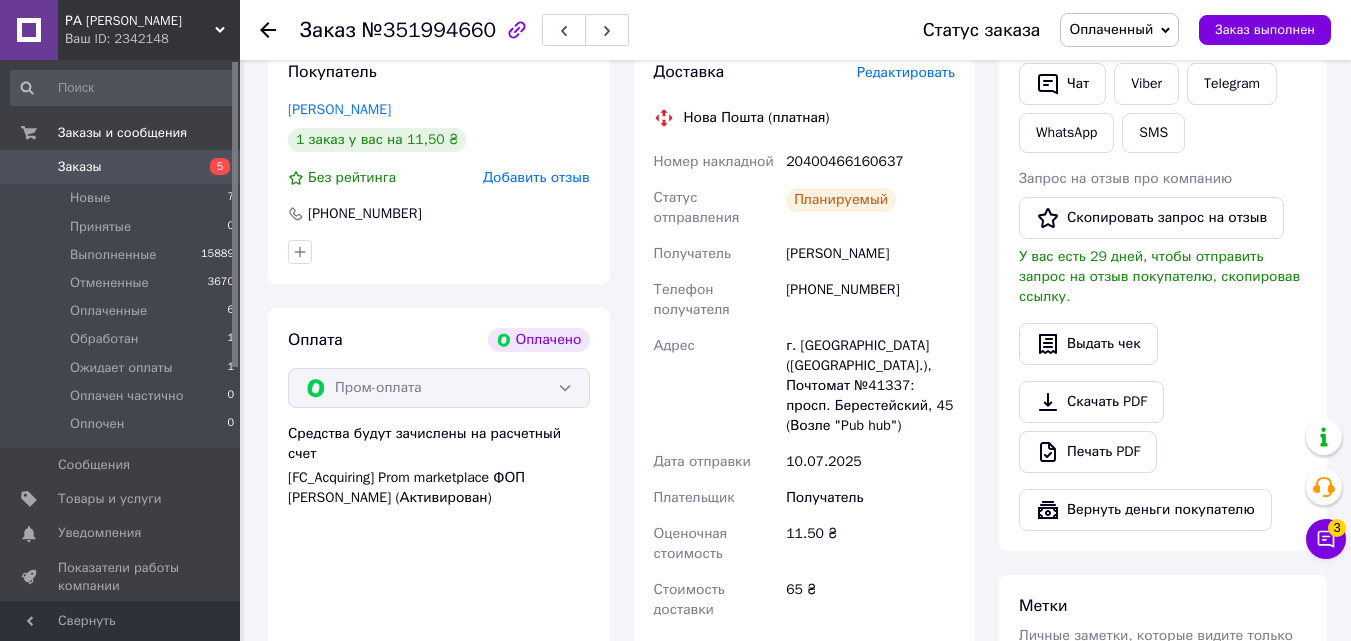 click on "20400466160637" at bounding box center (870, 162) 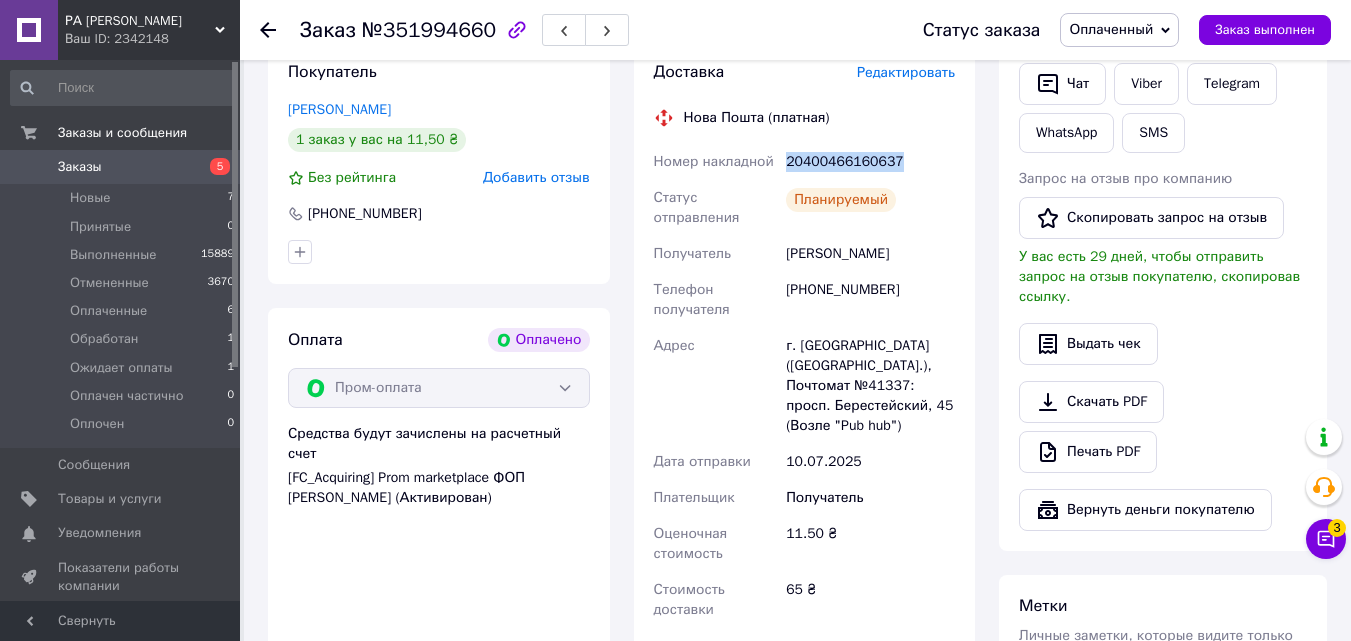 click on "20400466160637" at bounding box center [870, 162] 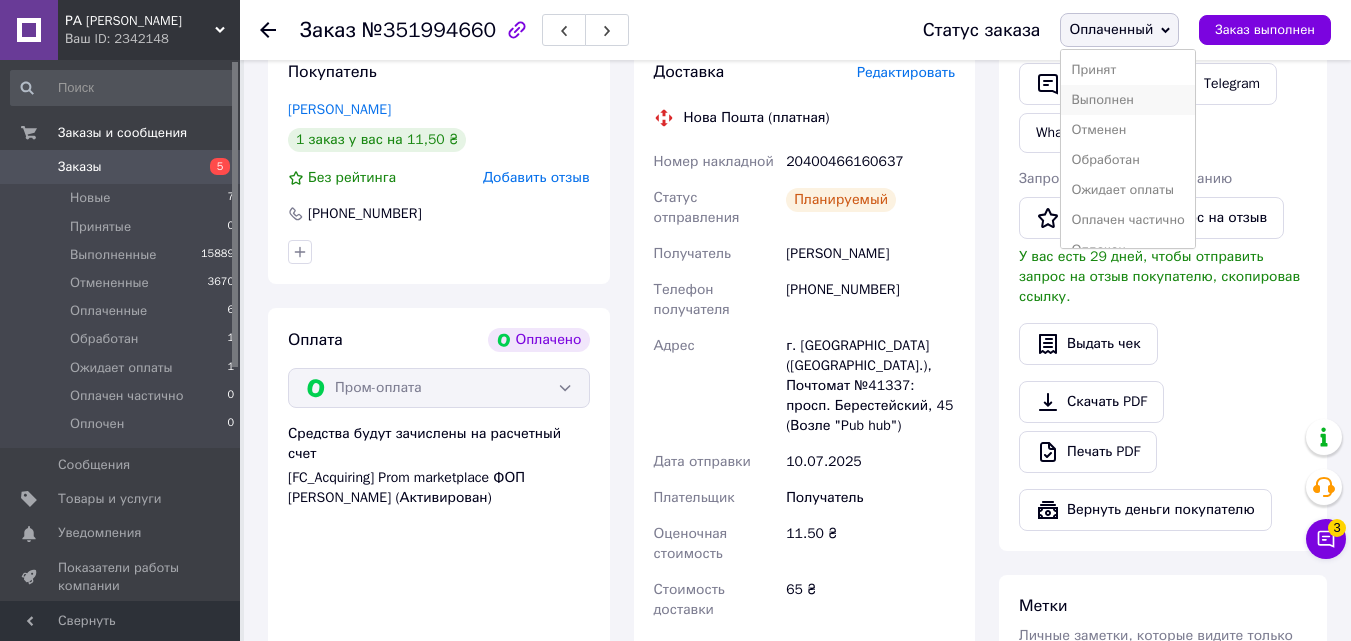 click on "Выполнен" at bounding box center (1127, 100) 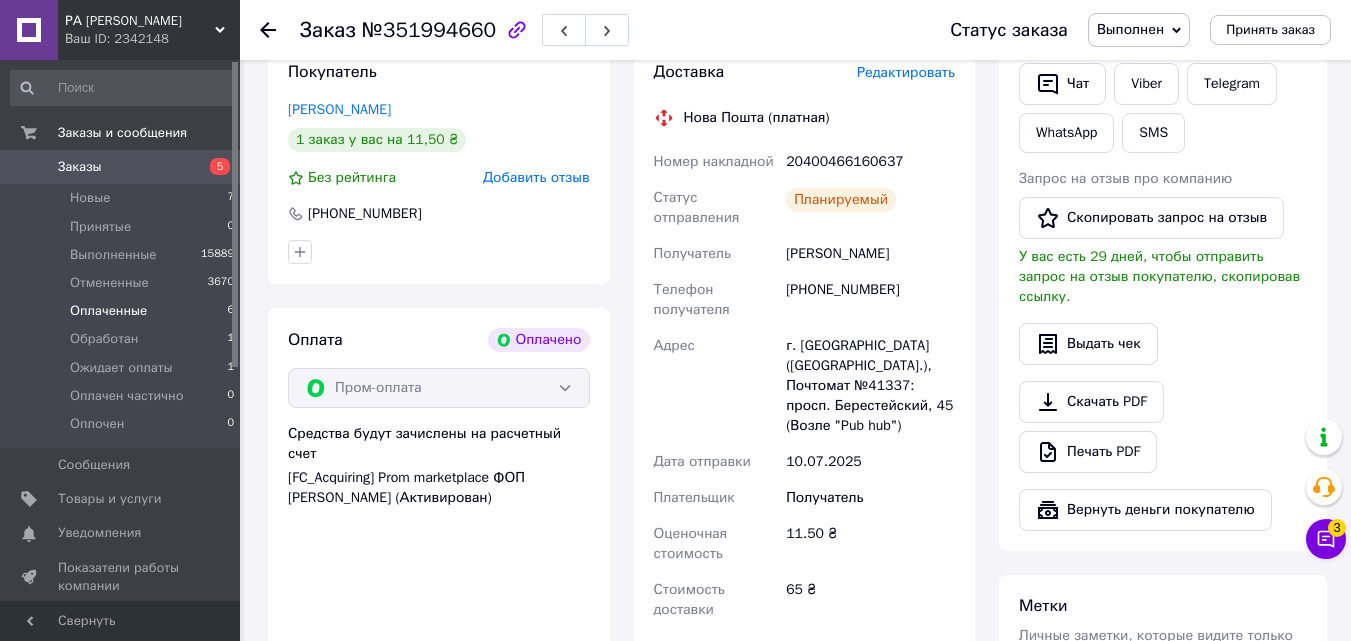 click on "Оплаченные 6" at bounding box center (123, 311) 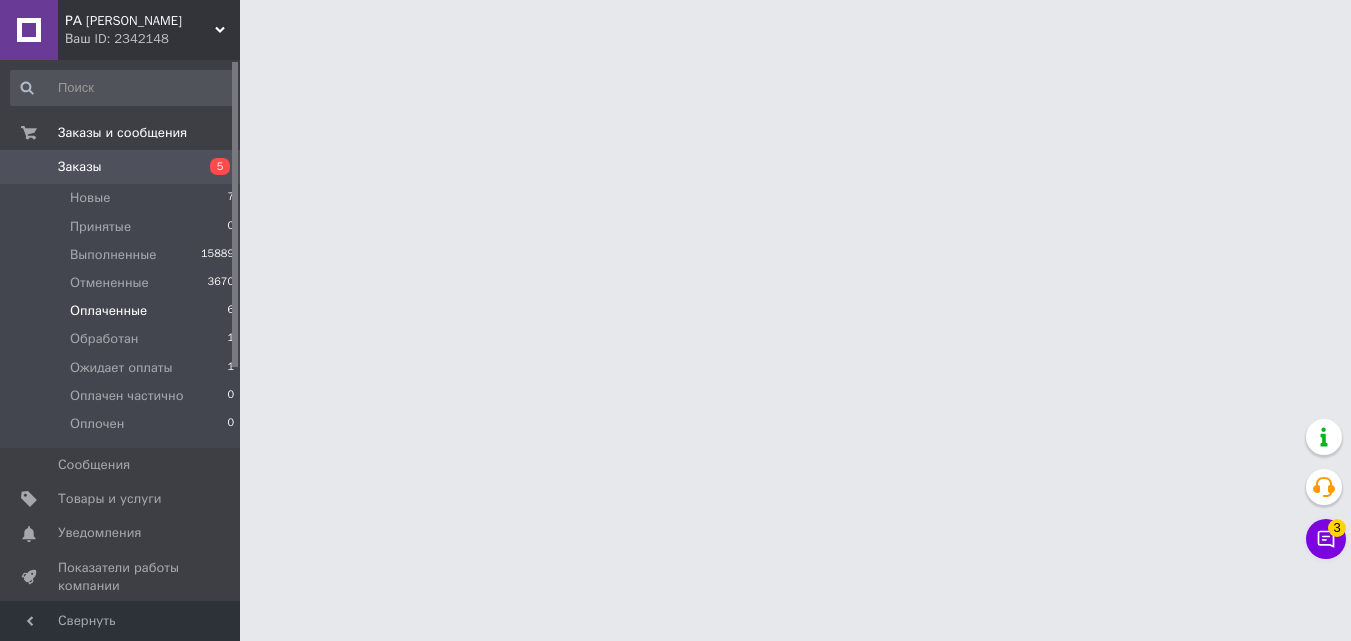 scroll, scrollTop: 0, scrollLeft: 0, axis: both 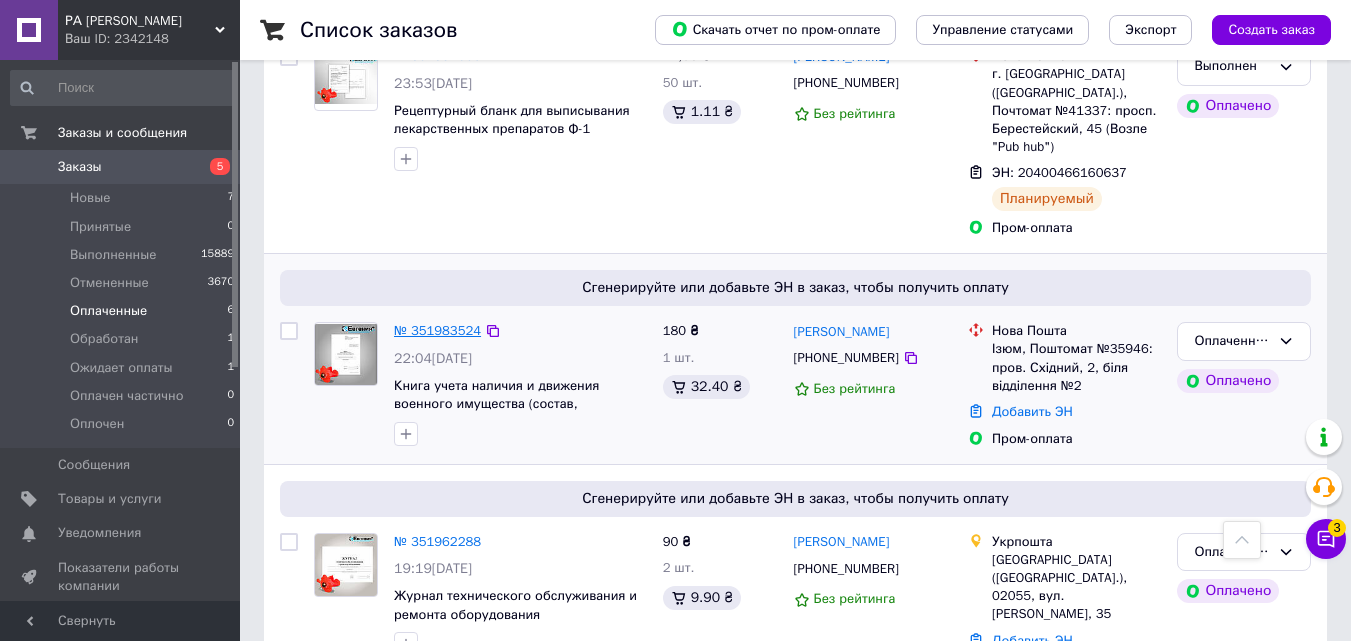 click on "№ 351983524" at bounding box center (437, 330) 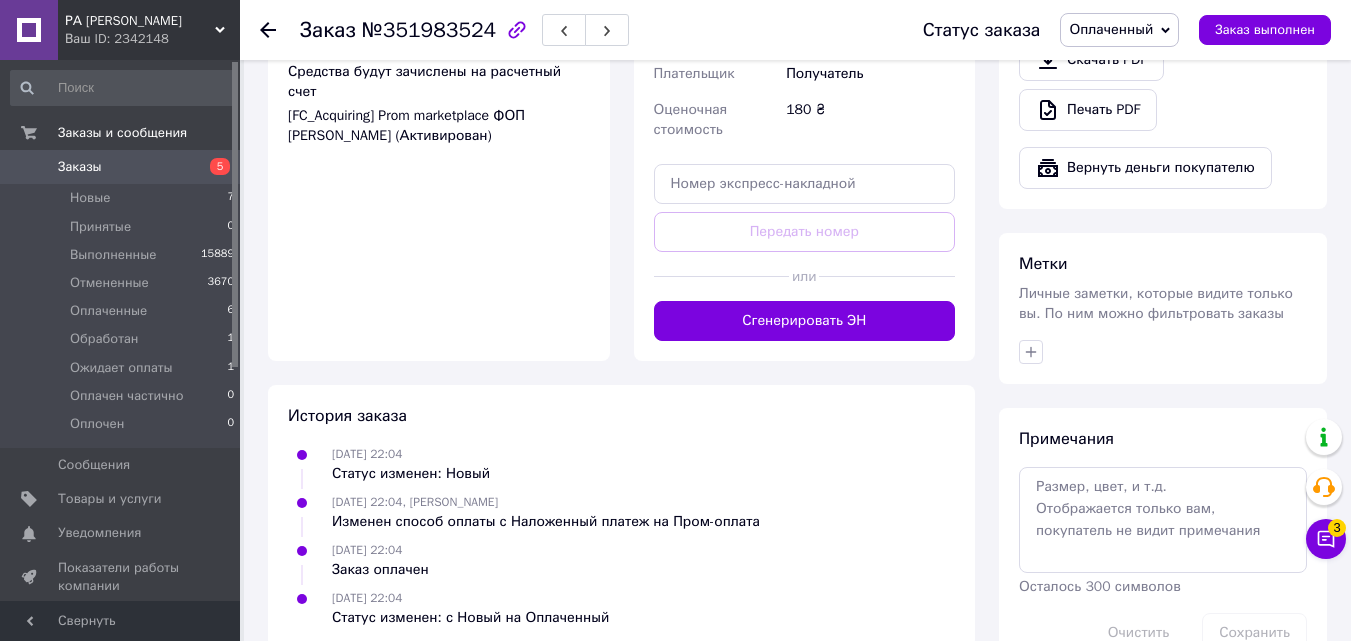 scroll, scrollTop: 893, scrollLeft: 0, axis: vertical 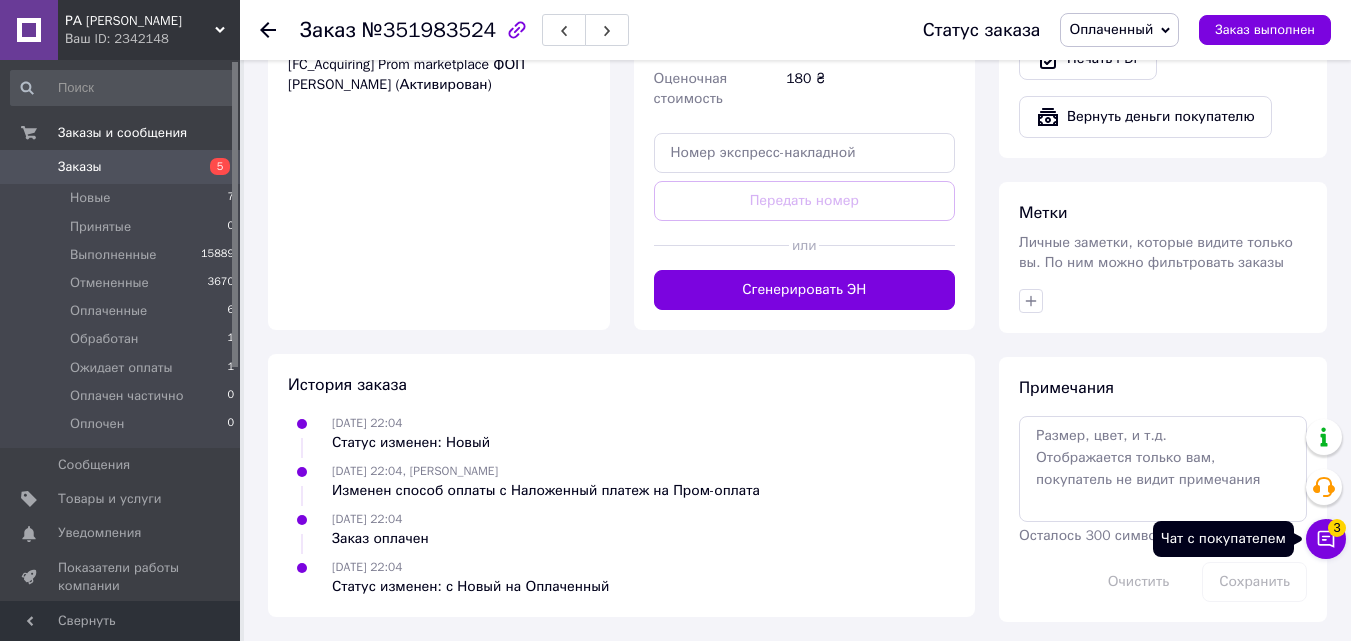 click 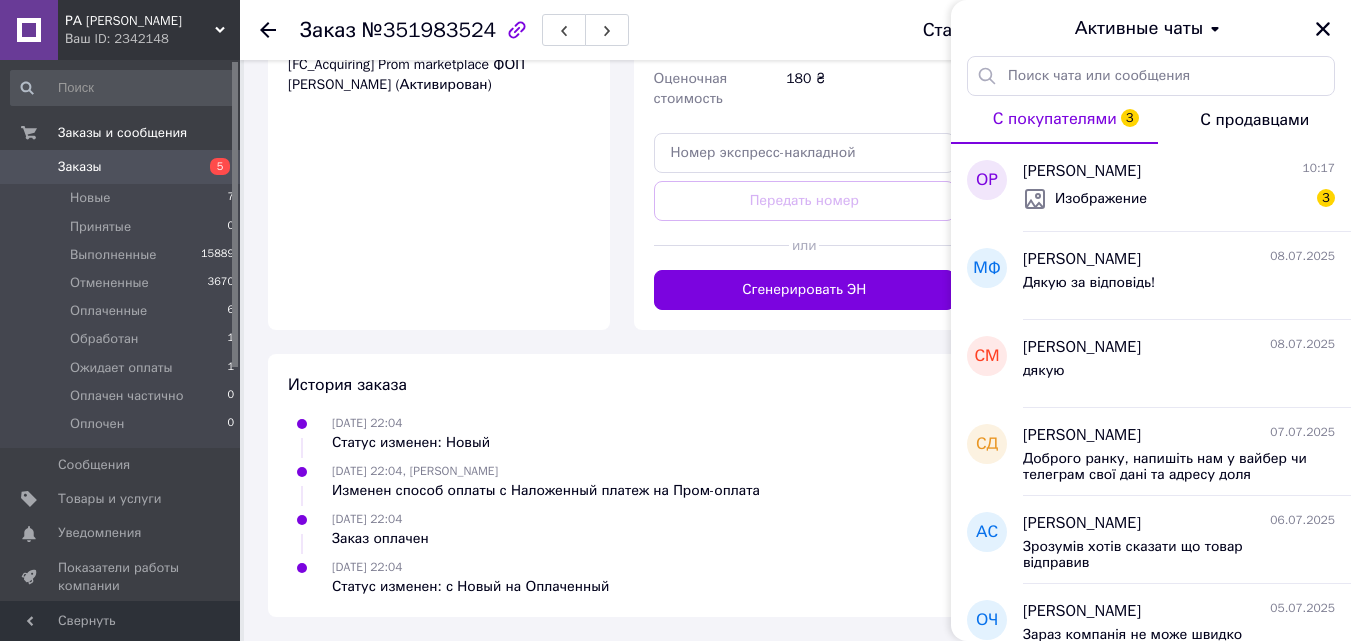 click at bounding box center [1323, 29] 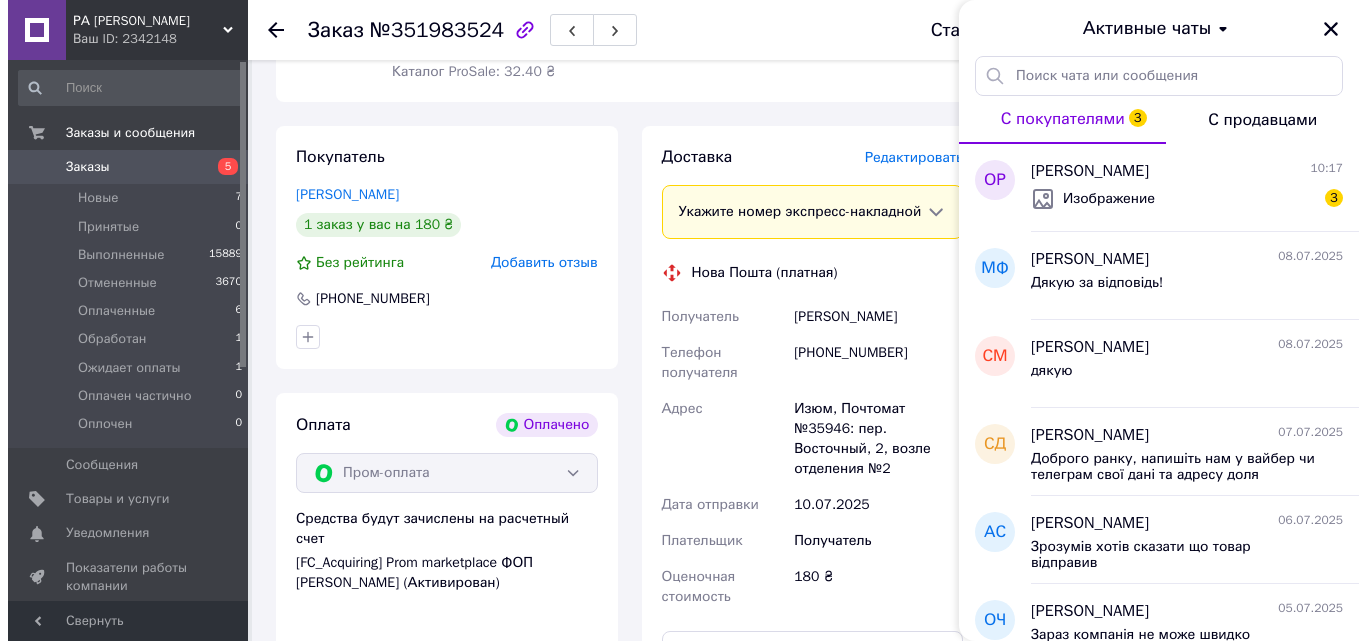 scroll, scrollTop: 393, scrollLeft: 0, axis: vertical 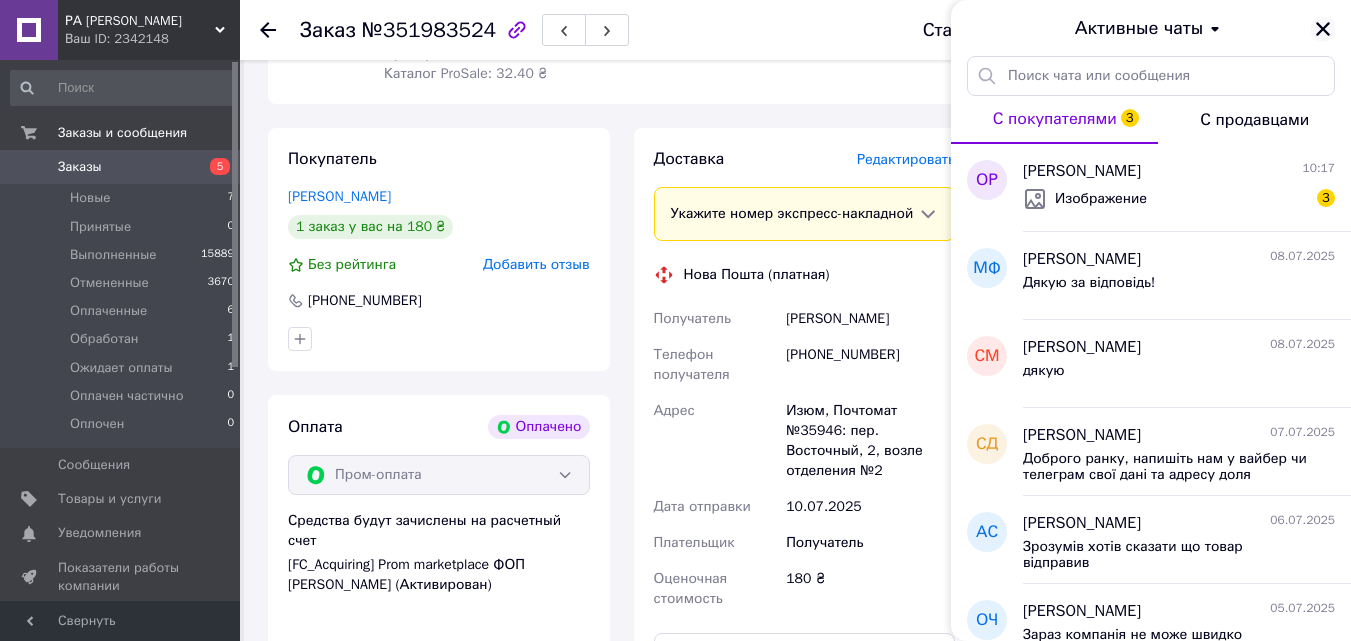 click 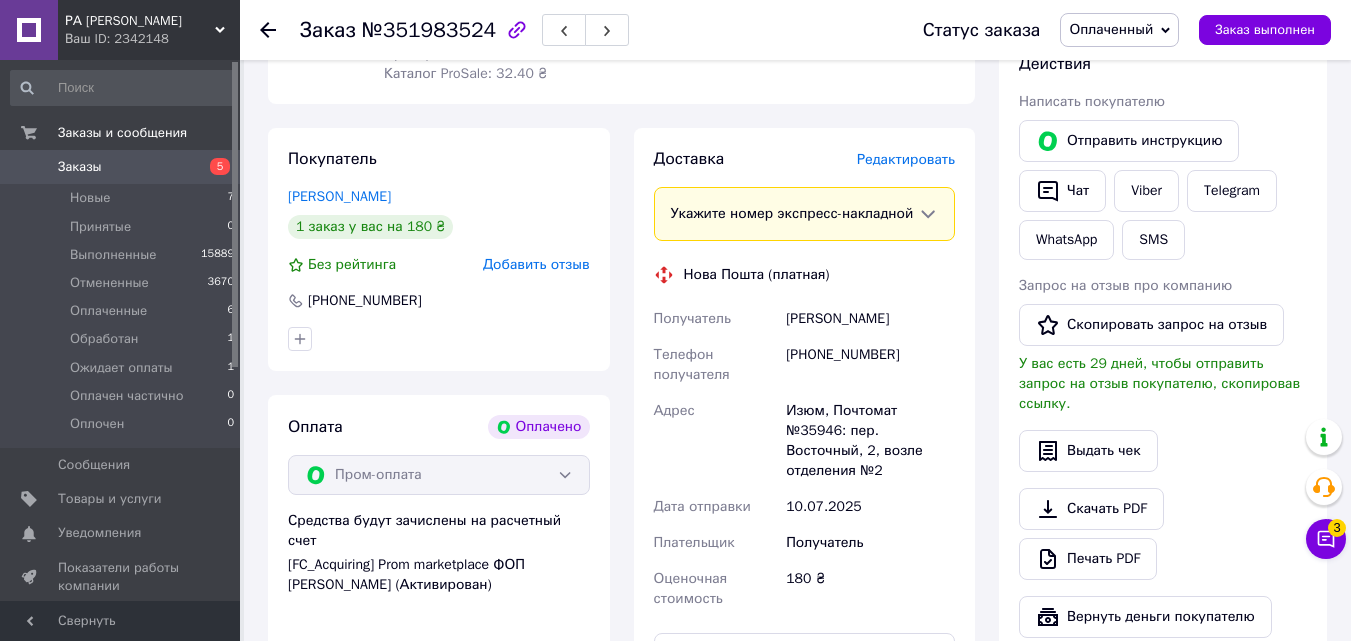 click on "Редактировать" at bounding box center (906, 159) 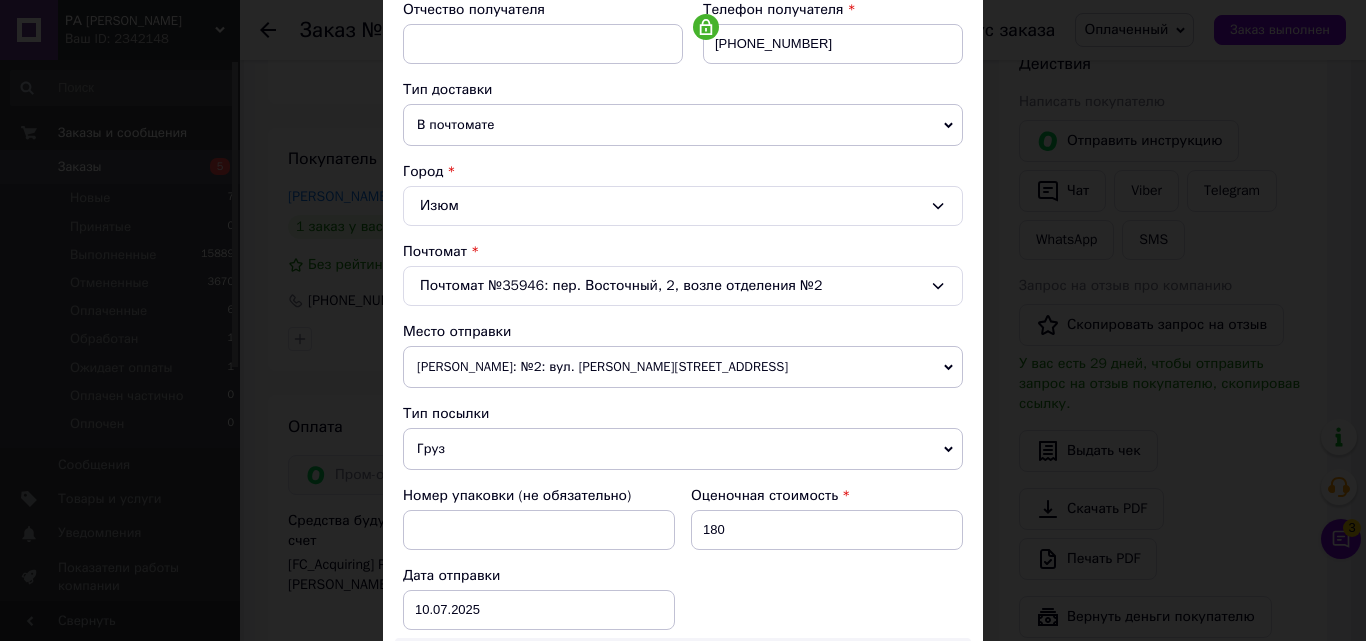 scroll, scrollTop: 700, scrollLeft: 0, axis: vertical 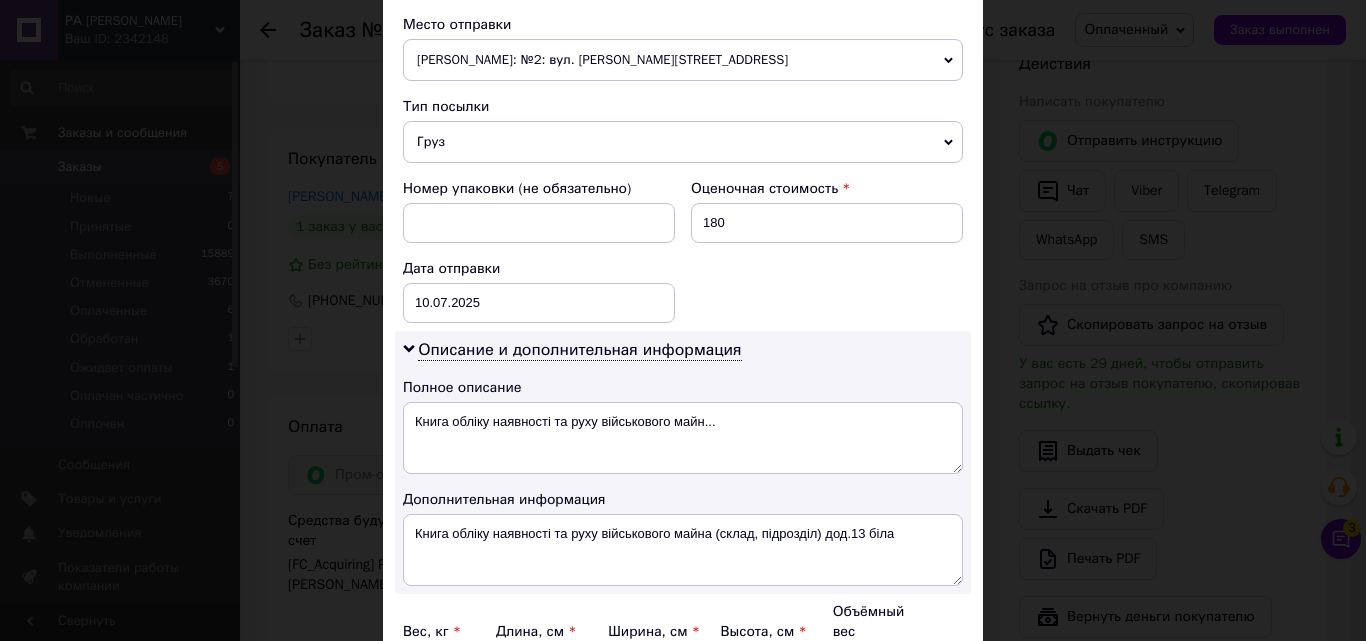 click on "Груз" at bounding box center [683, 142] 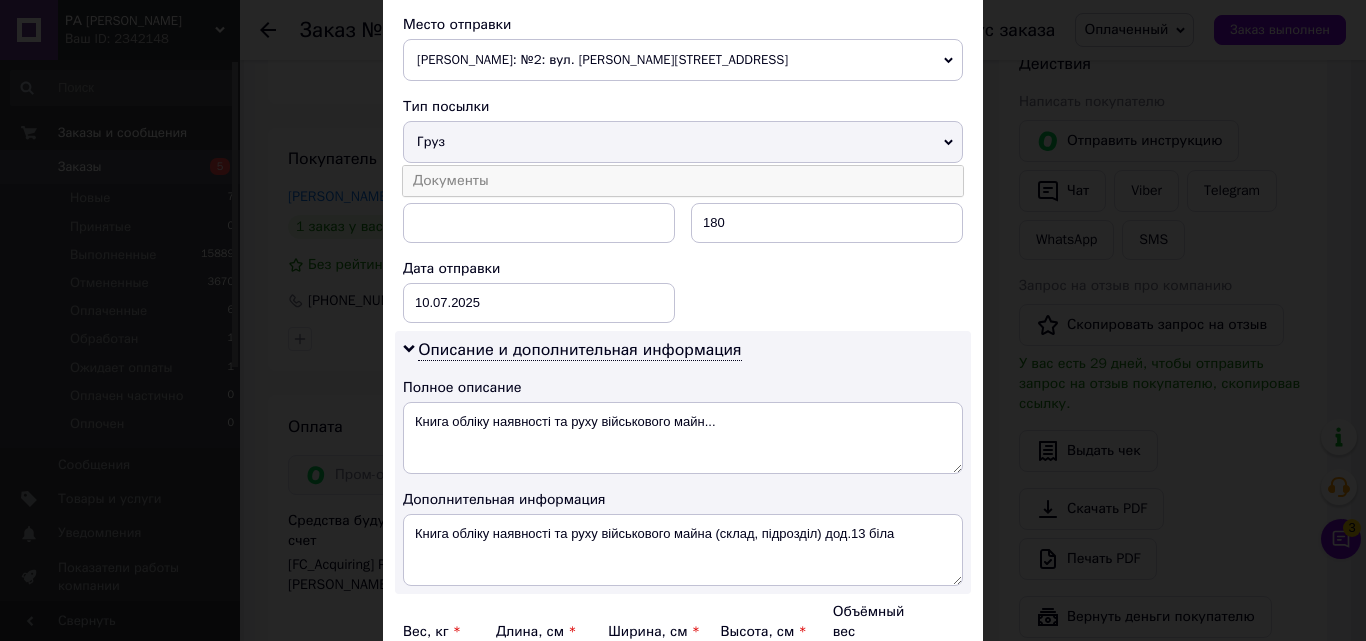 click on "Документы" at bounding box center [683, 181] 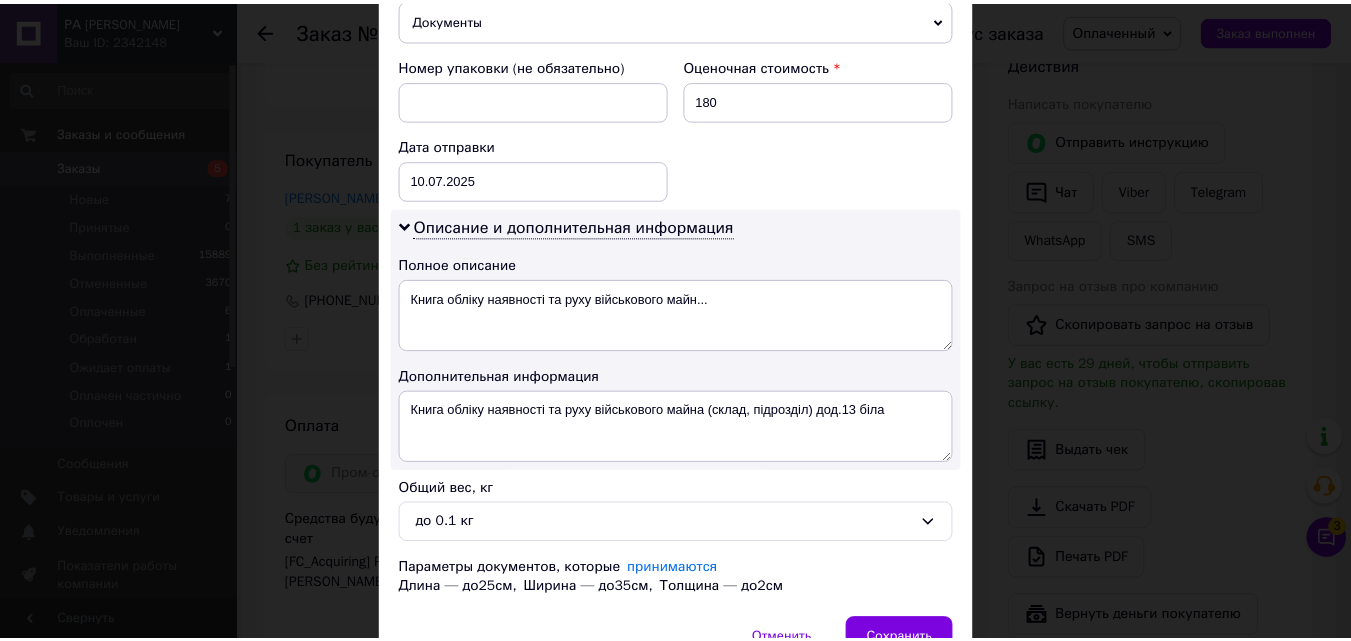 scroll, scrollTop: 931, scrollLeft: 0, axis: vertical 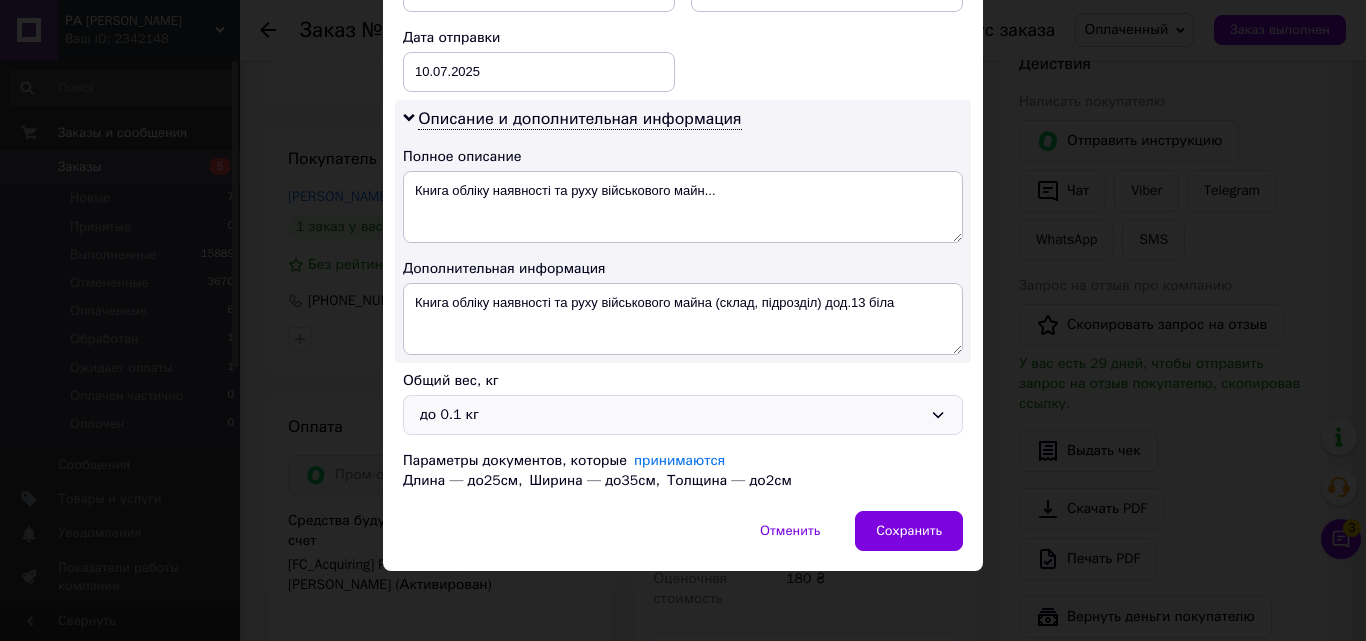 click on "до 0.1 кг" at bounding box center [671, 415] 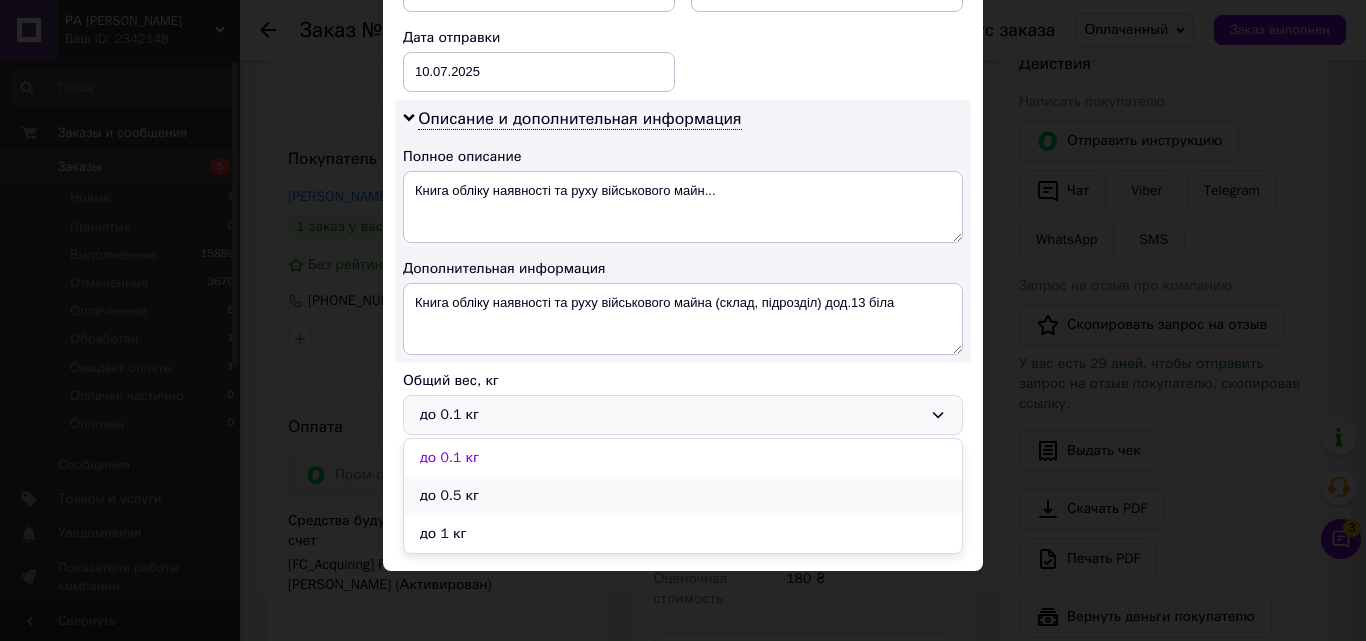click on "до 0.5 кг" at bounding box center (683, 496) 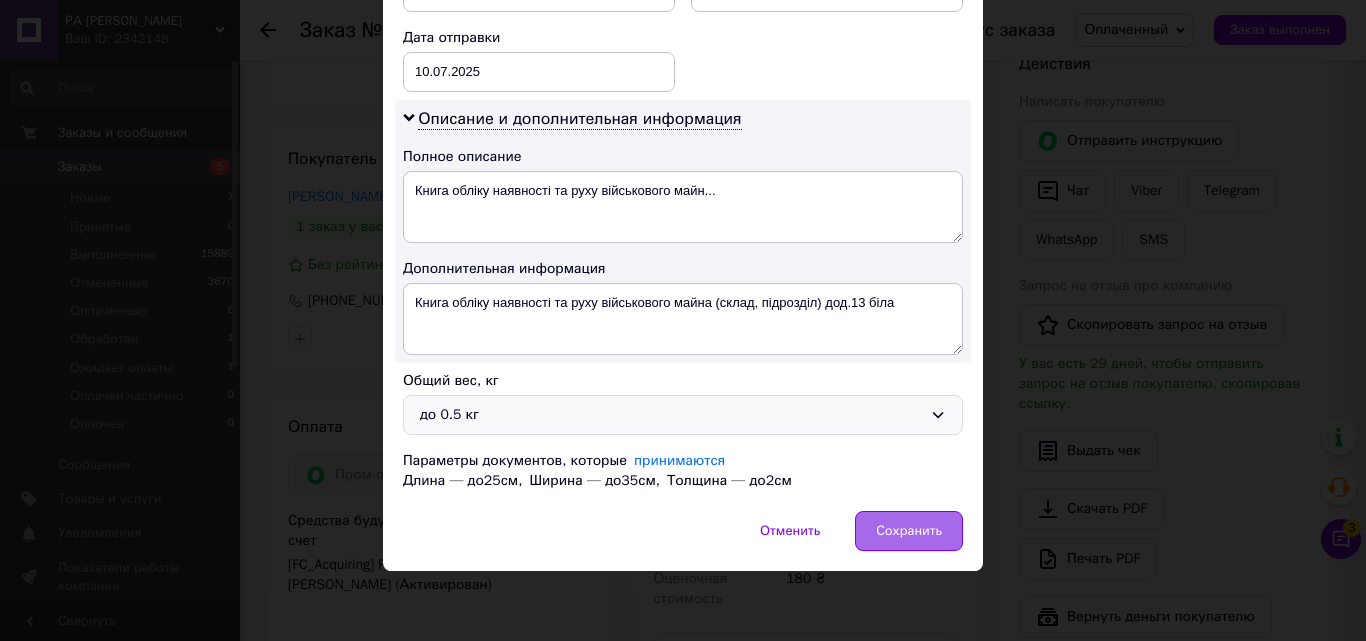 click on "Сохранить" at bounding box center [909, 531] 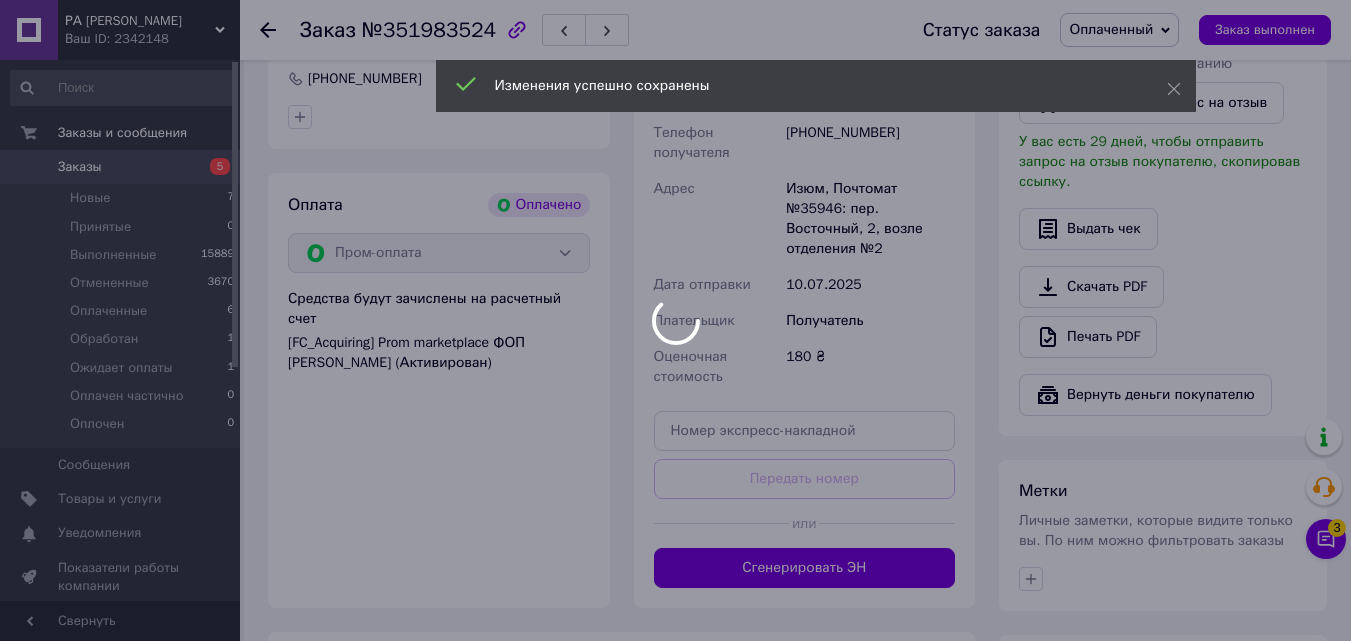 scroll, scrollTop: 893, scrollLeft: 0, axis: vertical 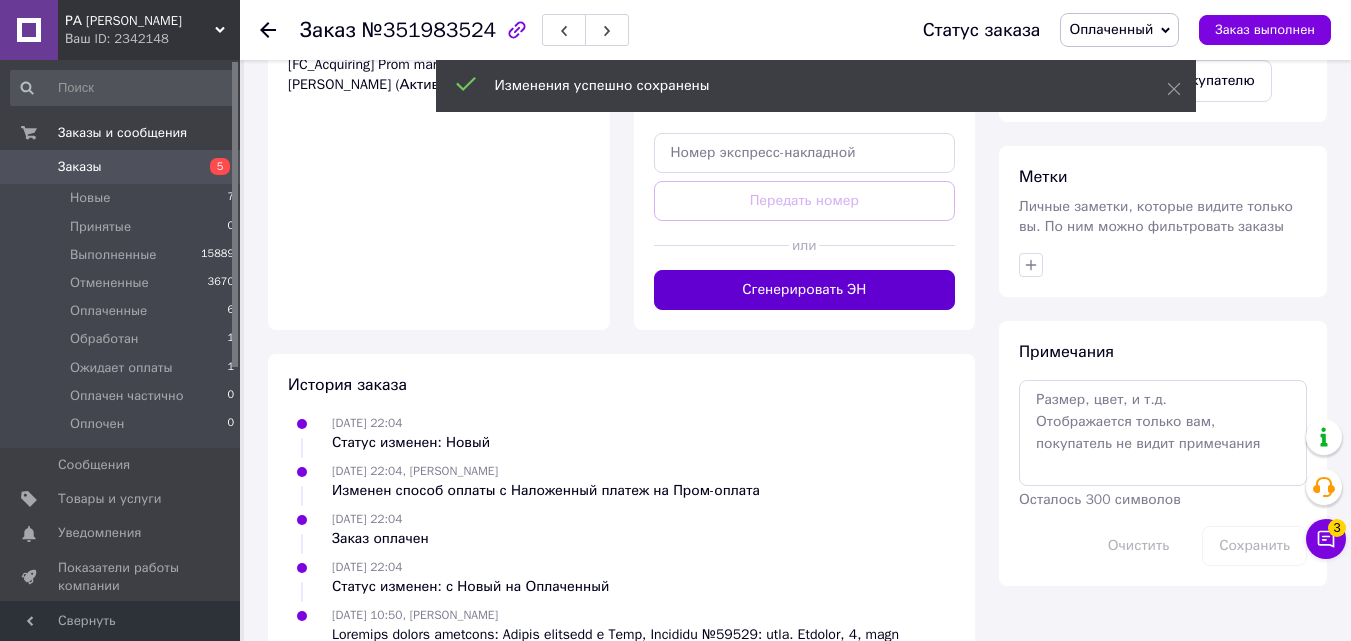 click on "Сгенерировать ЭН" at bounding box center (805, 290) 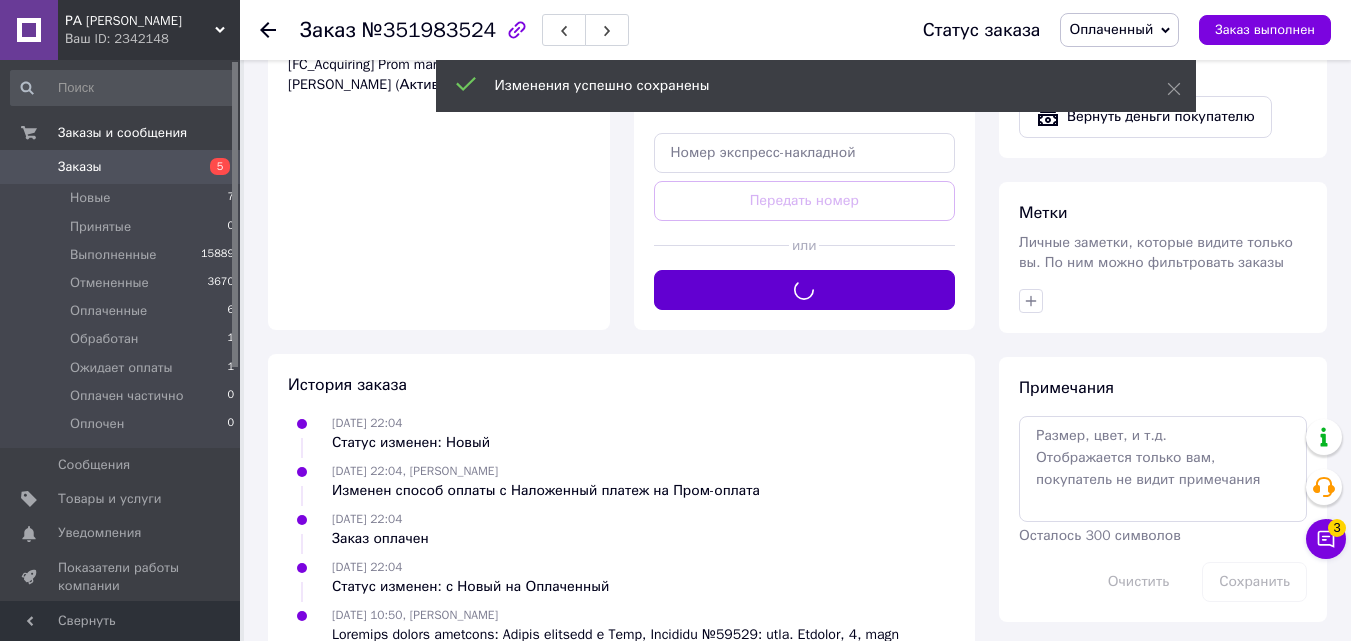 scroll, scrollTop: 393, scrollLeft: 0, axis: vertical 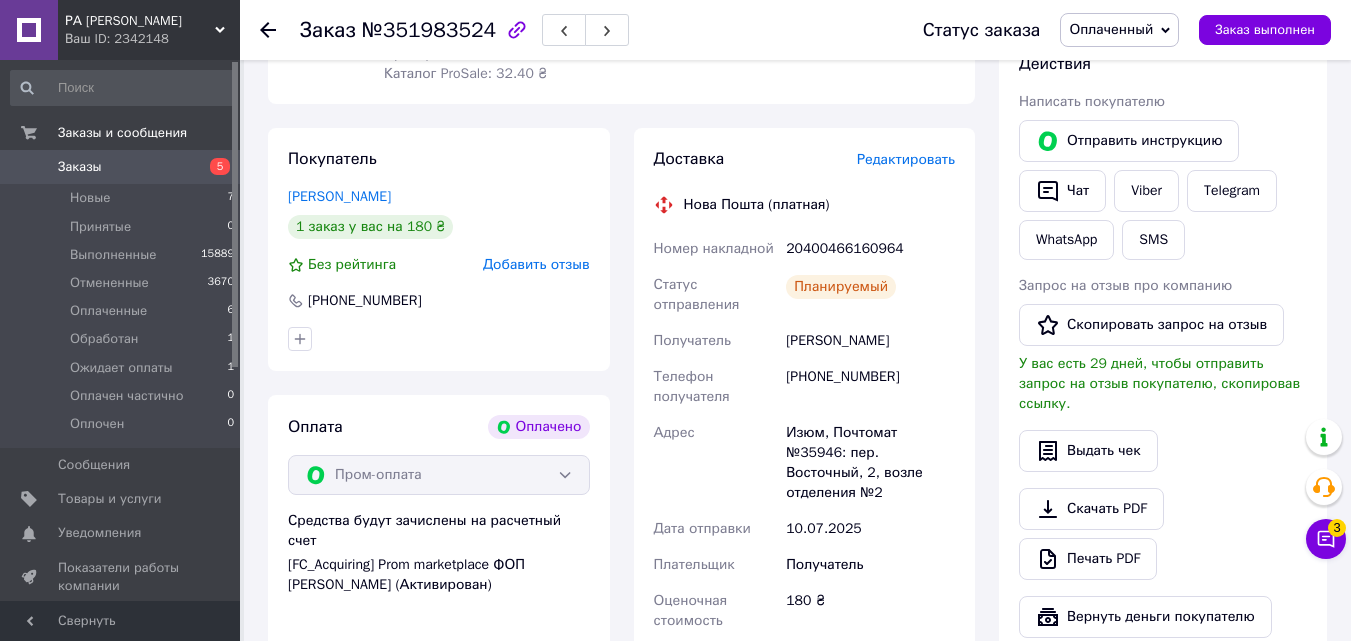 click on "20400466160964" at bounding box center [870, 249] 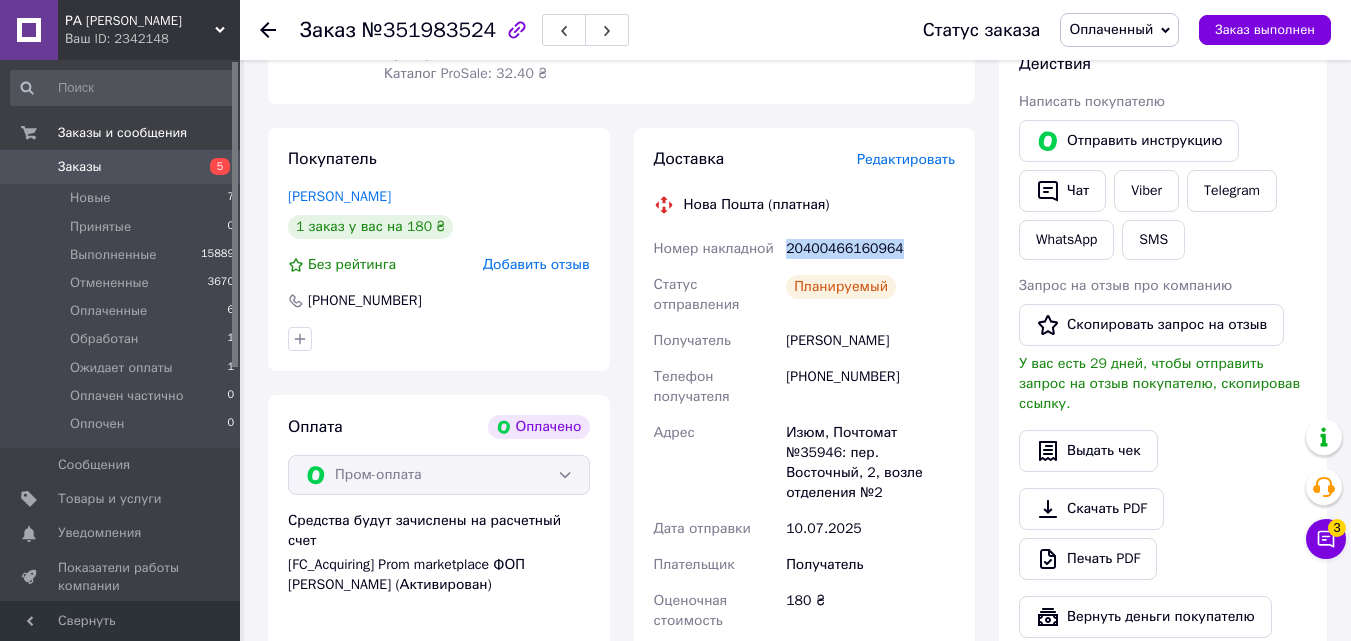 click on "20400466160964" at bounding box center (870, 249) 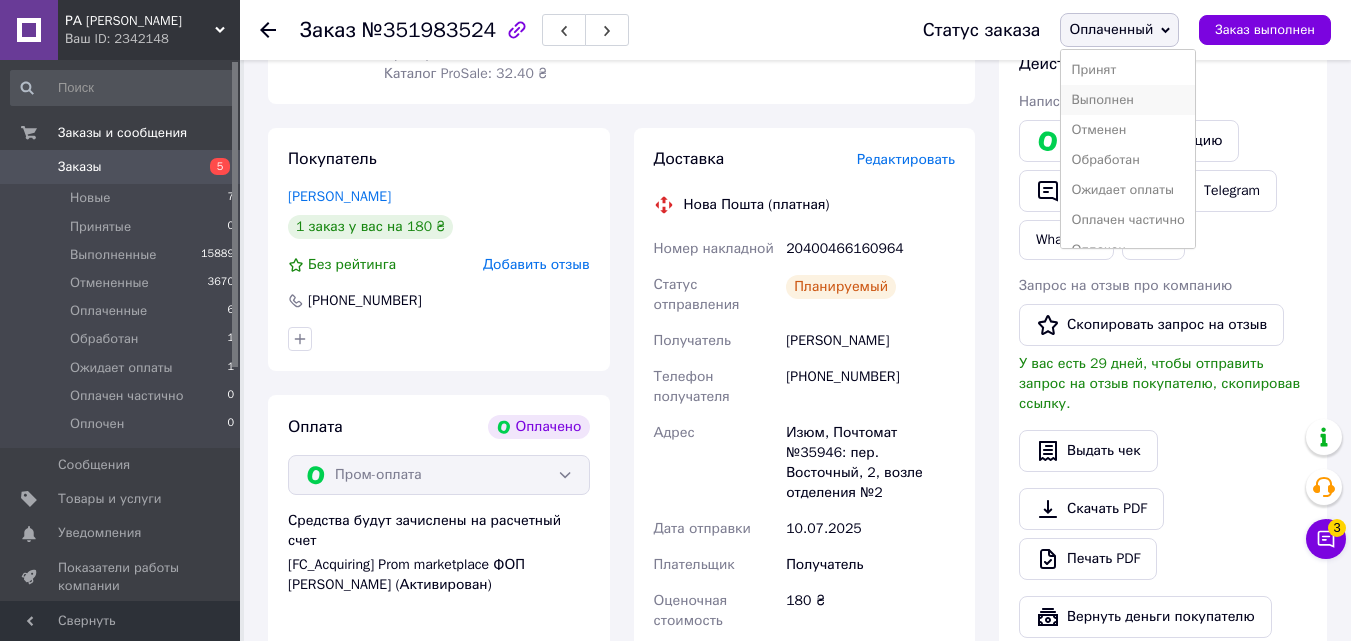 click on "Выполнен" at bounding box center (1127, 100) 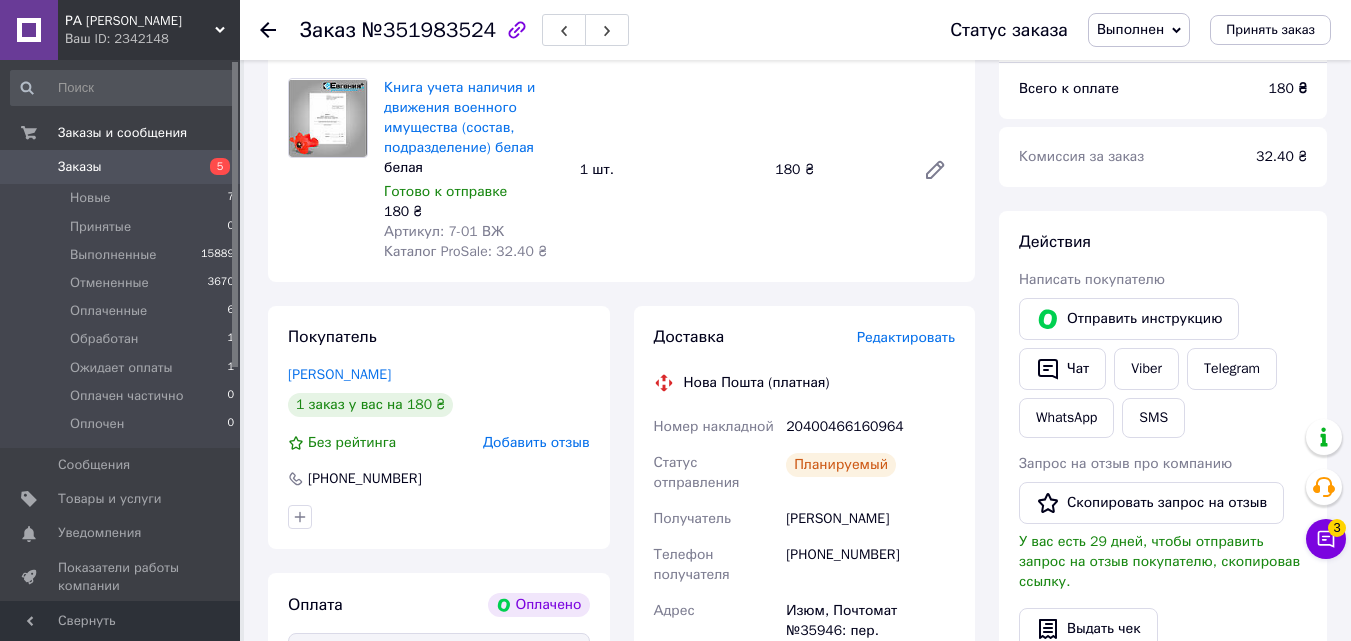 scroll, scrollTop: 0, scrollLeft: 0, axis: both 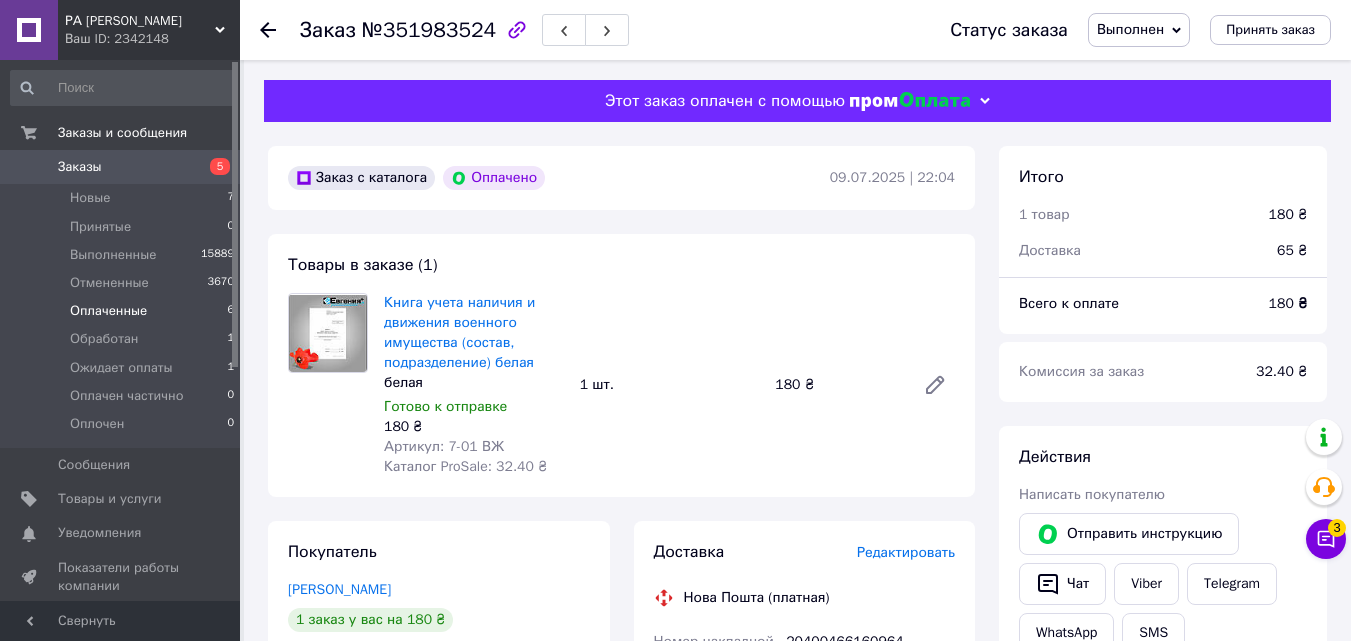 click on "Оплаченные 6" at bounding box center [123, 311] 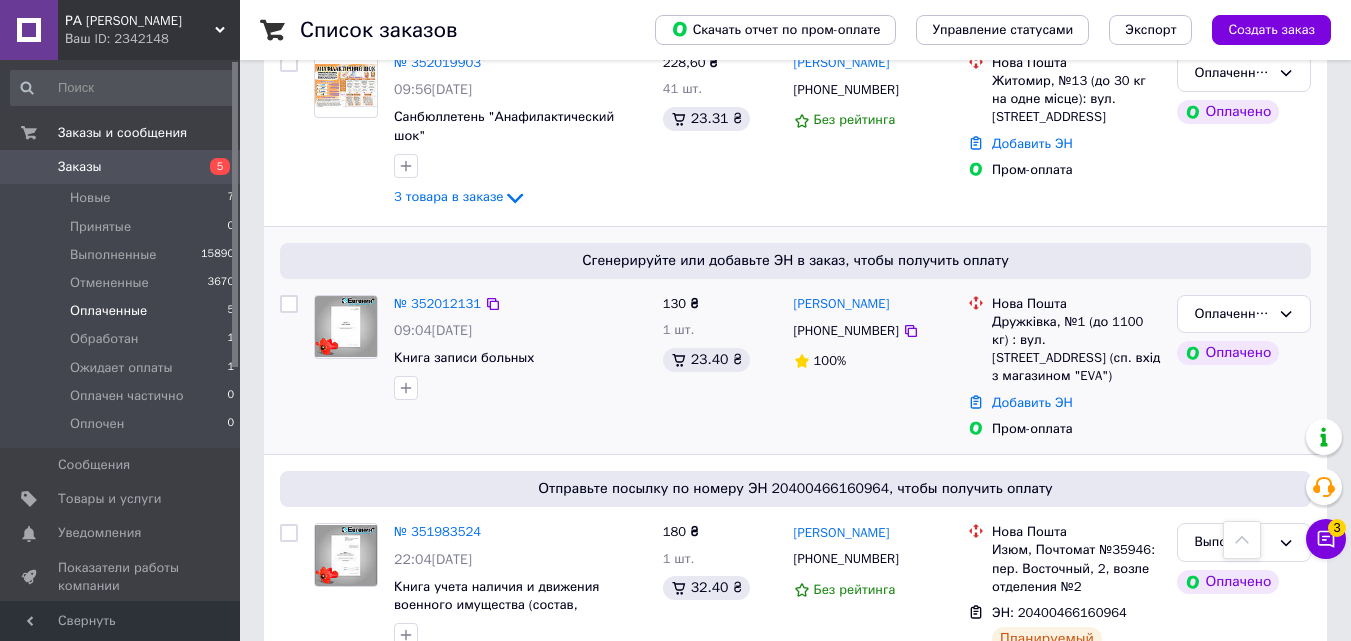 scroll, scrollTop: 700, scrollLeft: 0, axis: vertical 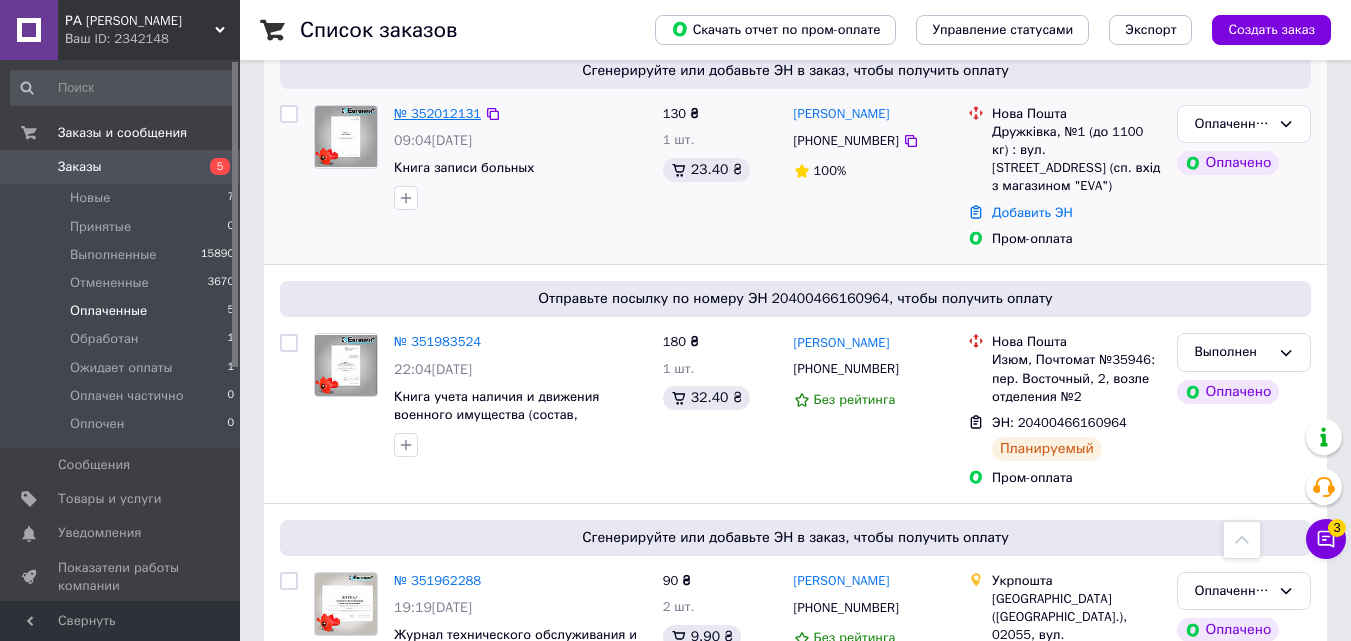 click on "№ 352012131" at bounding box center [437, 113] 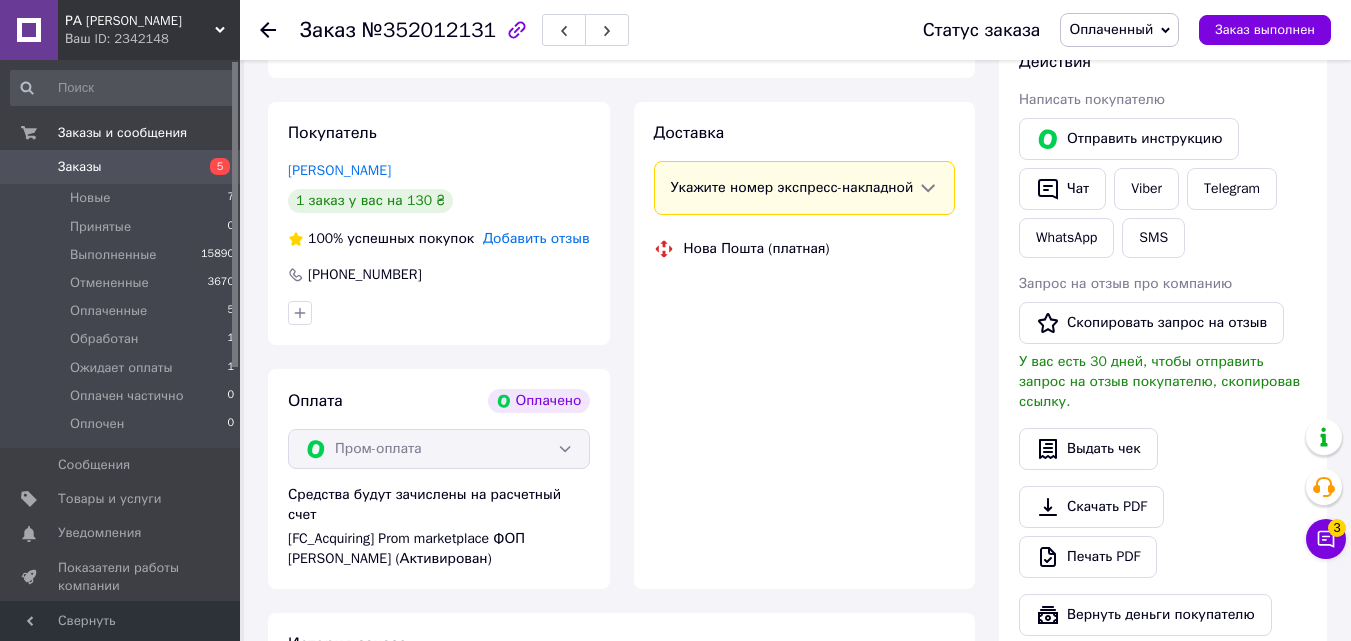 scroll, scrollTop: 700, scrollLeft: 0, axis: vertical 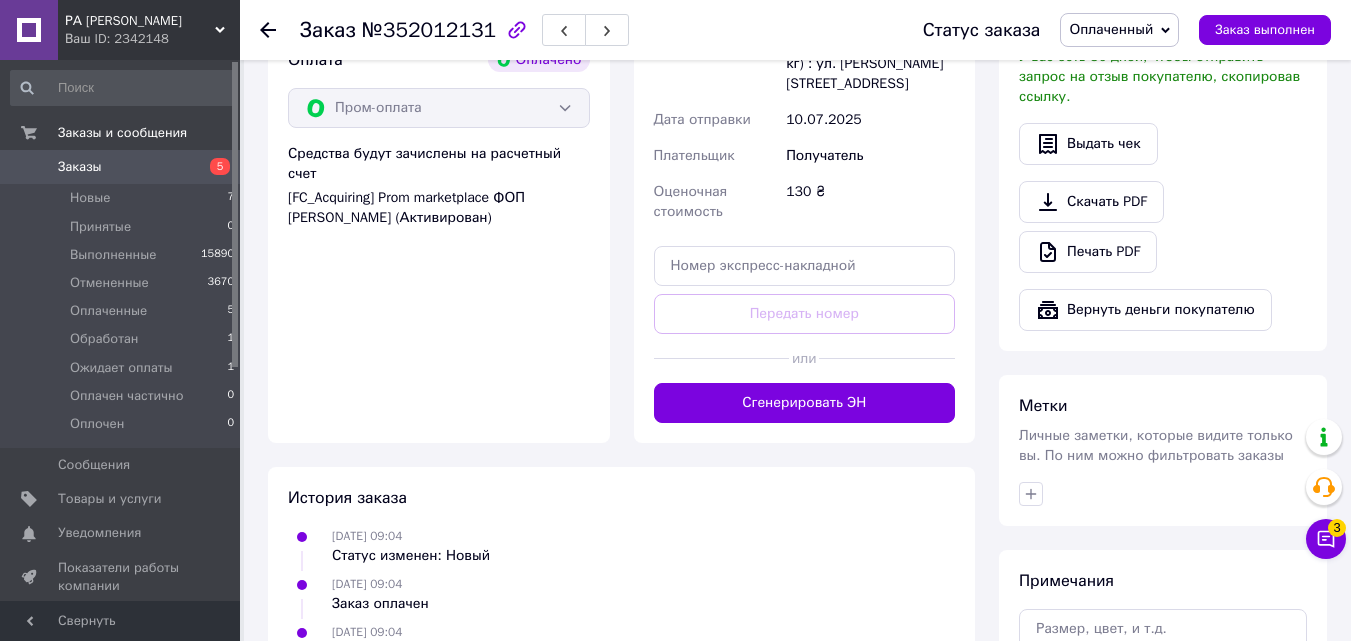 drag, startPoint x: 527, startPoint y: 349, endPoint x: 546, endPoint y: 325, distance: 30.610456 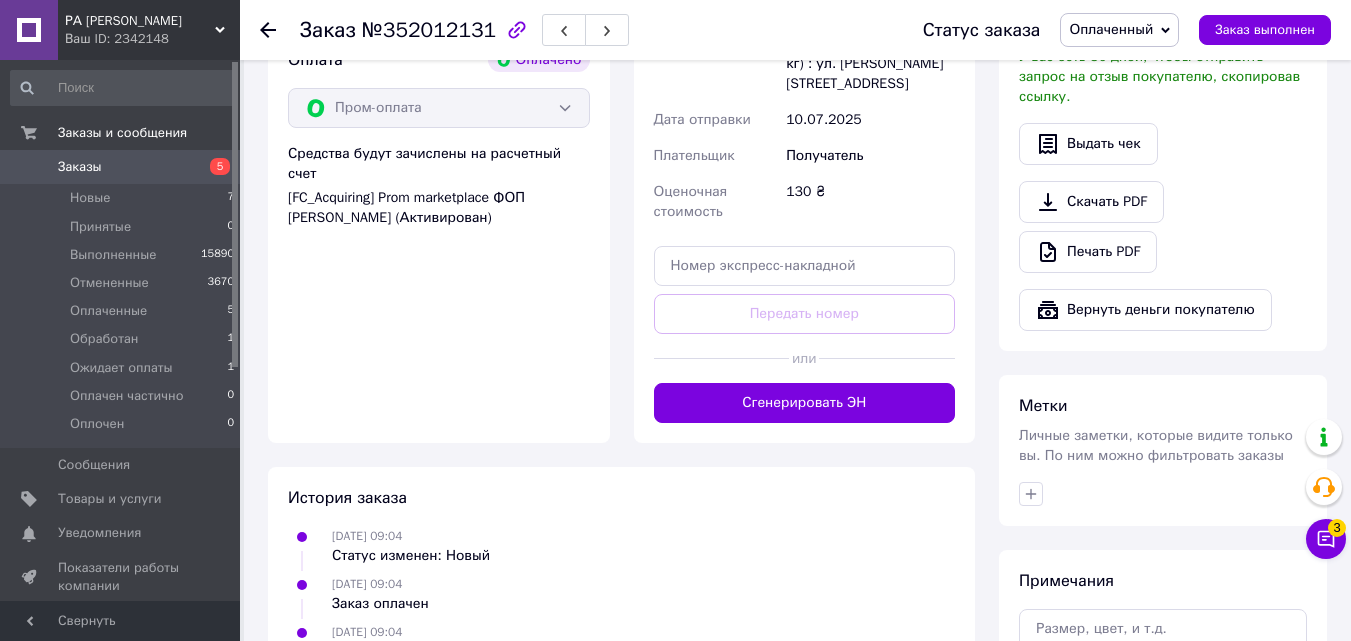 click on "Оплата Оплачено Пром-оплата Средства будут зачислены на расчетный счет [FC_Acquiring] Prom marketplace ФОП КОЖЕНКО ЄВГЕНІЯ ЕДУАРДОВНА (Активирован)" at bounding box center [439, 235] 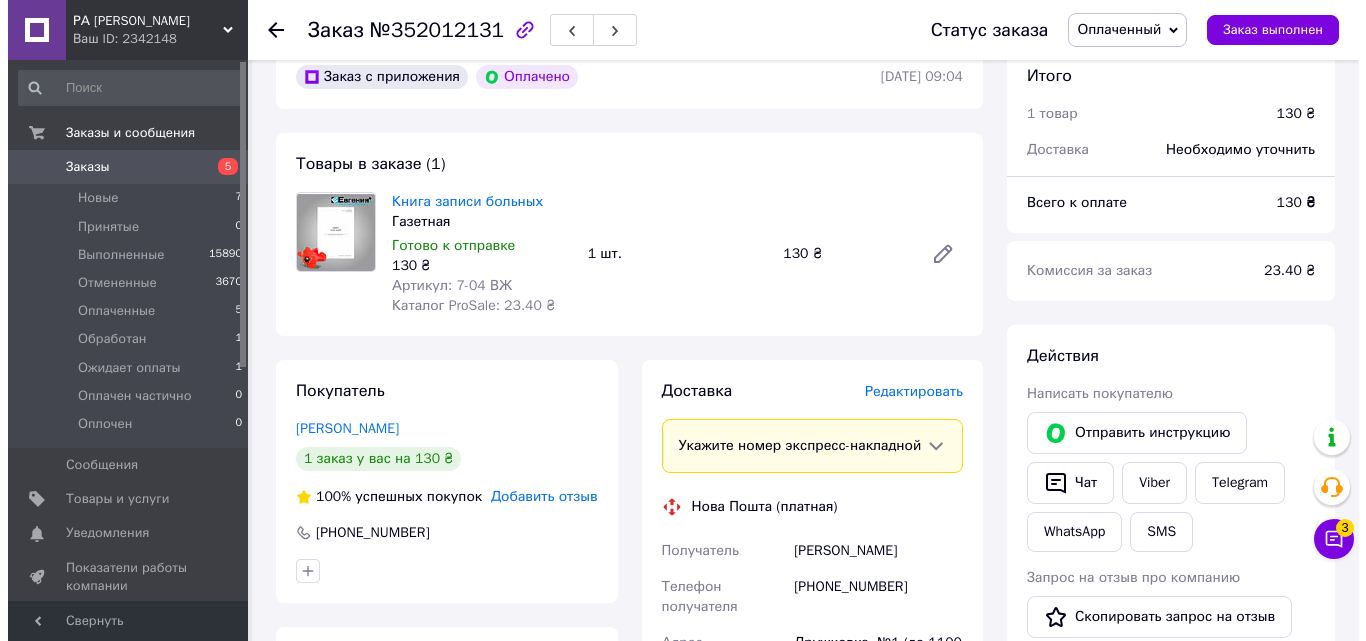 scroll, scrollTop: 100, scrollLeft: 0, axis: vertical 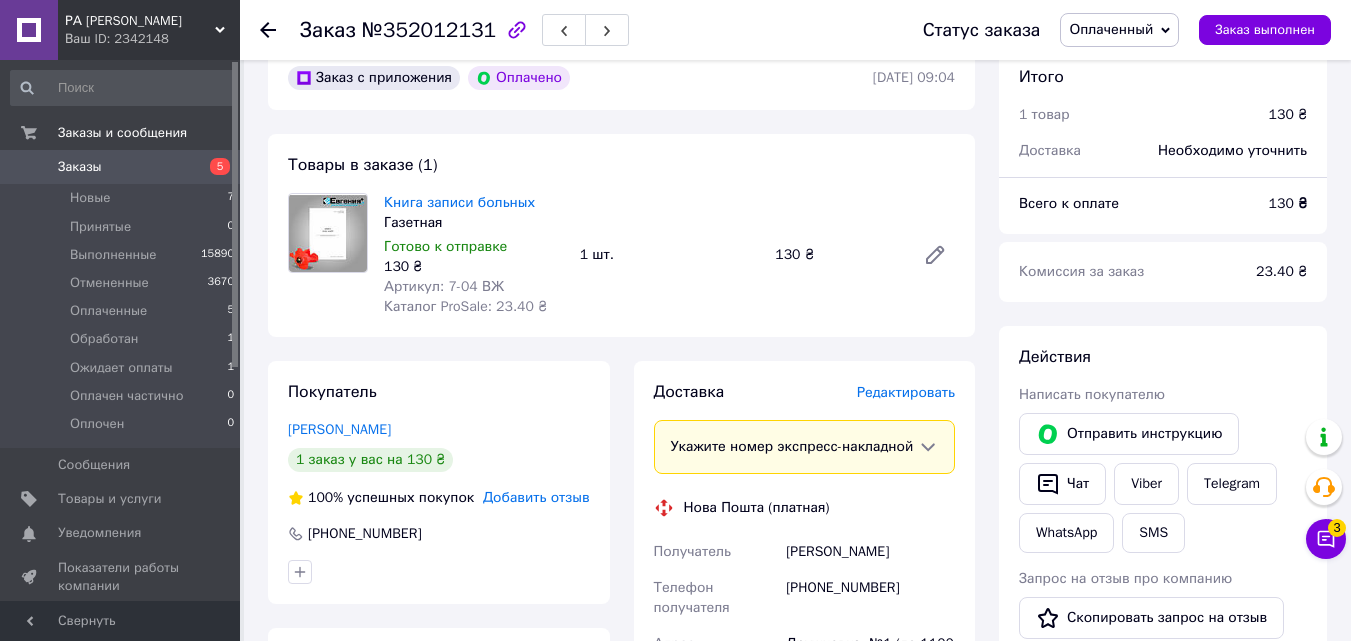 click on "Редактировать" at bounding box center (906, 392) 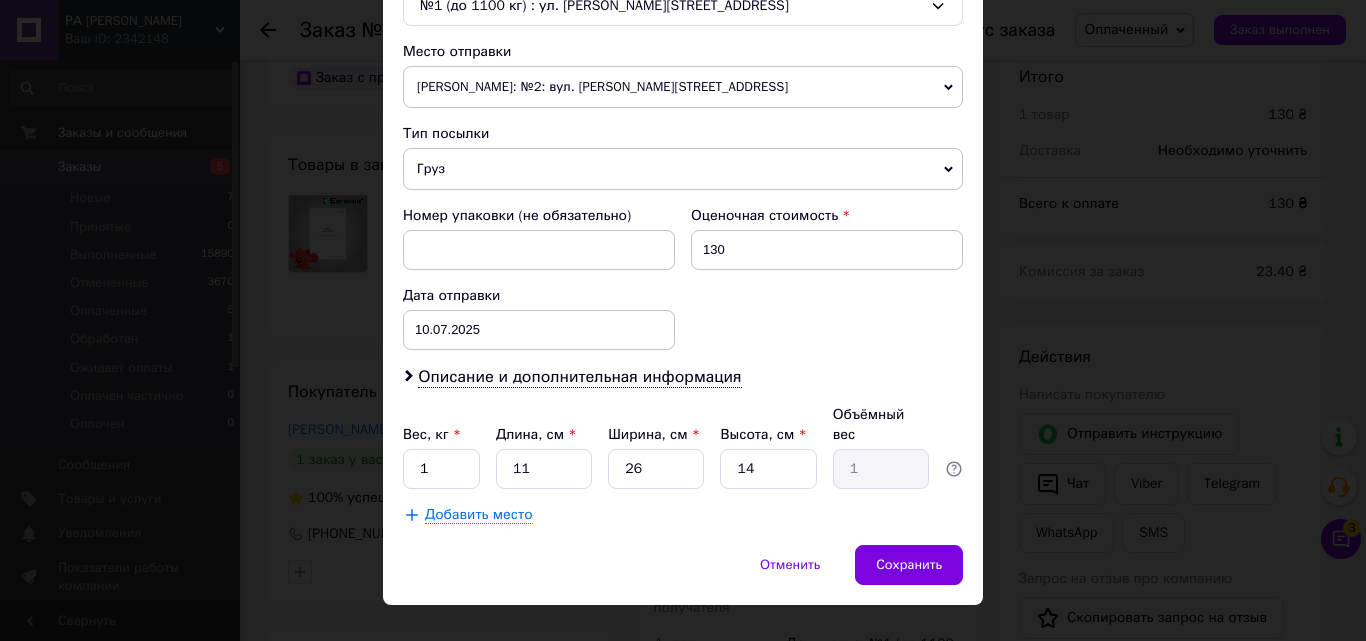 scroll, scrollTop: 687, scrollLeft: 0, axis: vertical 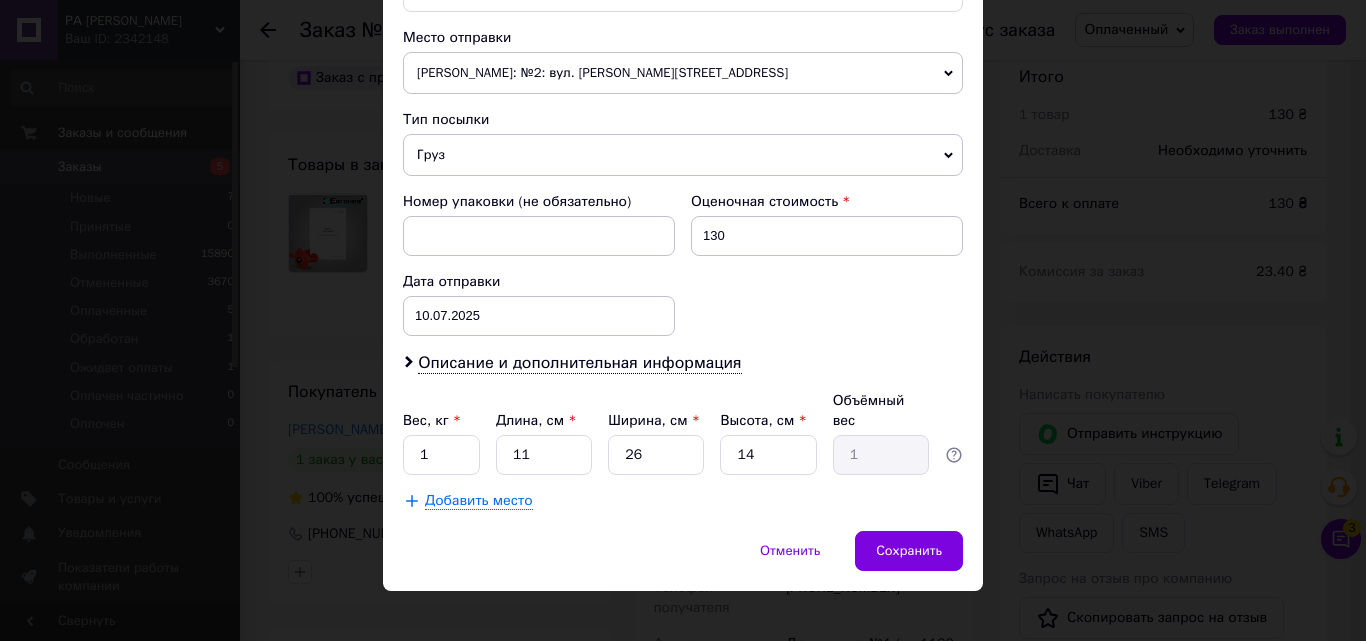 click on "Груз" at bounding box center (683, 155) 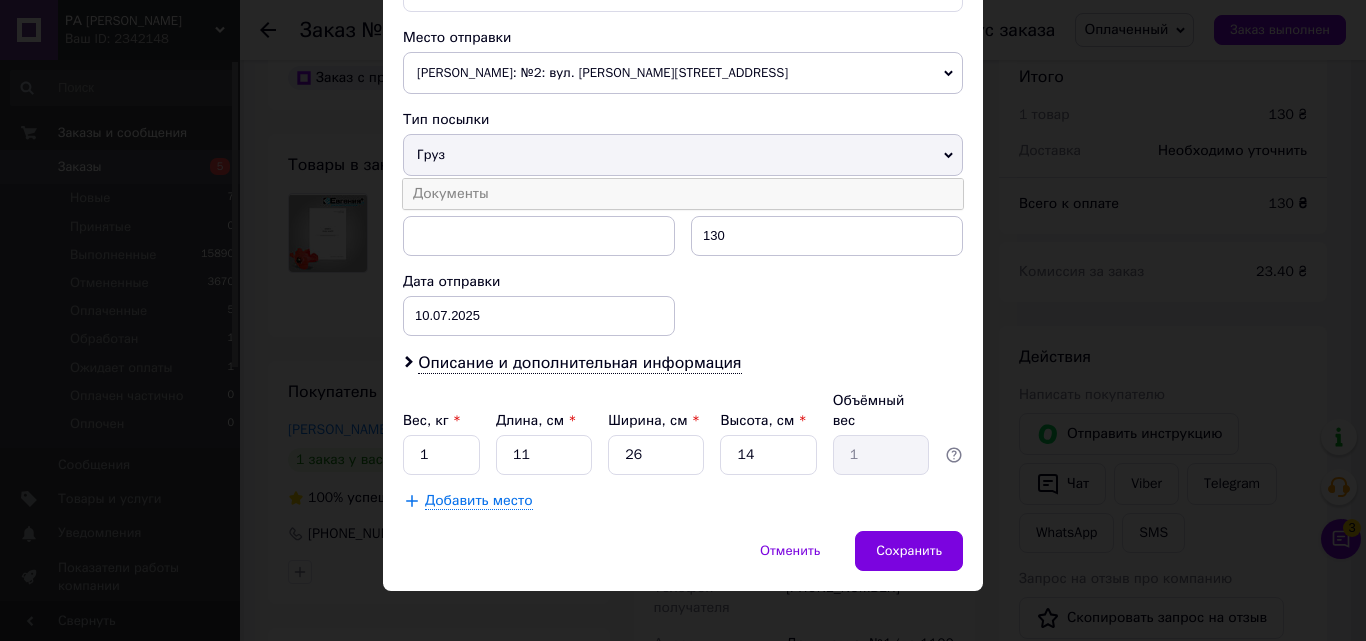 click on "Документы" at bounding box center (683, 194) 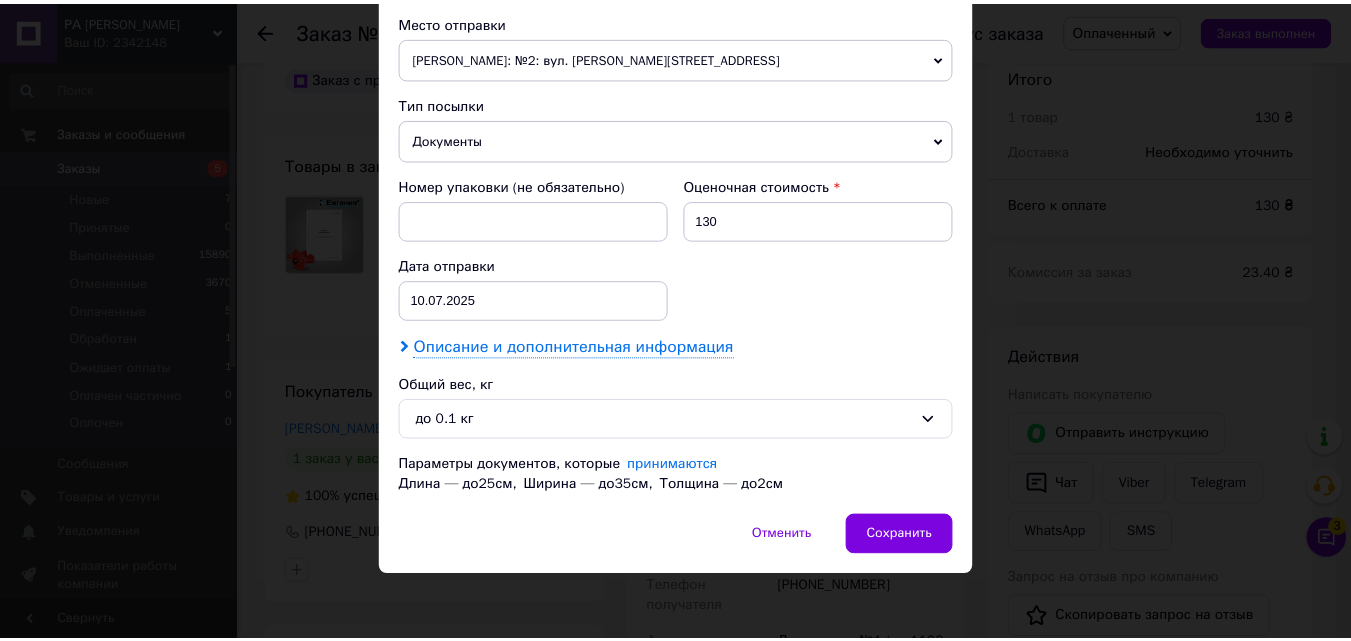 scroll, scrollTop: 707, scrollLeft: 0, axis: vertical 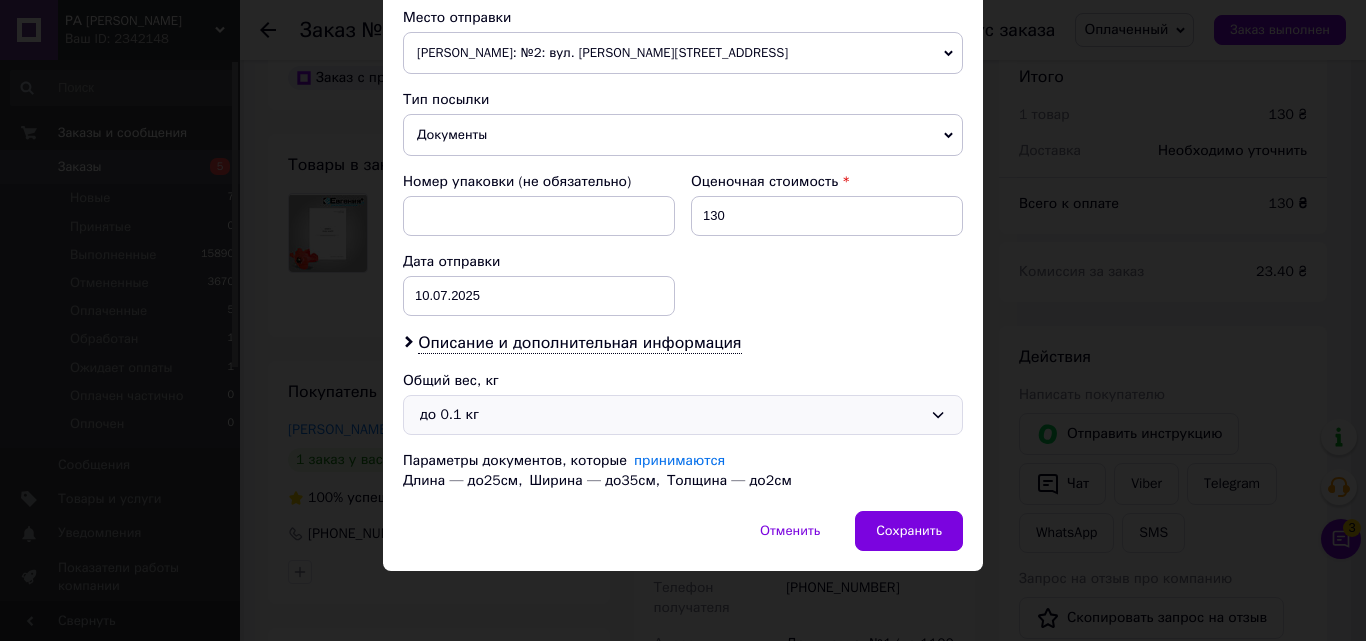 click on "до 0.1 кг" at bounding box center (671, 415) 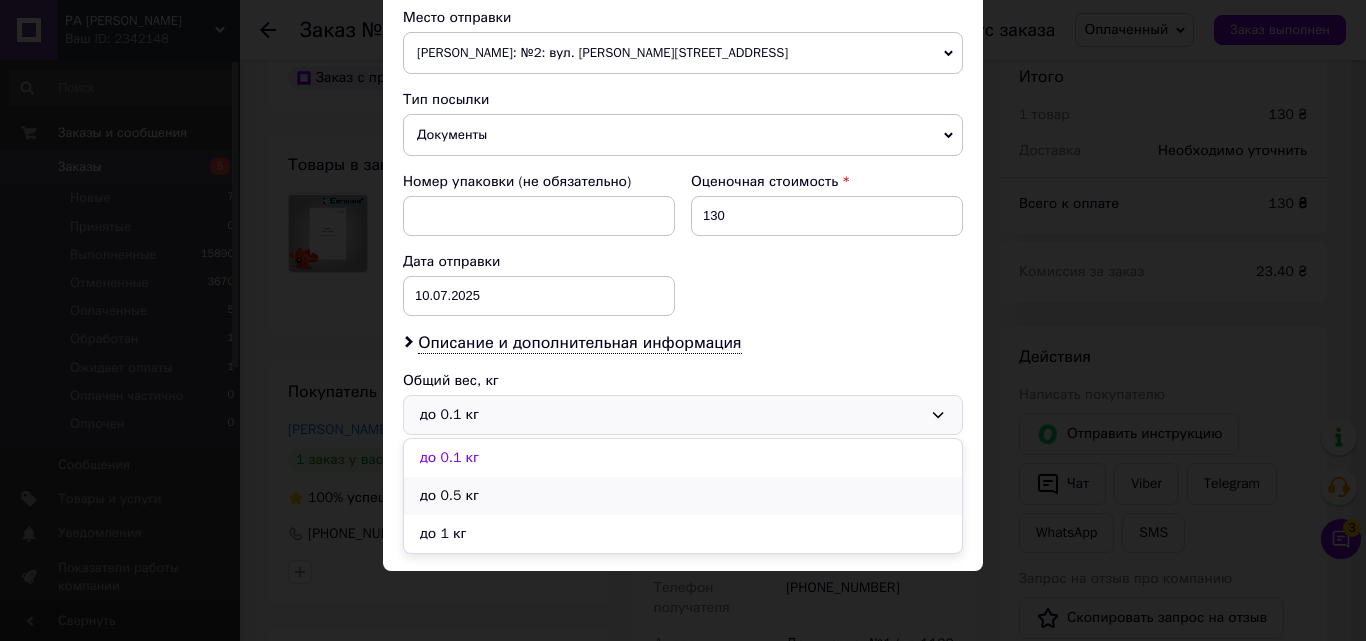 click on "до 0.5 кг" at bounding box center (683, 496) 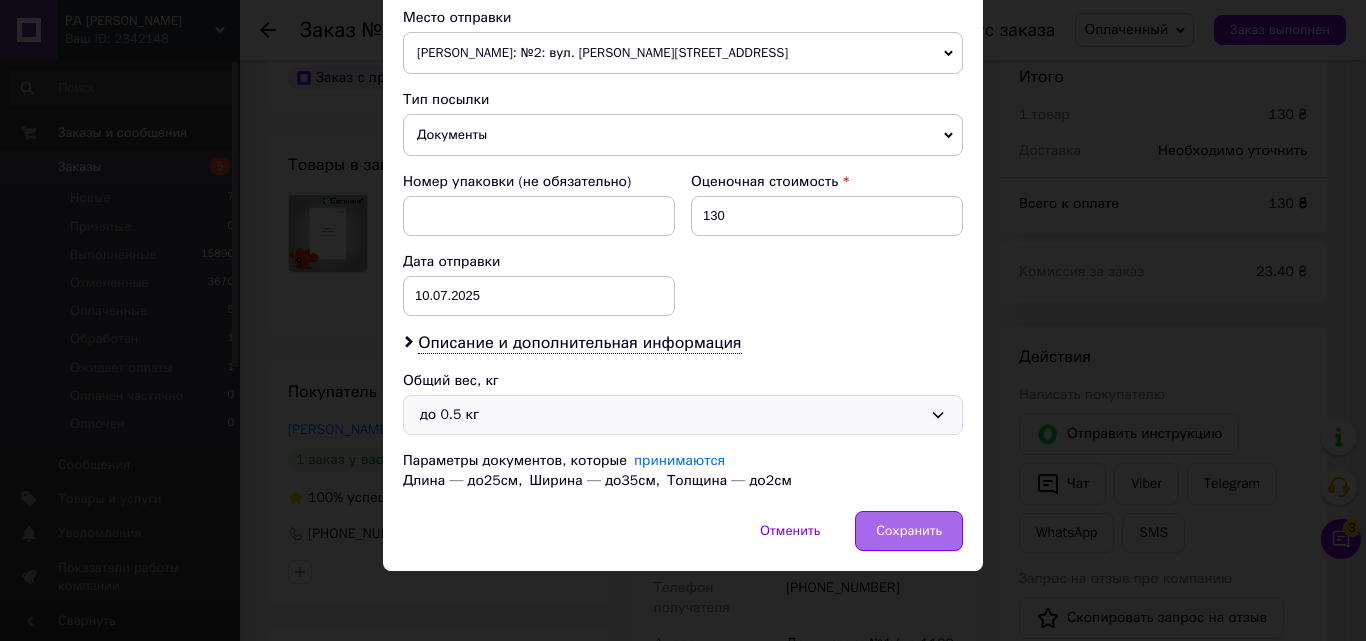 click on "Сохранить" at bounding box center (909, 531) 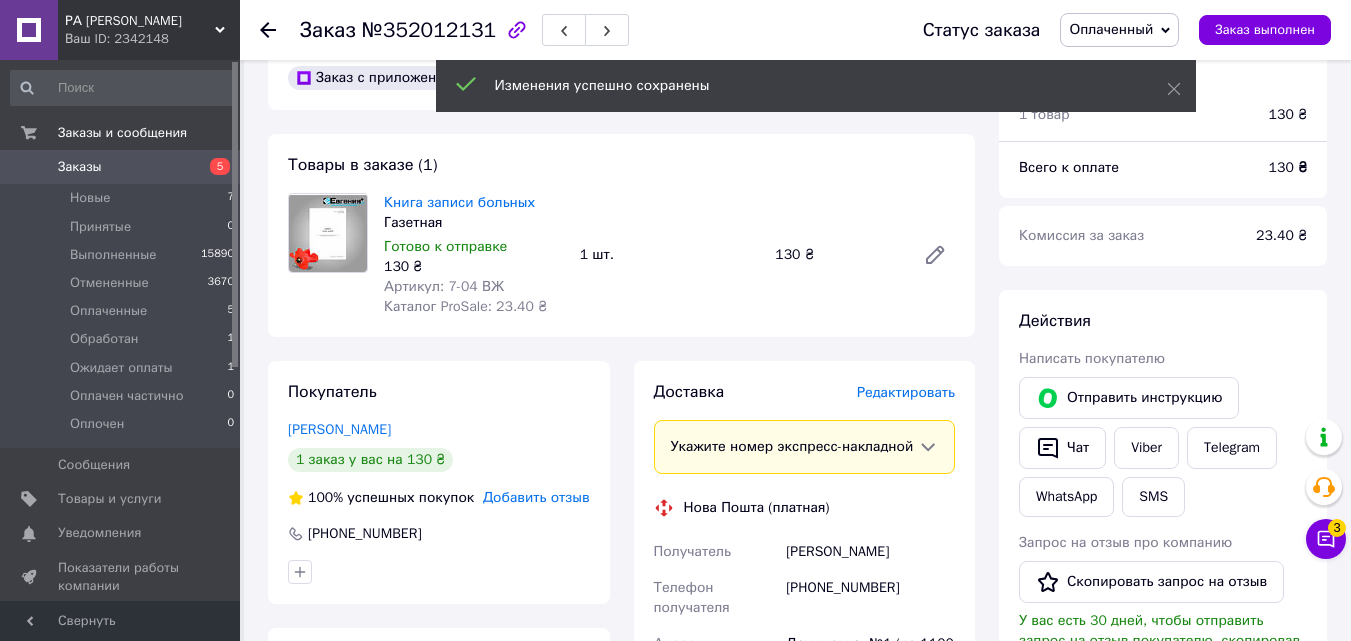 scroll, scrollTop: 600, scrollLeft: 0, axis: vertical 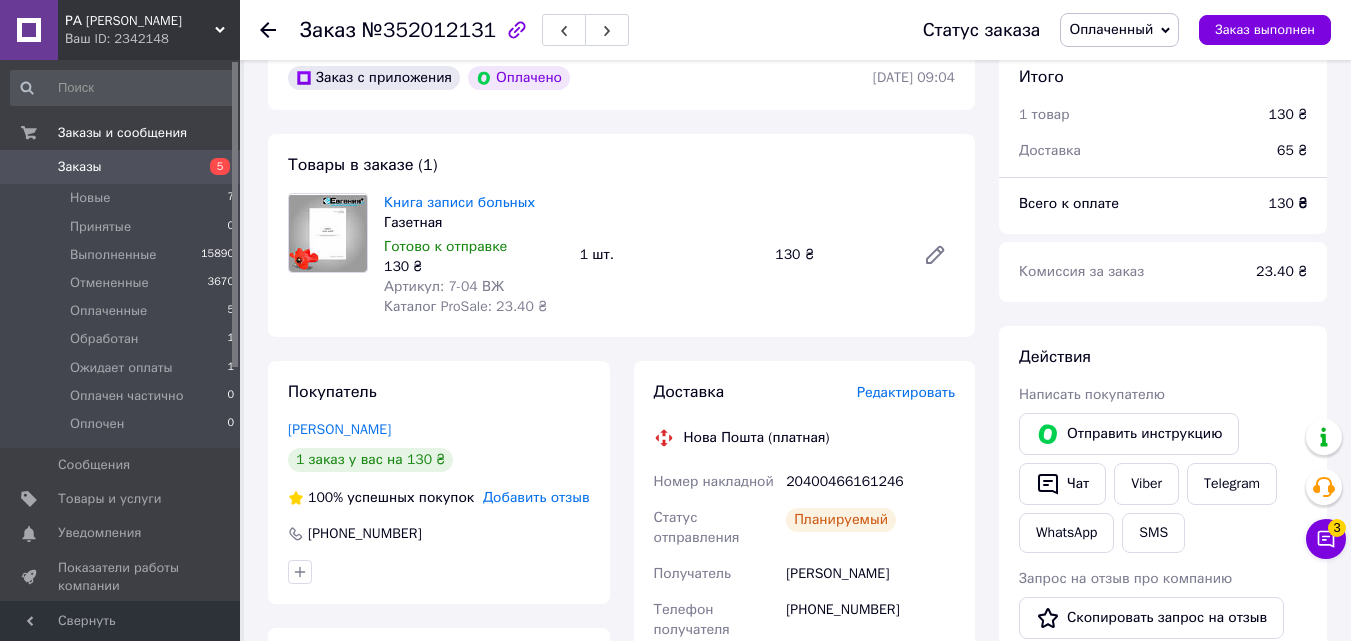 click on "20400466161246" at bounding box center (870, 482) 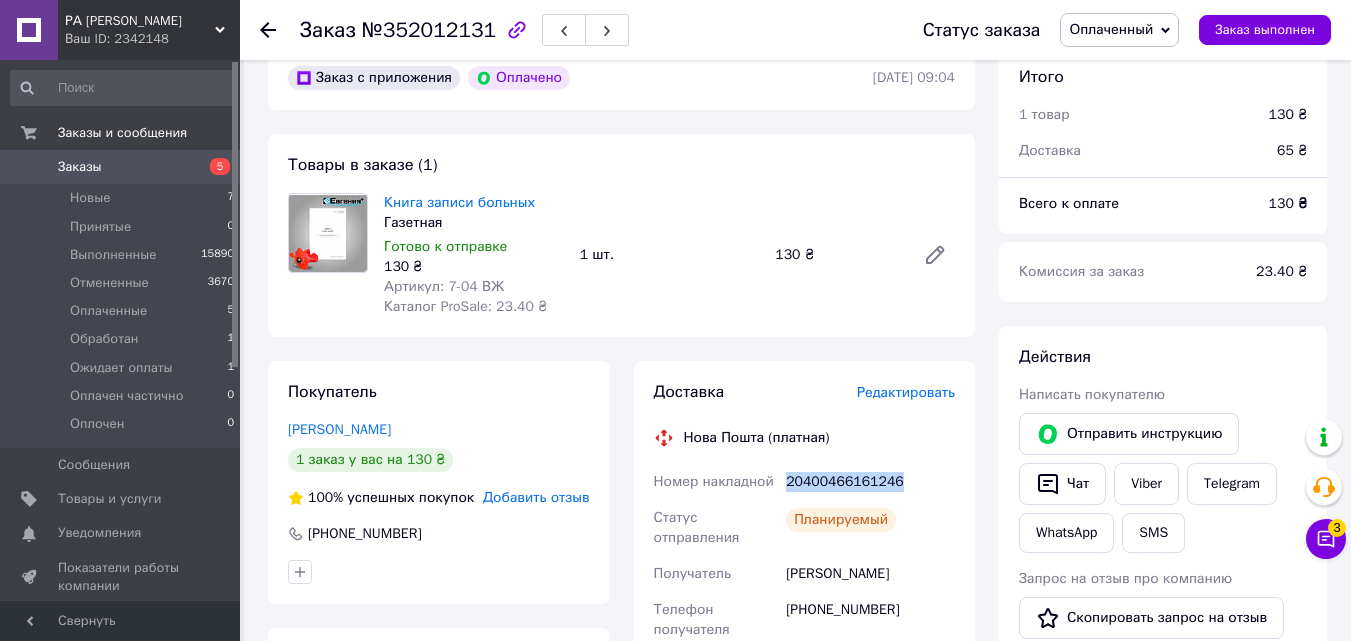 click on "20400466161246" at bounding box center [870, 482] 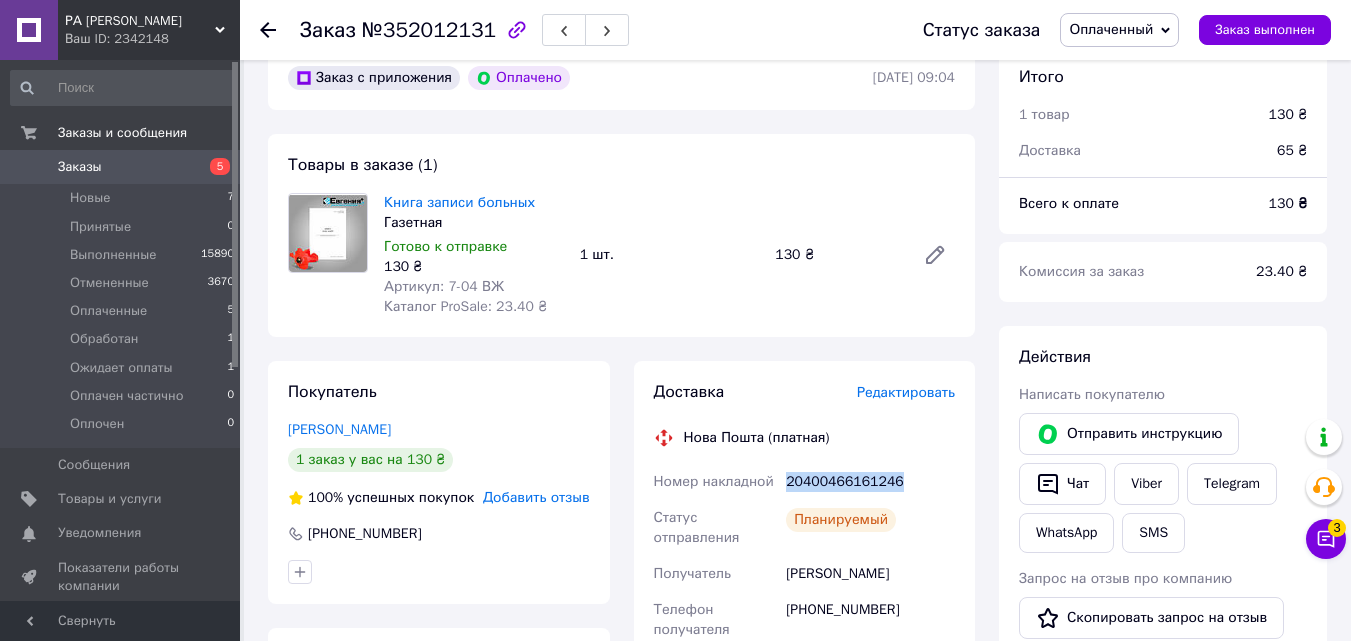 click on "Оплаченный" at bounding box center [1111, 29] 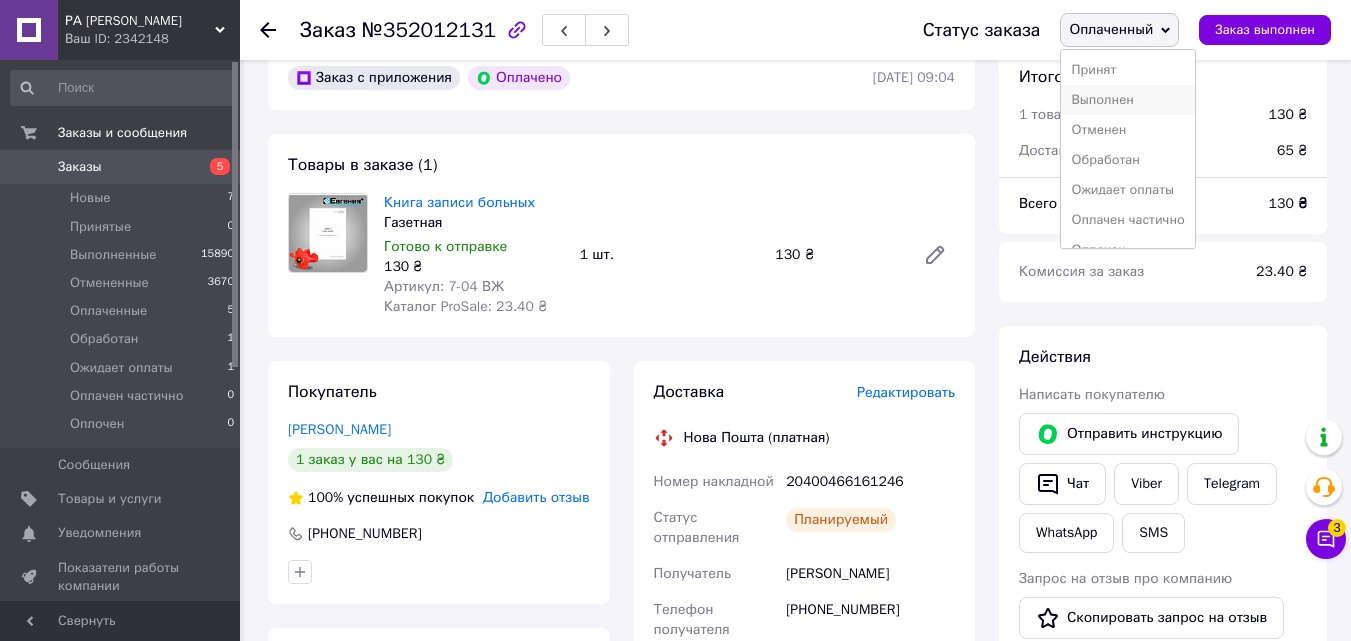 click on "Выполнен" at bounding box center [1127, 100] 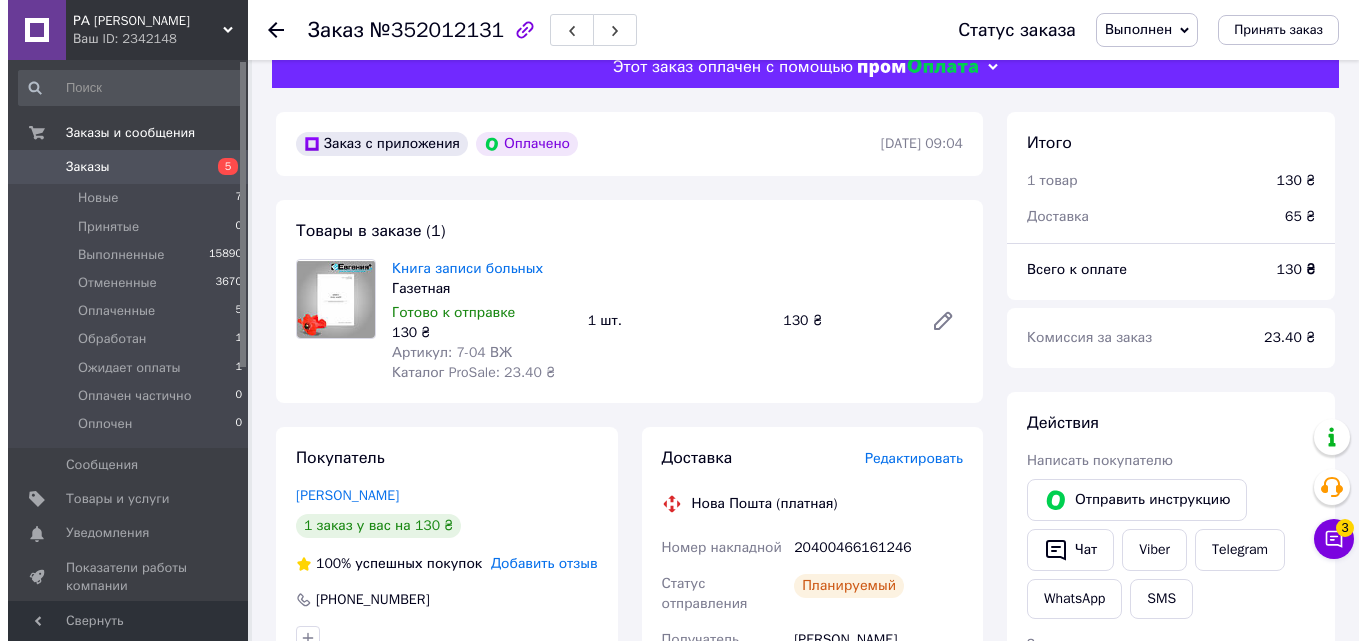 scroll, scrollTop: 0, scrollLeft: 0, axis: both 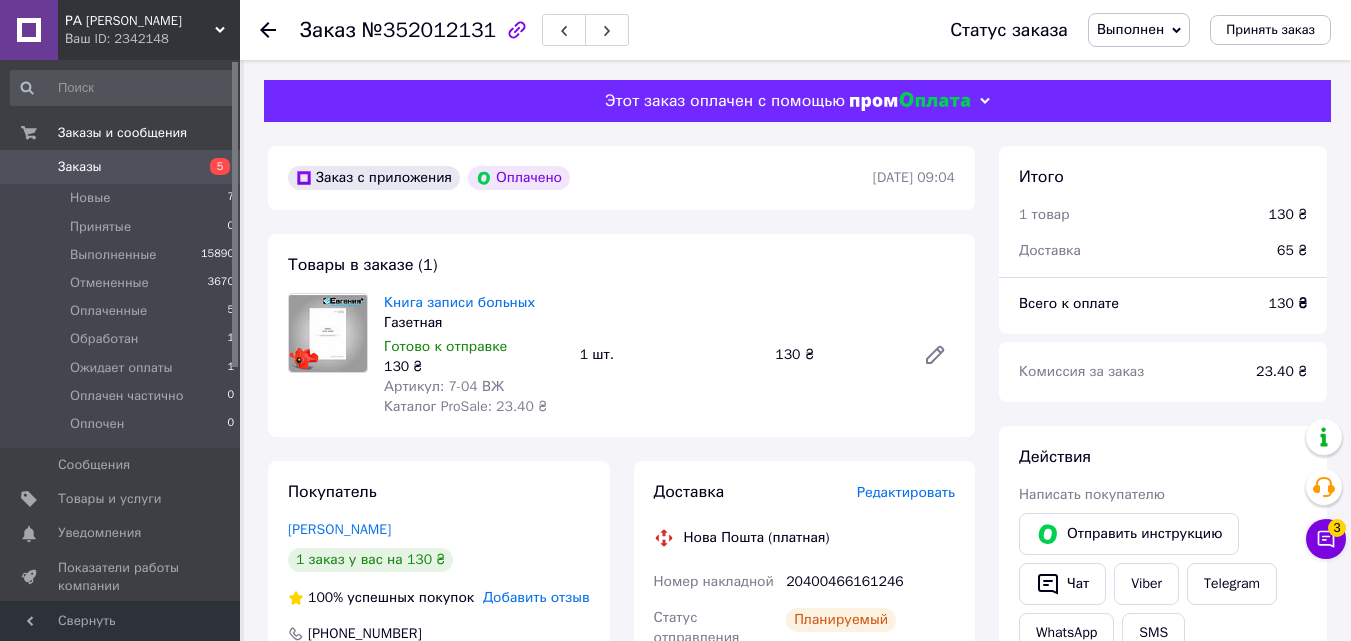 click 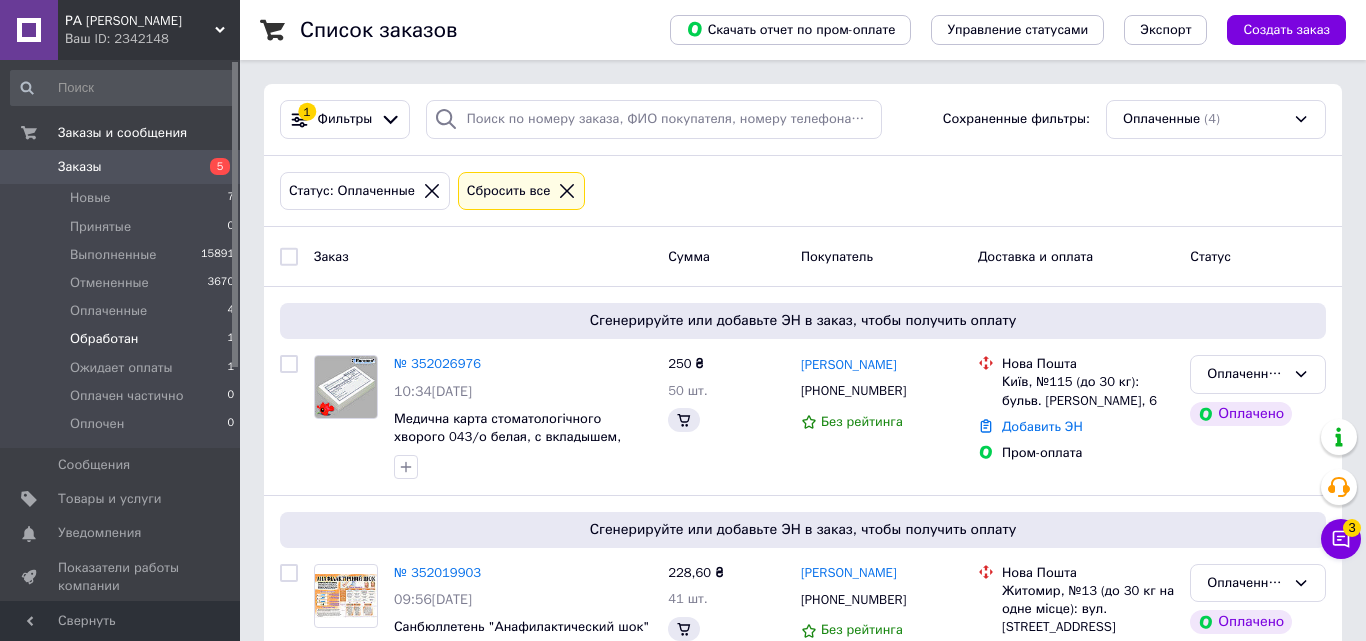 click on "Обработан 1" at bounding box center (123, 339) 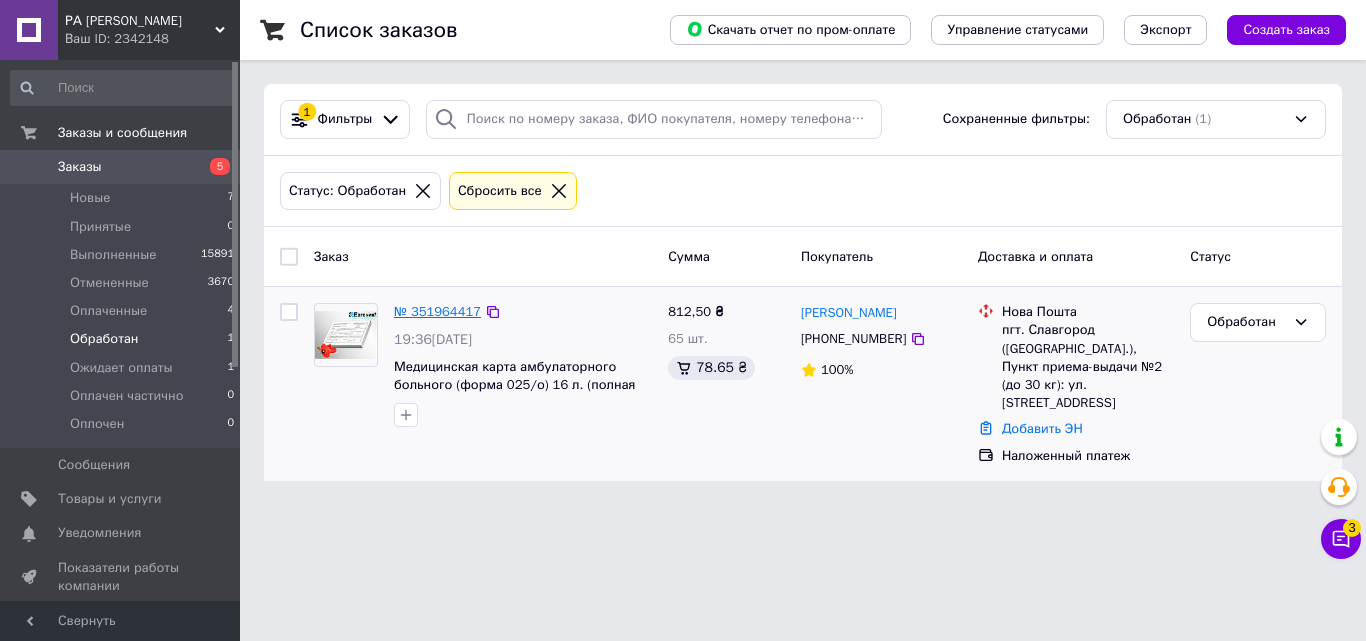 click on "№ 351964417" at bounding box center [437, 311] 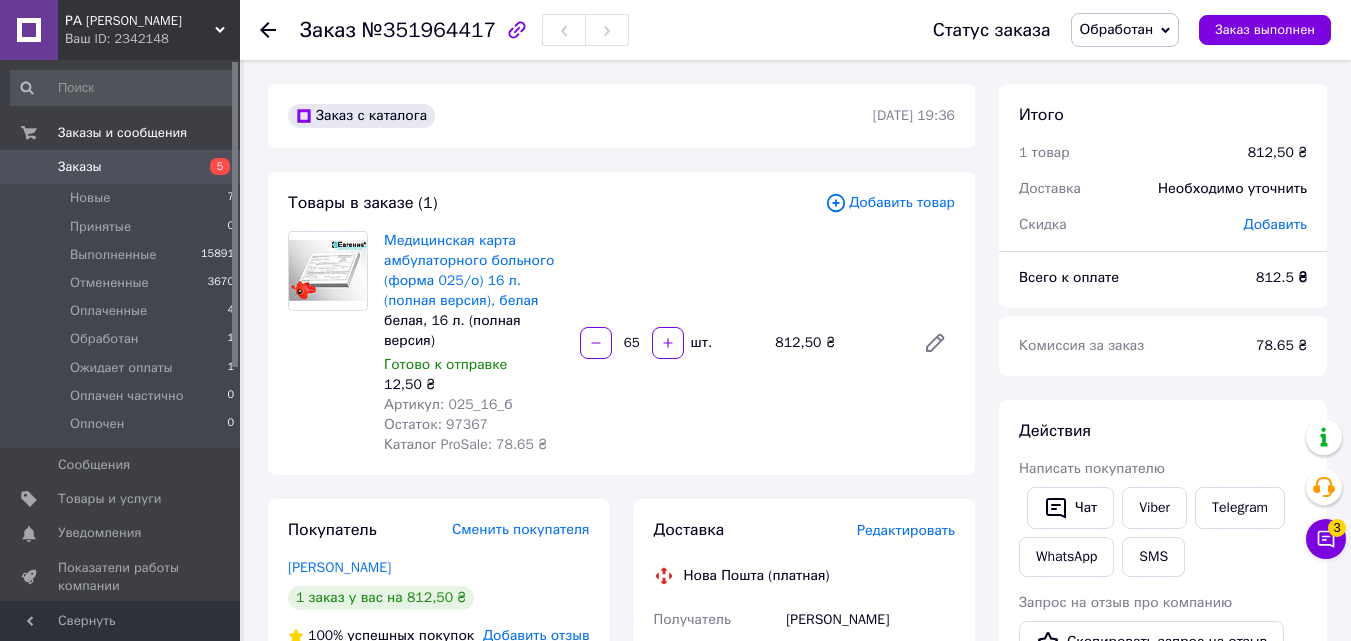 click on "Редактировать" at bounding box center (906, 530) 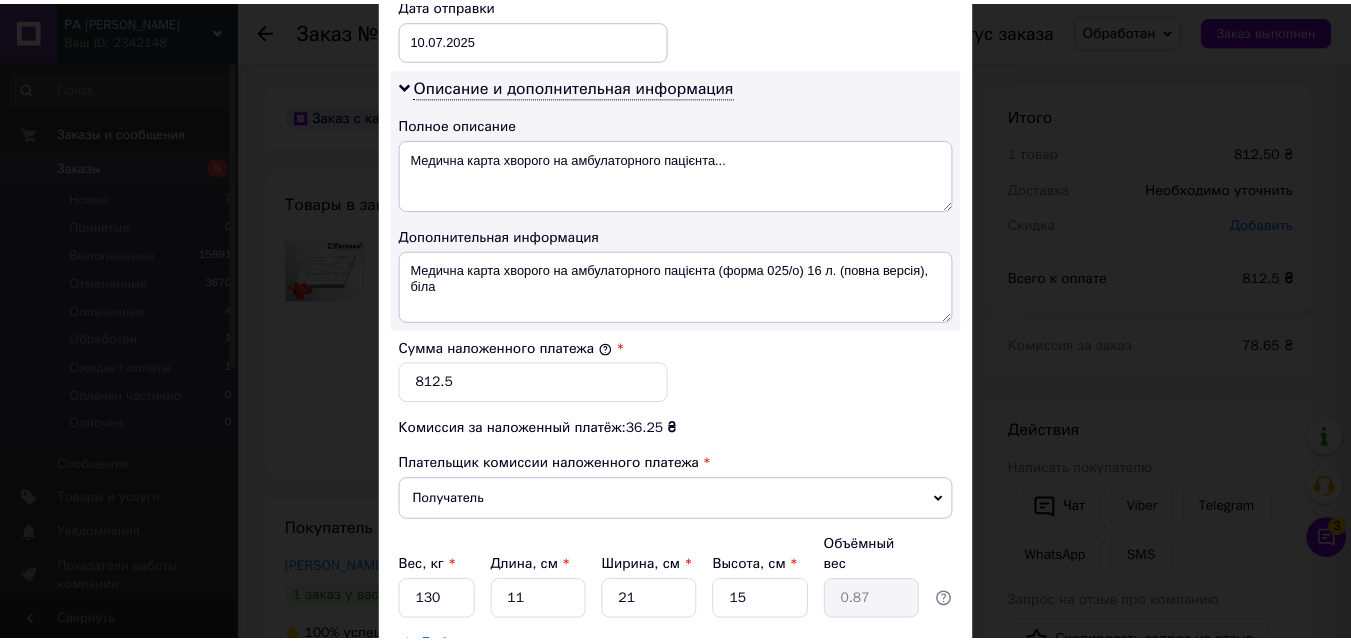 scroll, scrollTop: 1109, scrollLeft: 0, axis: vertical 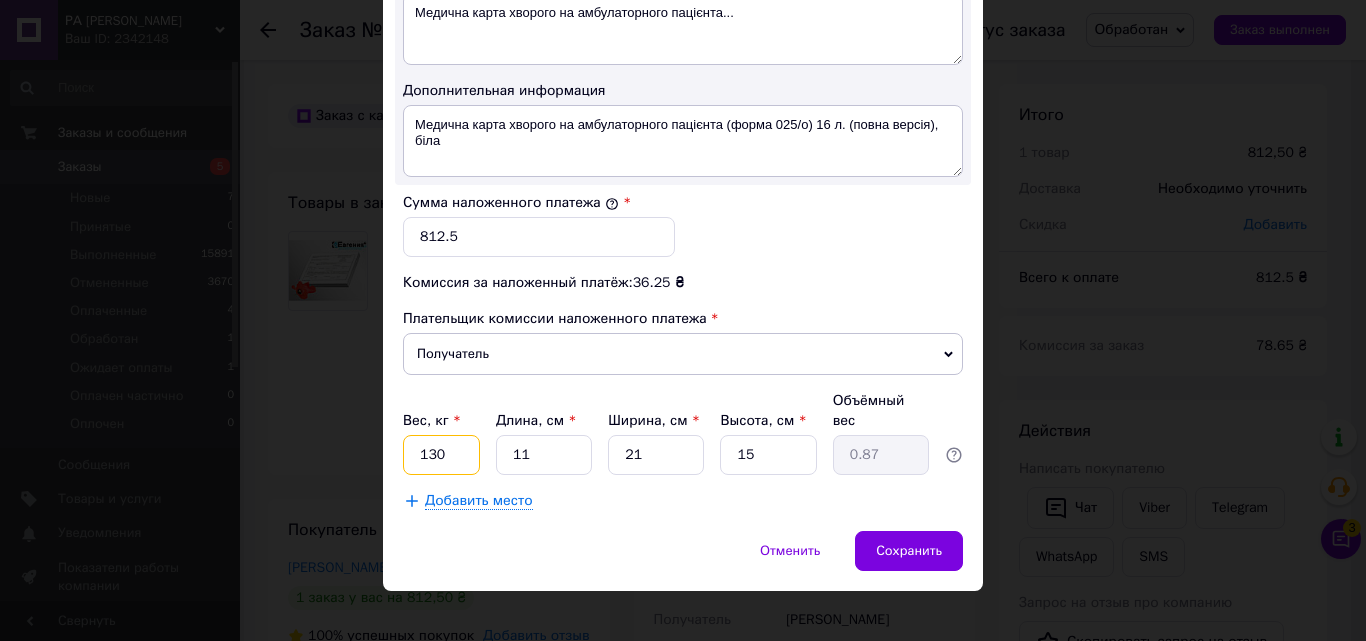 drag, startPoint x: 451, startPoint y: 437, endPoint x: 391, endPoint y: 444, distance: 60.40695 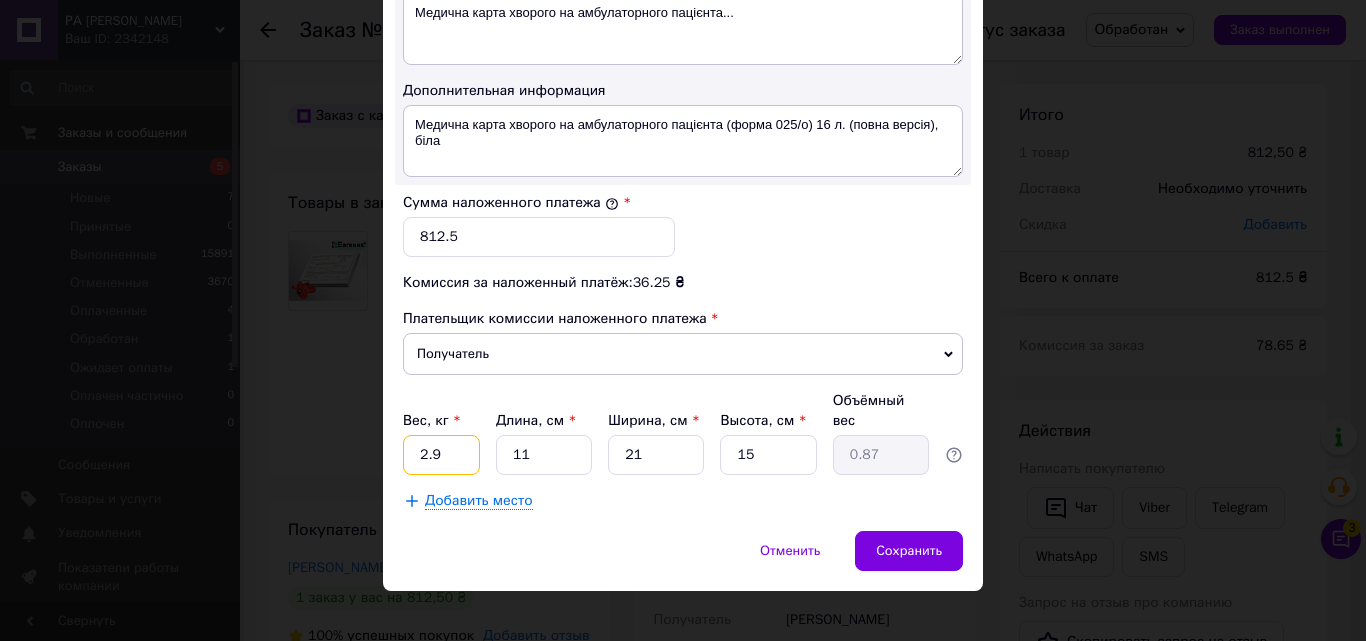 type on "2.9" 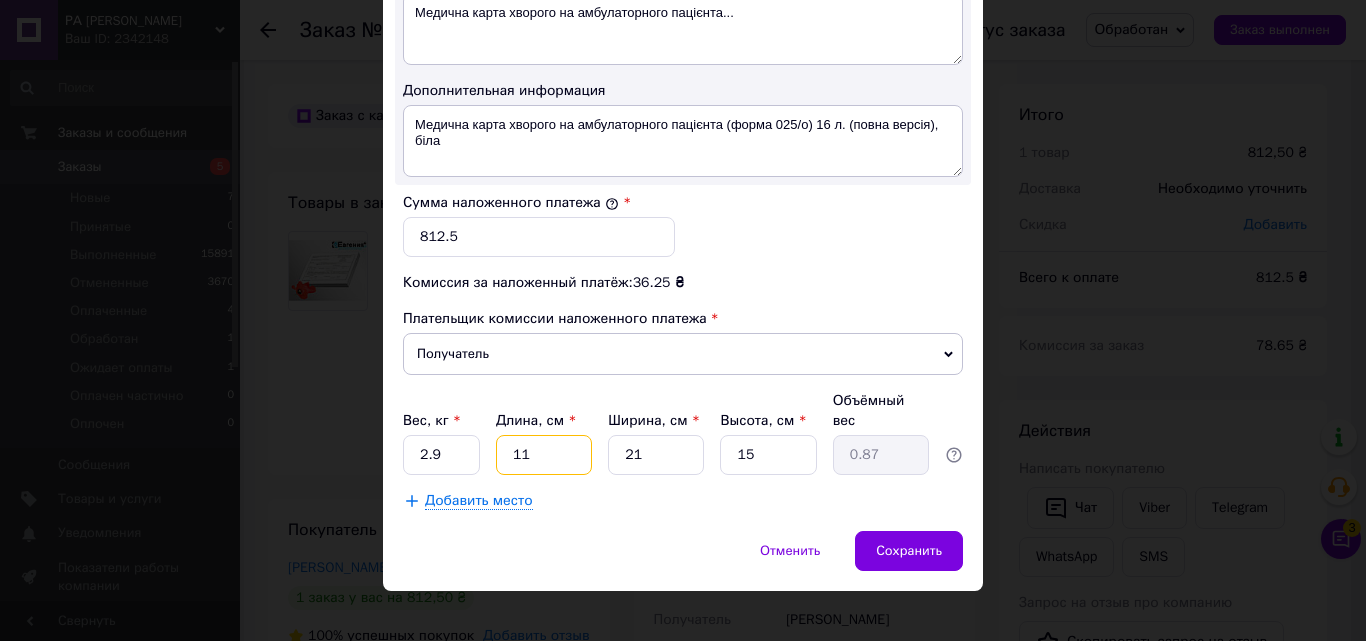 type on "2" 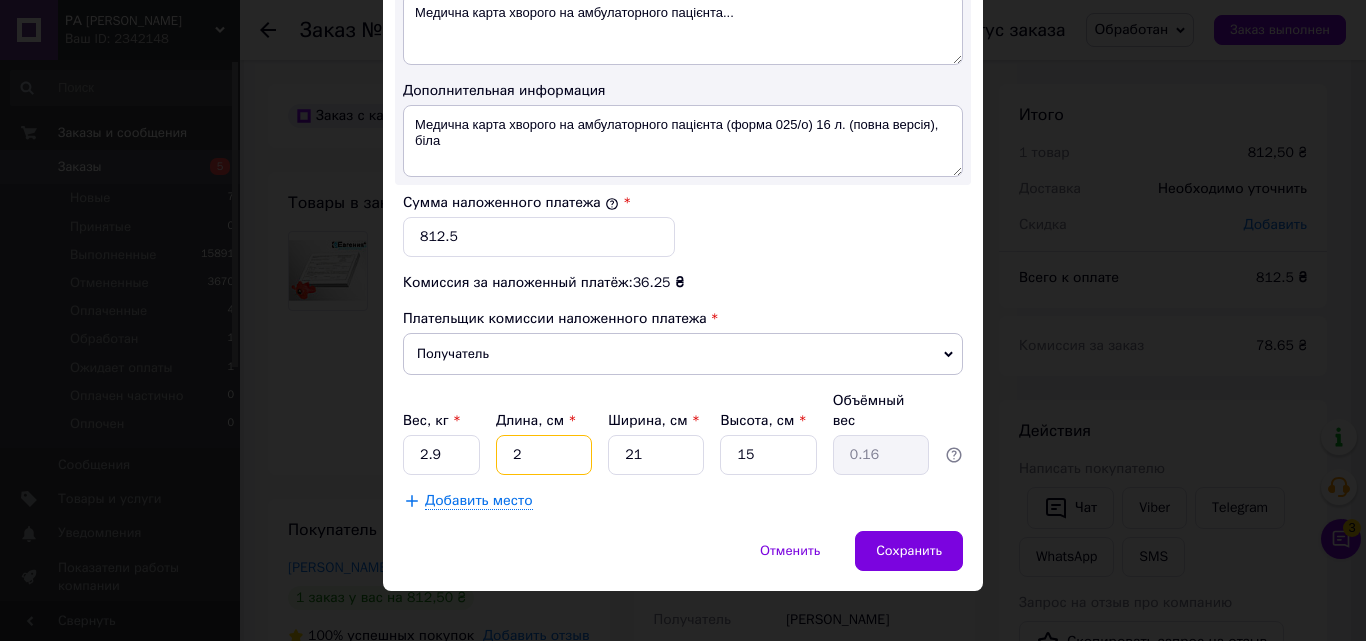 type on "21" 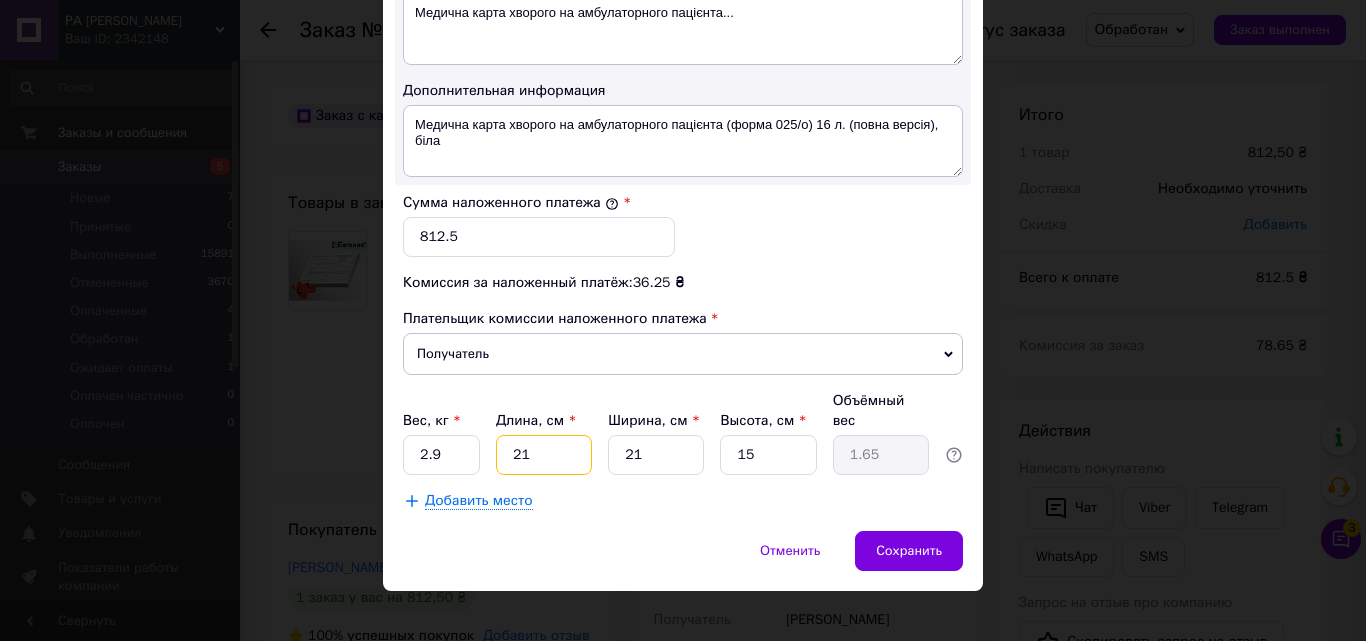 type on "21" 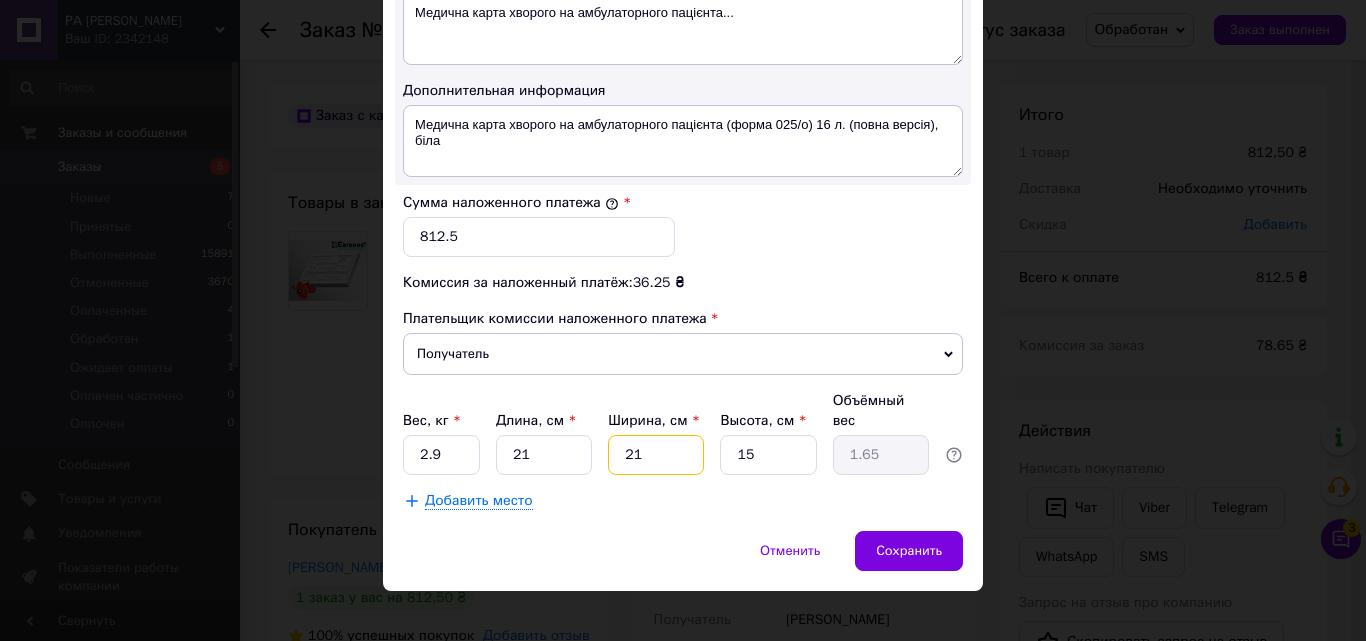 type on "1" 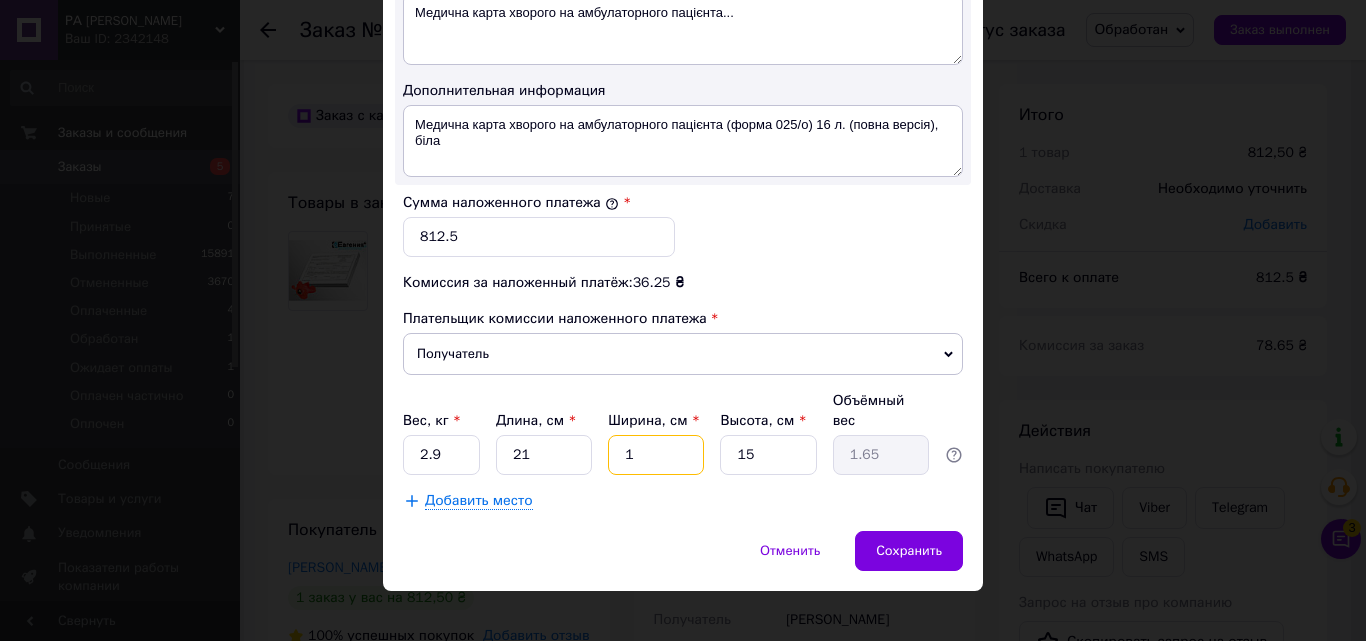 type on "0.1" 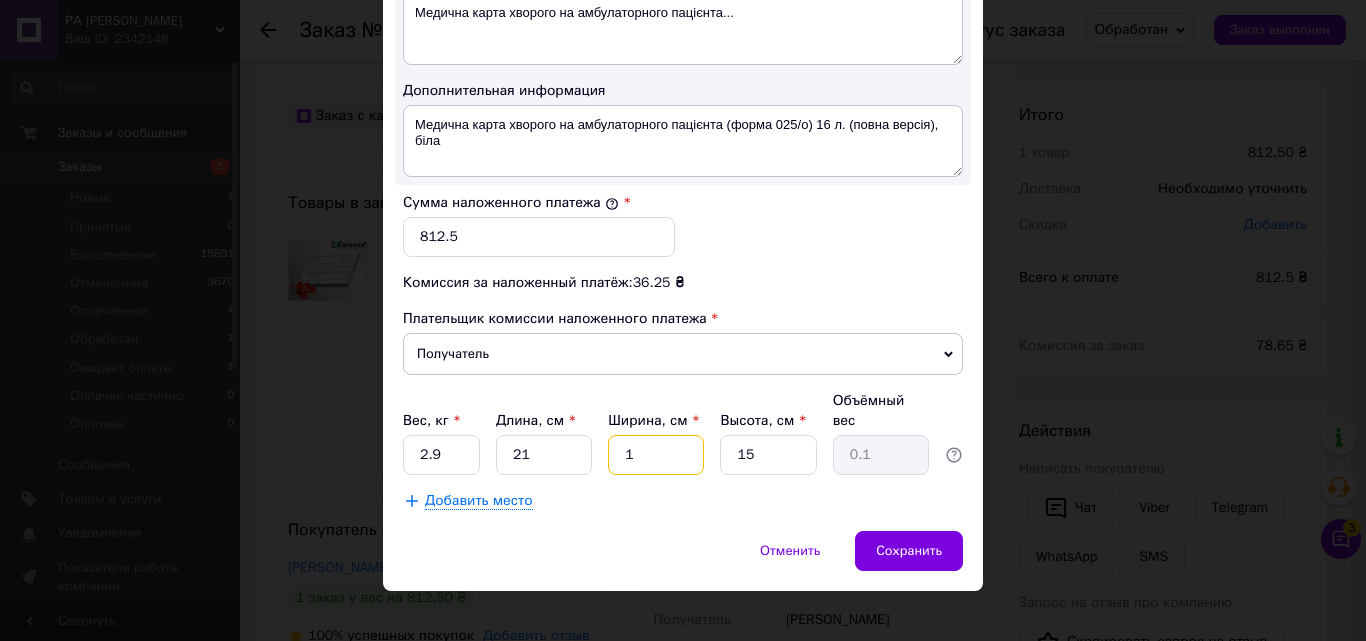 type on "15" 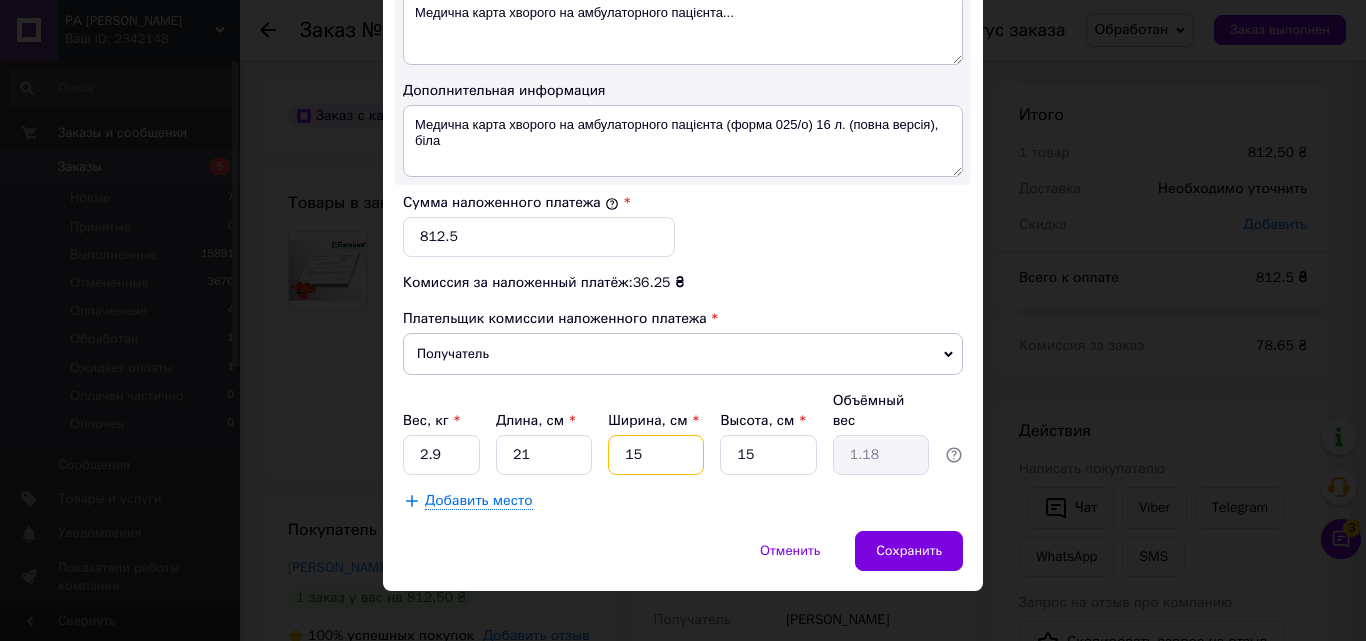 type on "15" 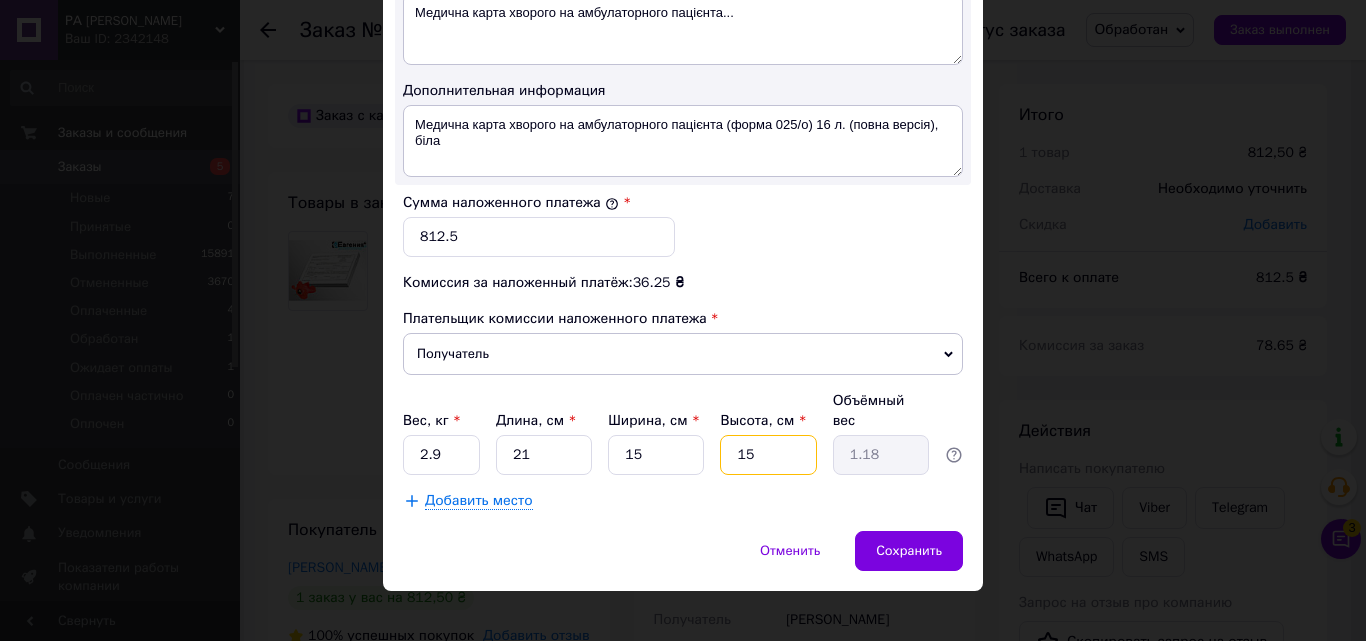 type on "1" 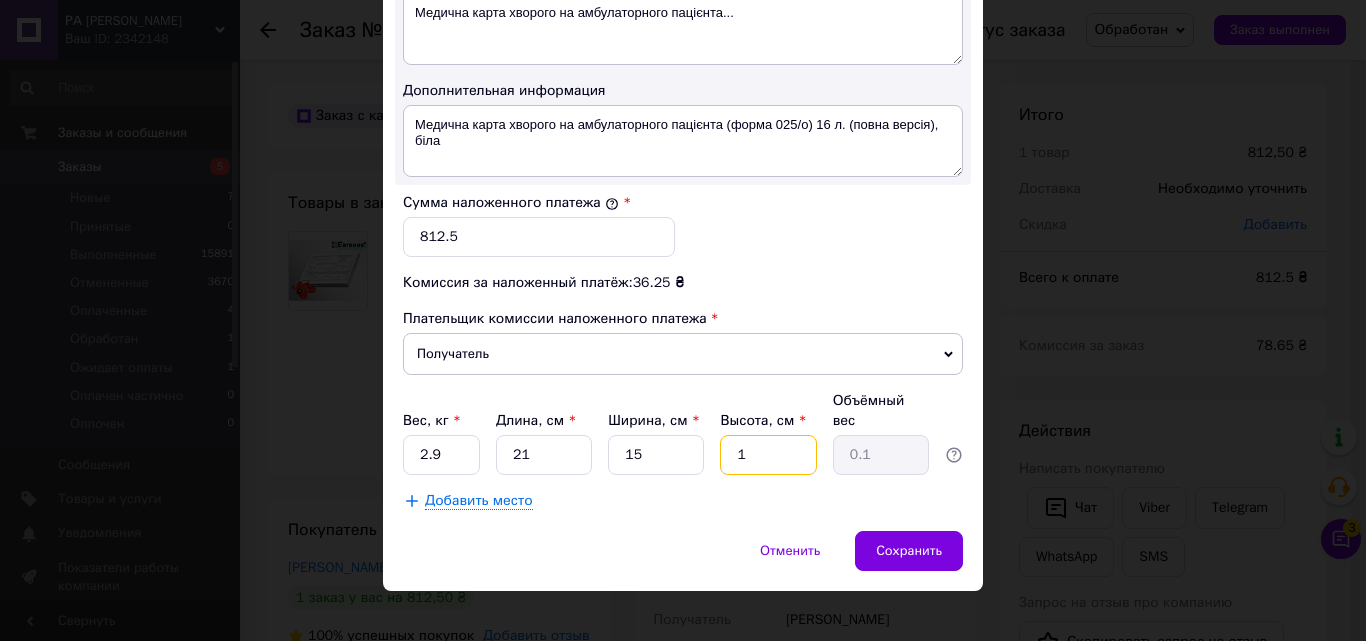 type on "14" 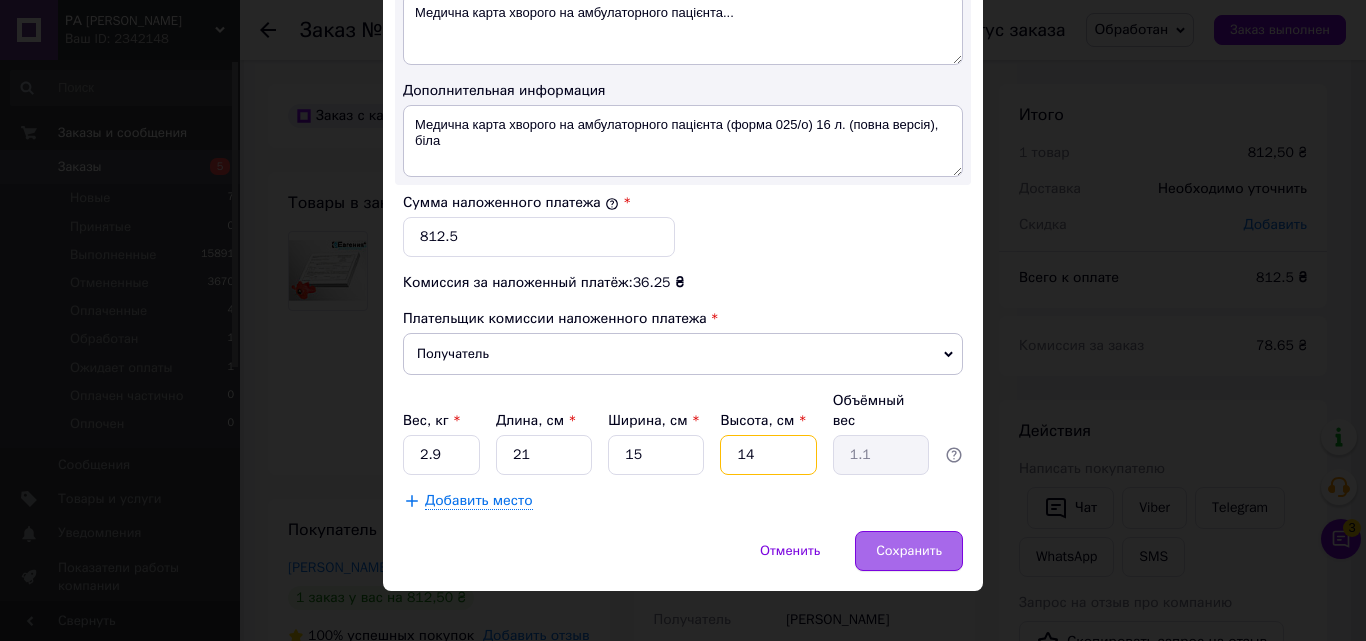 type on "14" 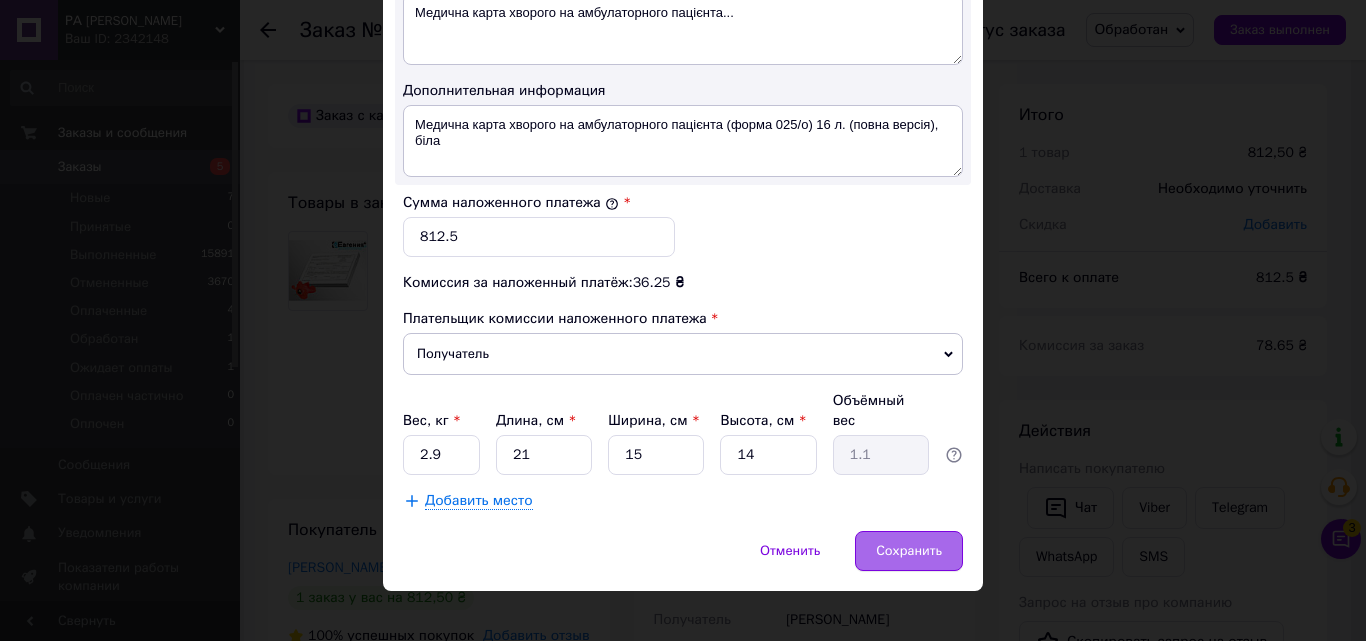 click on "Сохранить" at bounding box center (909, 551) 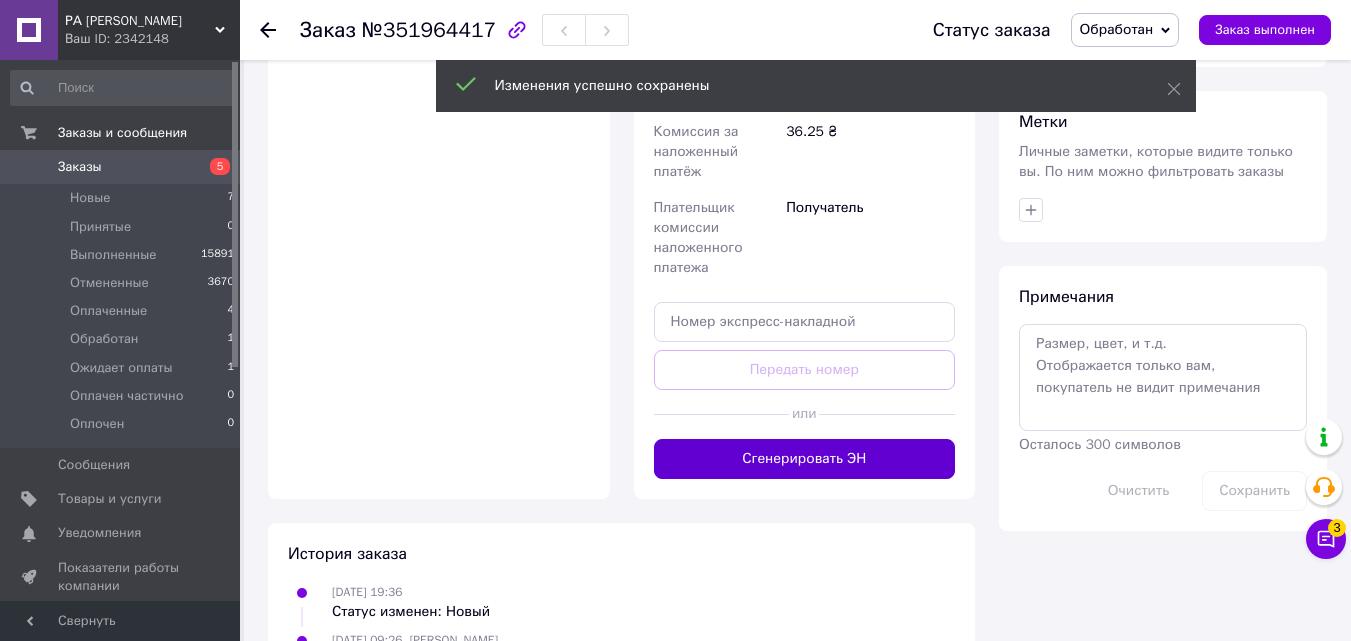 click on "Сгенерировать ЭН" at bounding box center (805, 459) 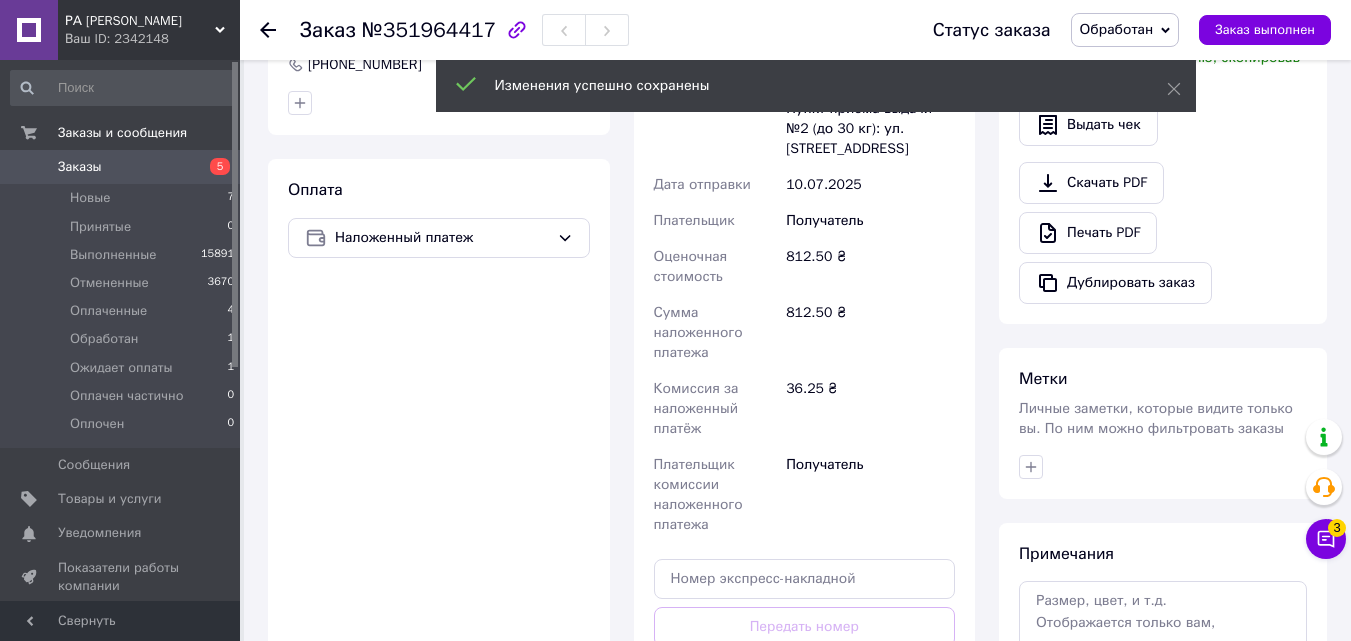 scroll, scrollTop: 400, scrollLeft: 0, axis: vertical 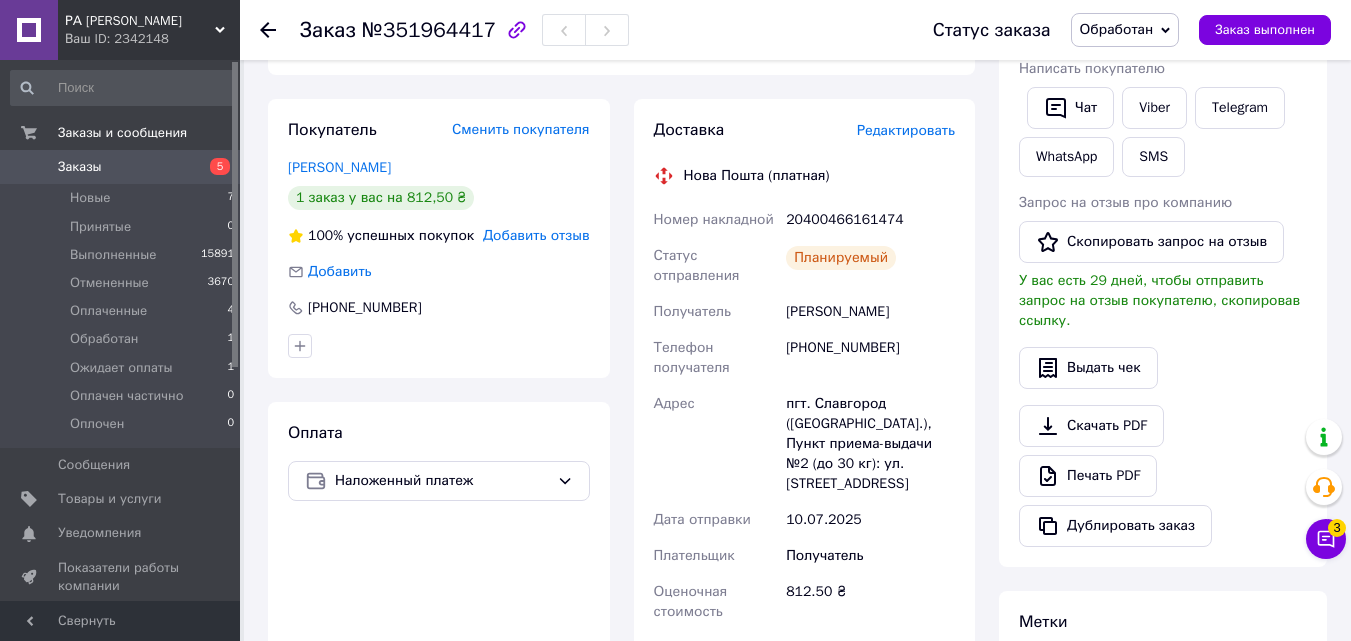 click on "20400466161474" at bounding box center (870, 220) 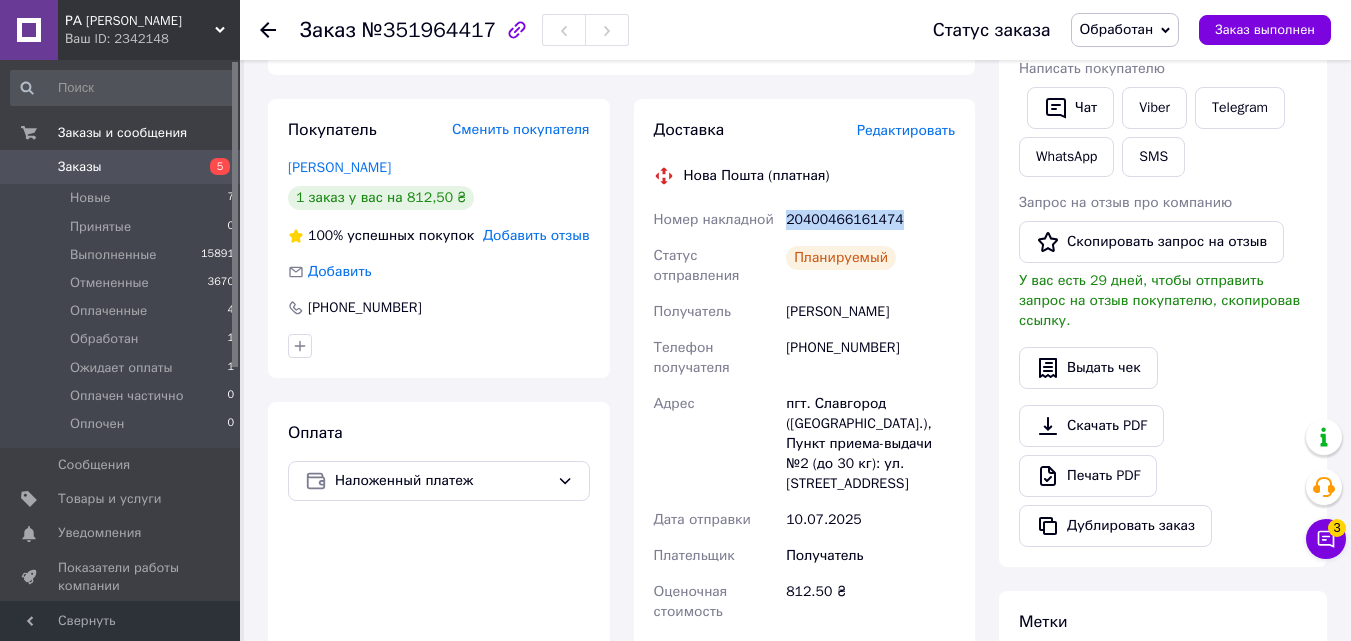 click on "20400466161474" at bounding box center (870, 220) 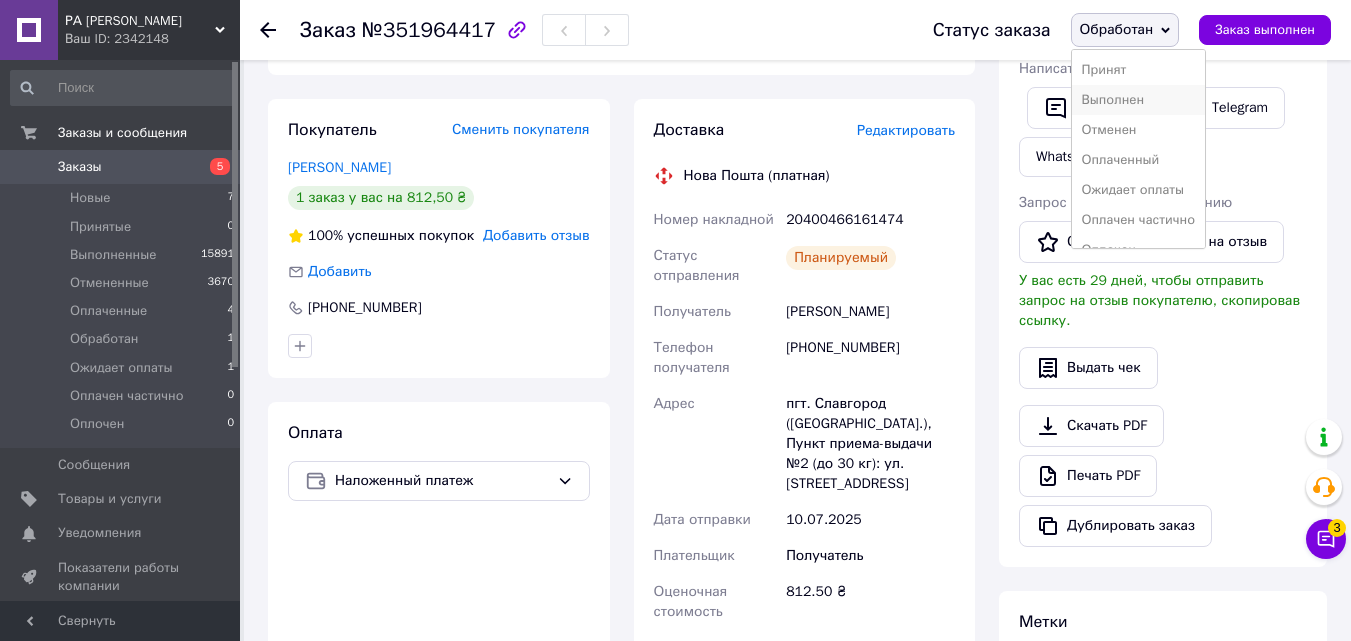 click on "Выполнен" at bounding box center [1138, 100] 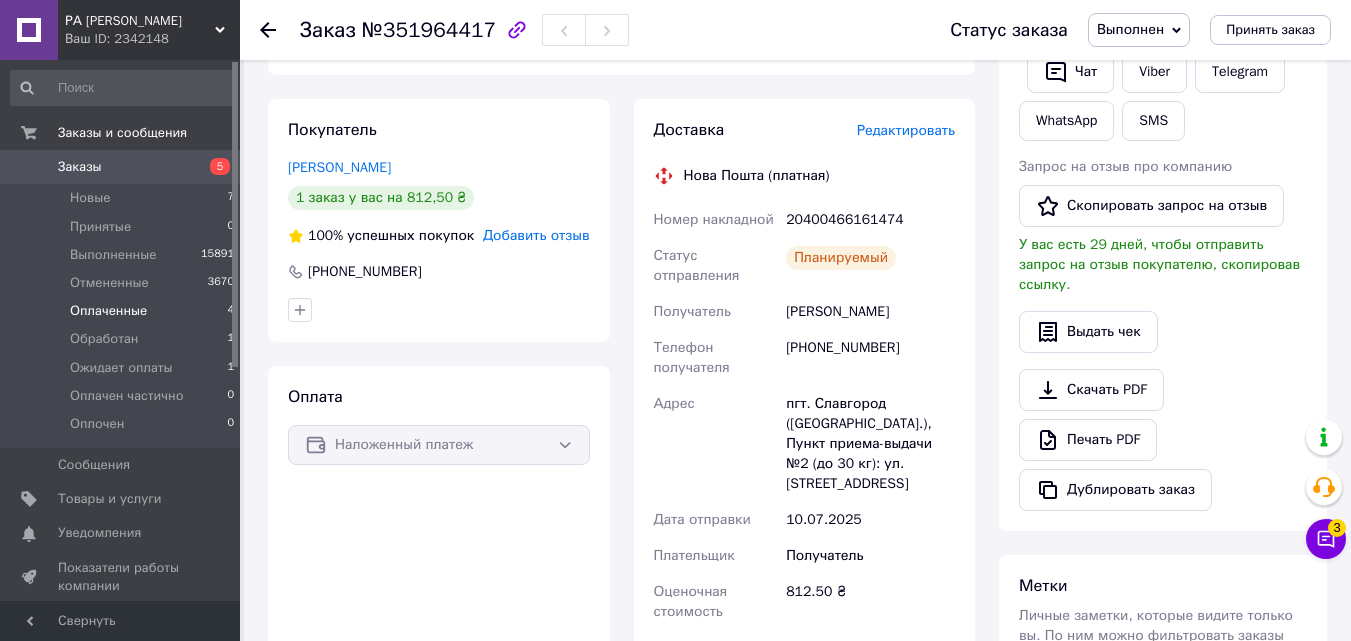 click on "Оплаченные 4" at bounding box center [123, 311] 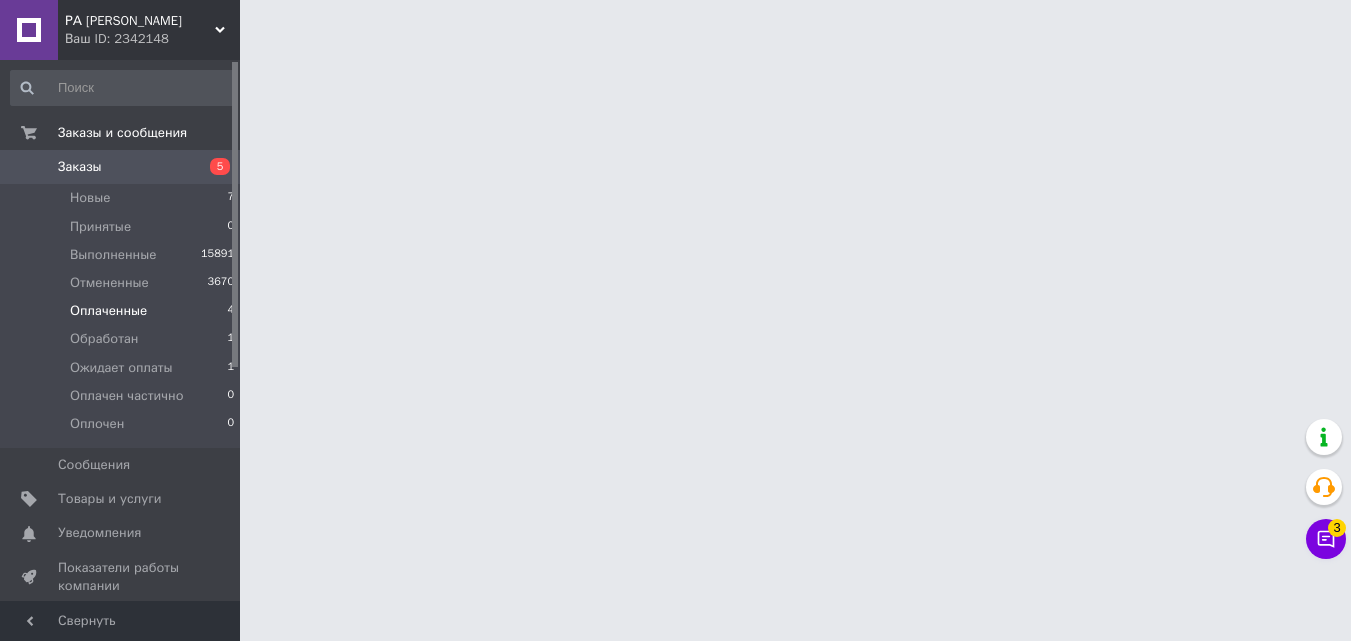 scroll, scrollTop: 0, scrollLeft: 0, axis: both 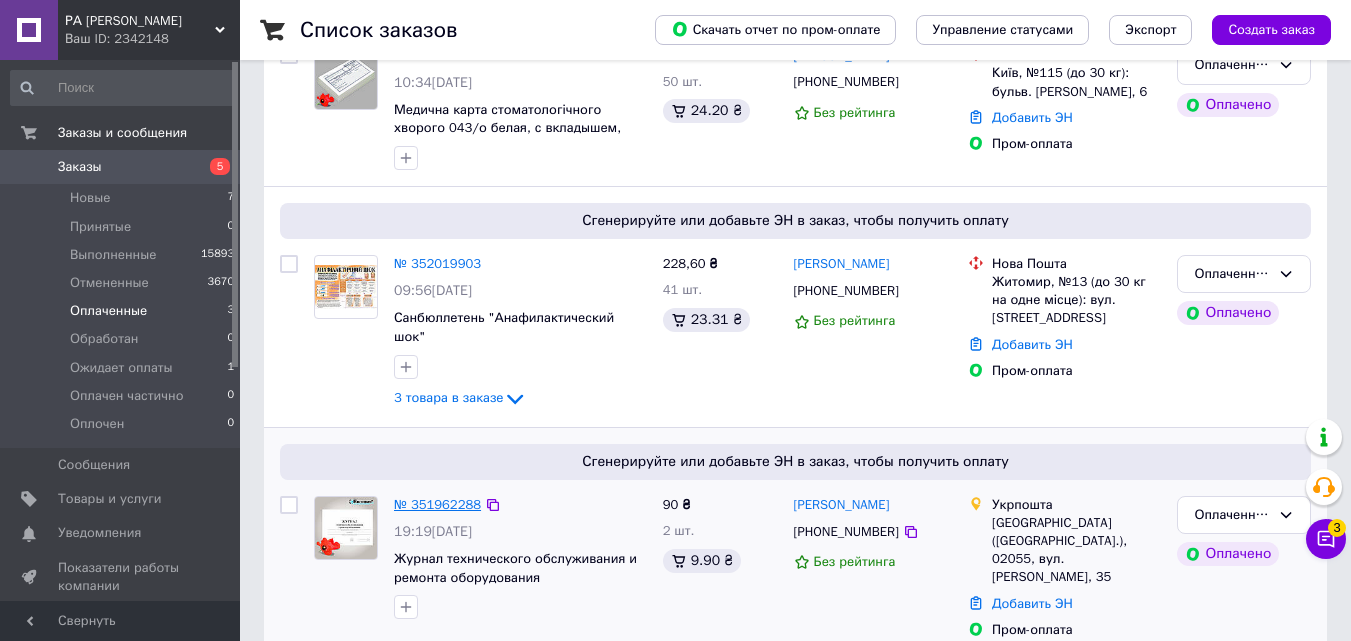 click on "№ 351962288" at bounding box center (437, 504) 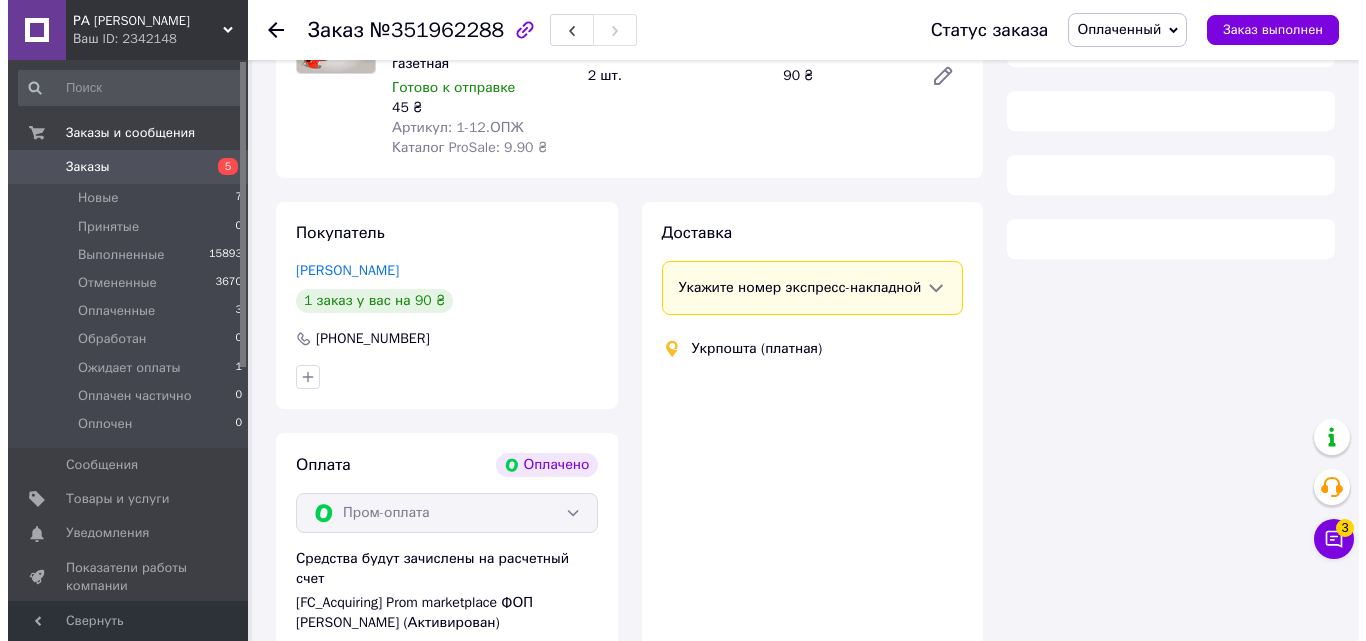 scroll, scrollTop: 309, scrollLeft: 0, axis: vertical 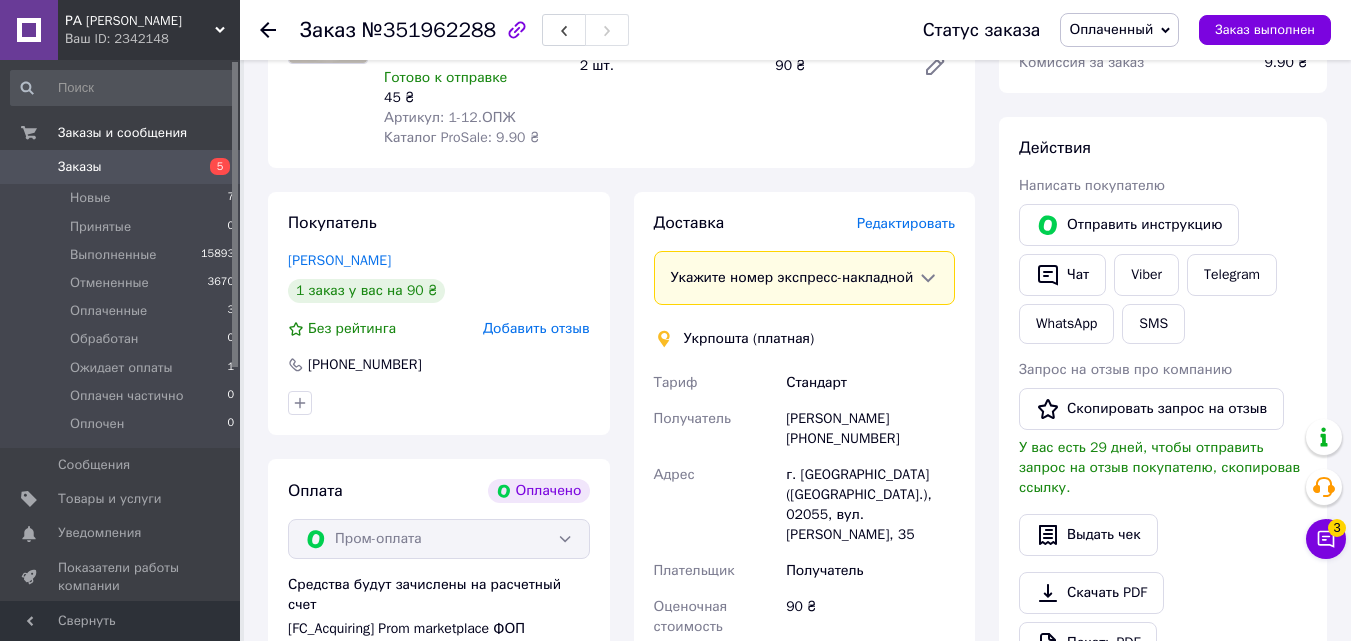 click on "Редактировать" at bounding box center (906, 223) 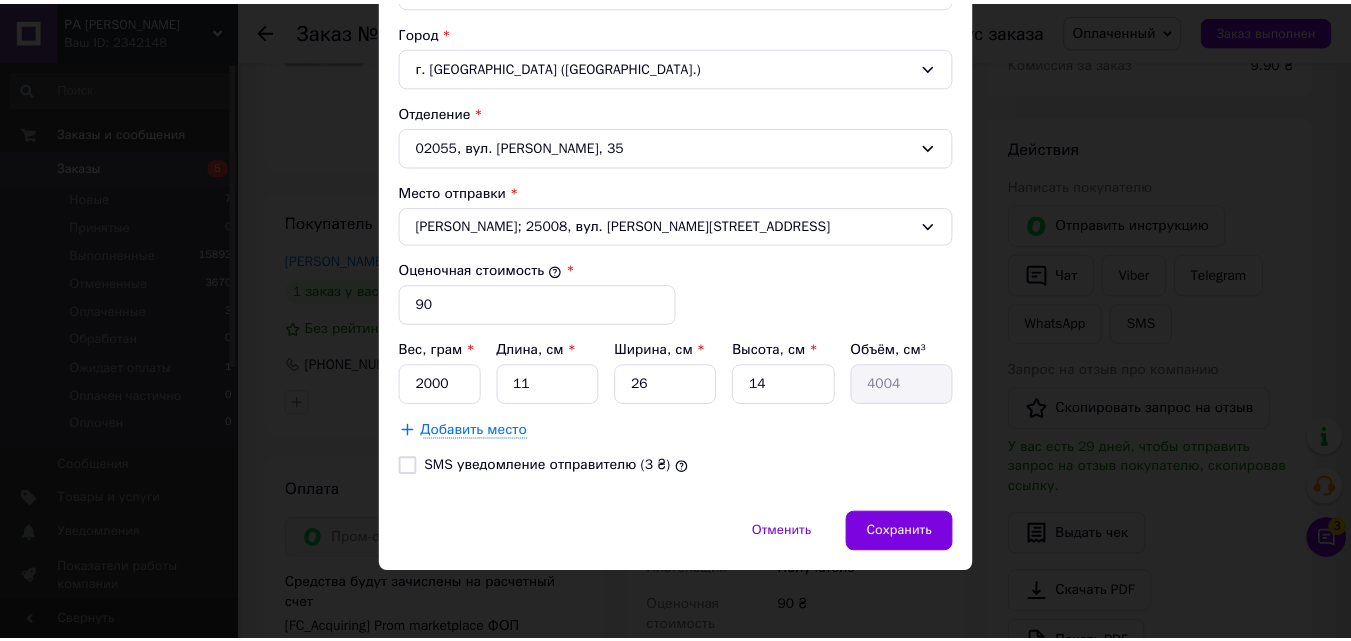 scroll, scrollTop: 610, scrollLeft: 0, axis: vertical 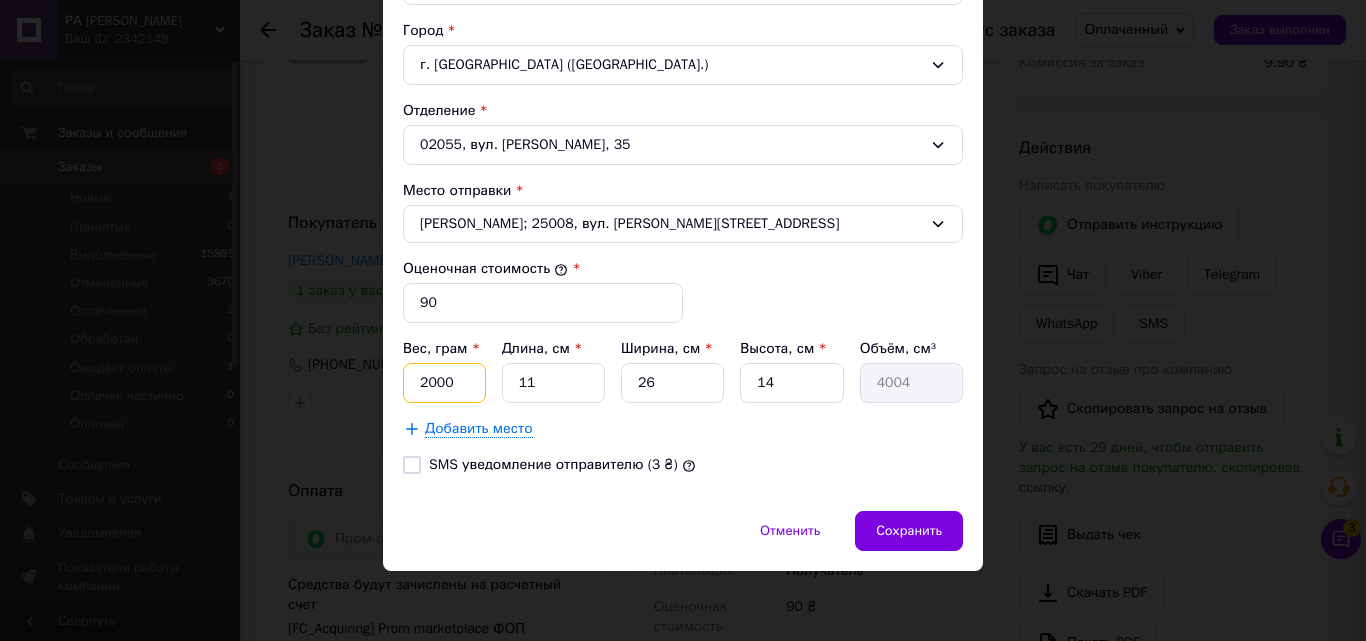 drag, startPoint x: 450, startPoint y: 389, endPoint x: 407, endPoint y: 390, distance: 43.011627 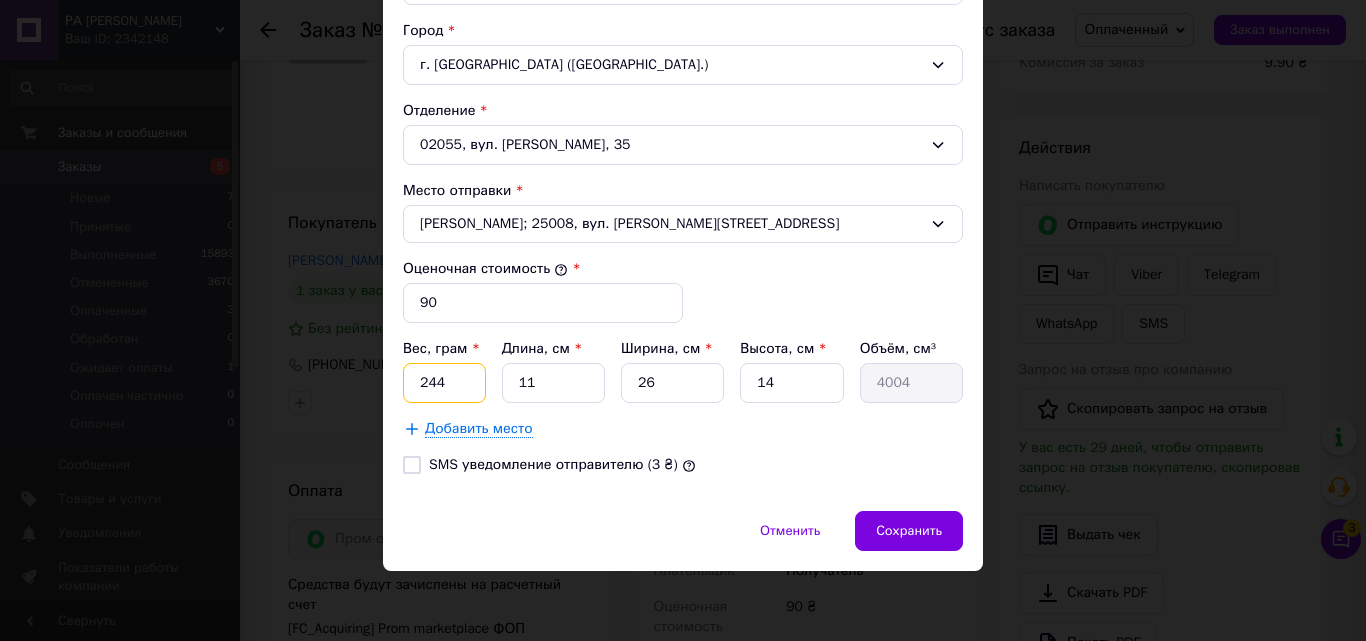 type on "244" 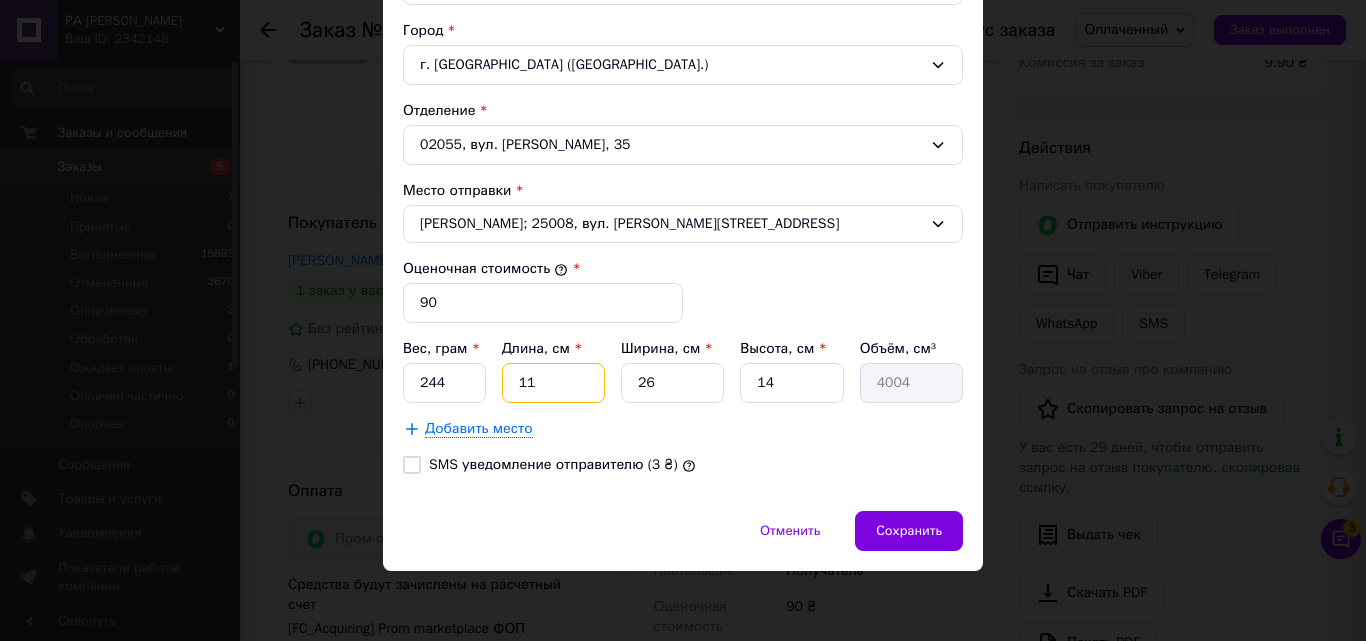 type on "3" 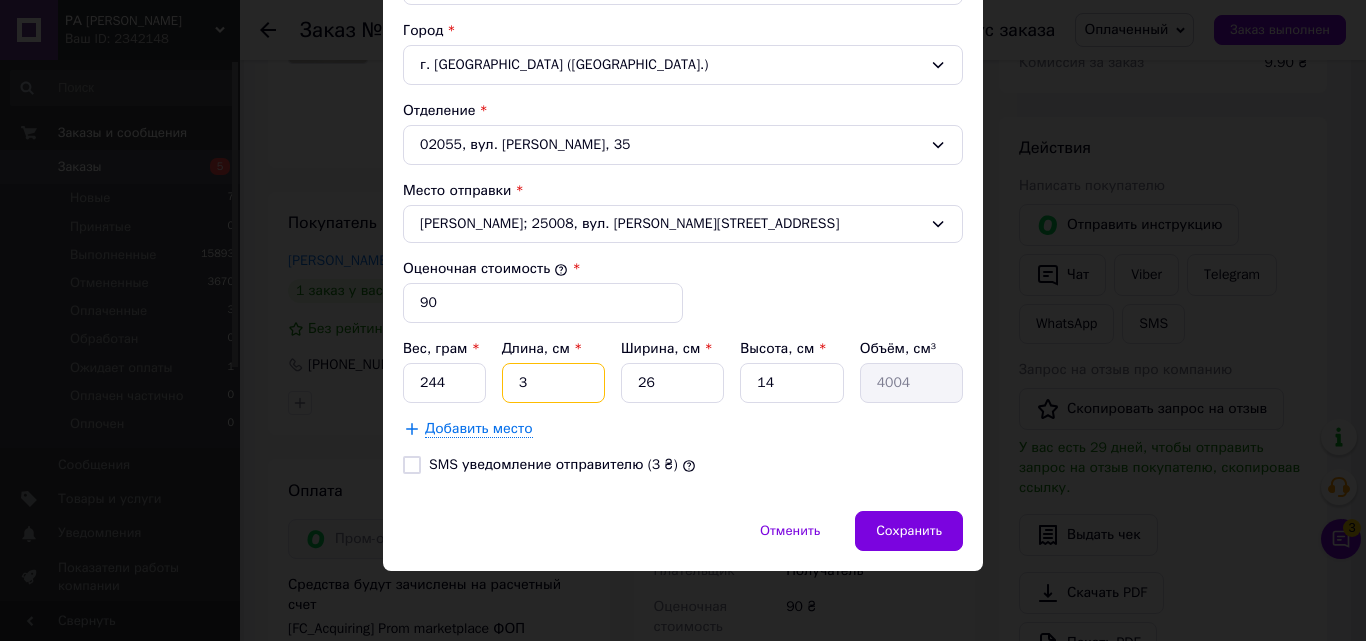 type on "1092" 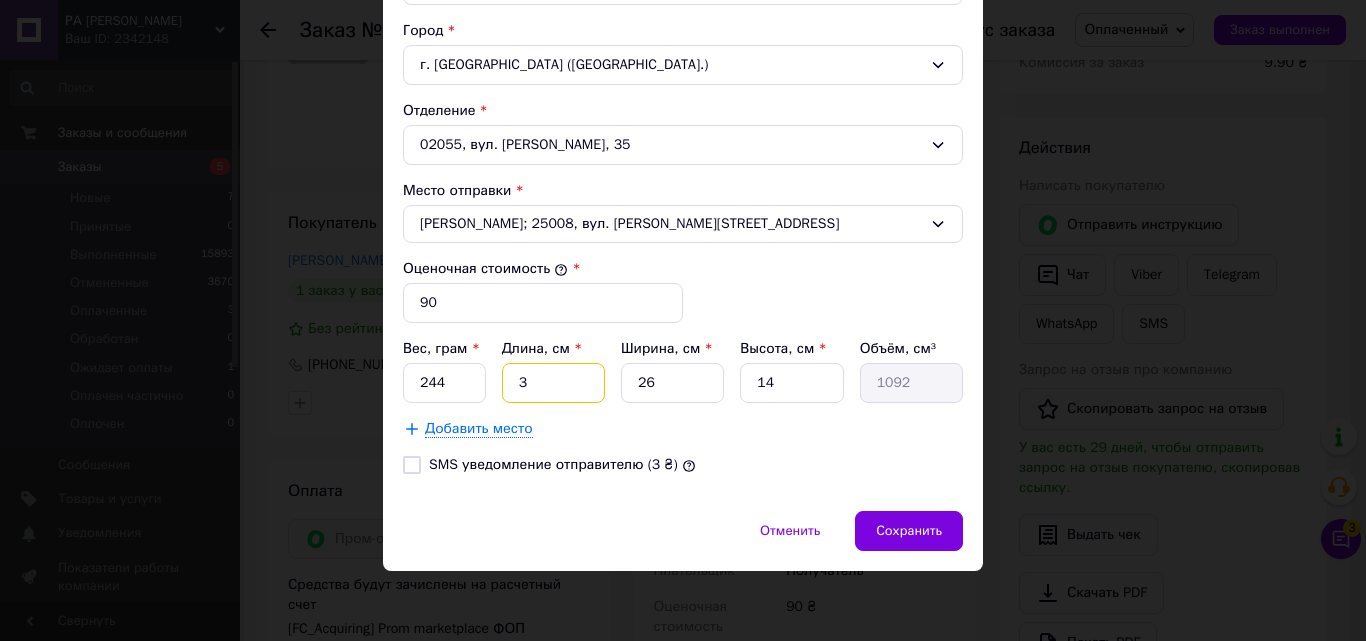 type on "30" 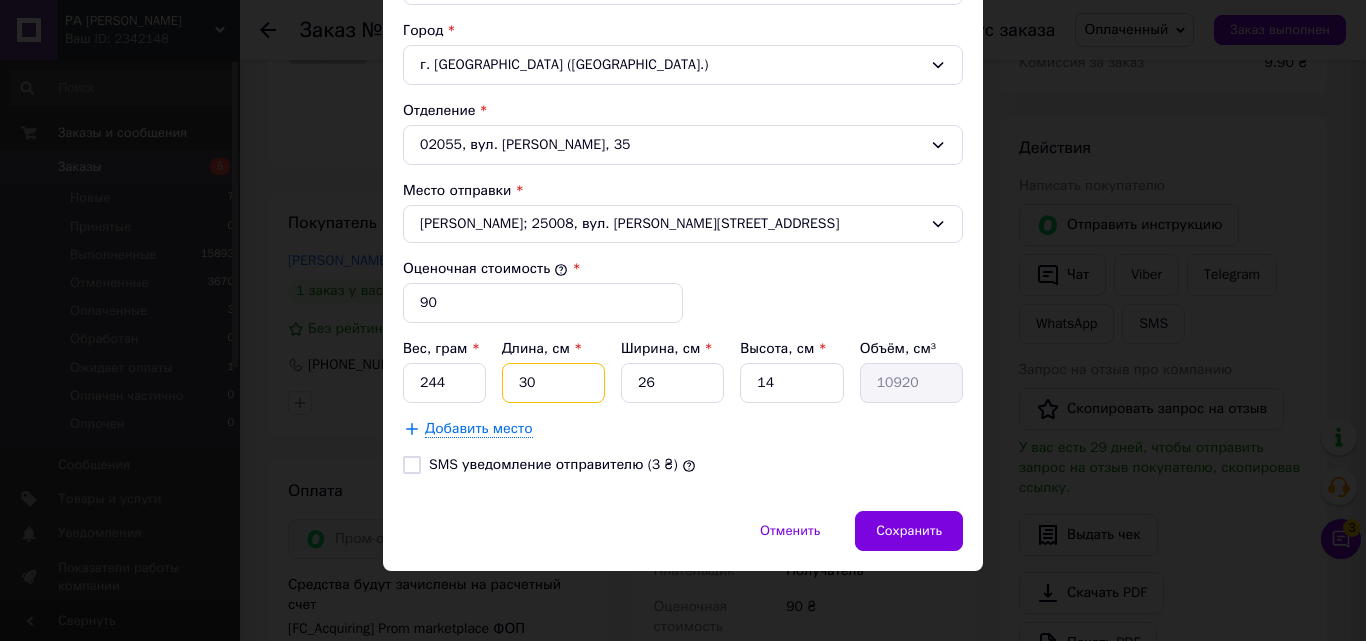 type on "30" 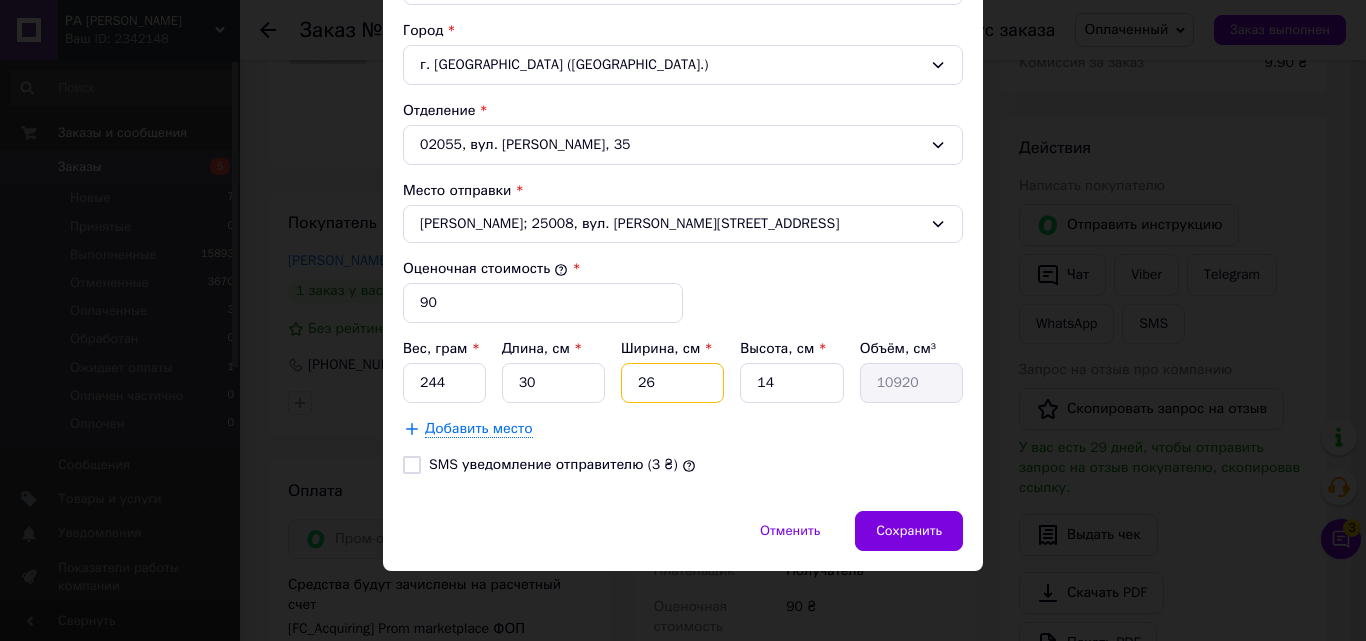type on "2" 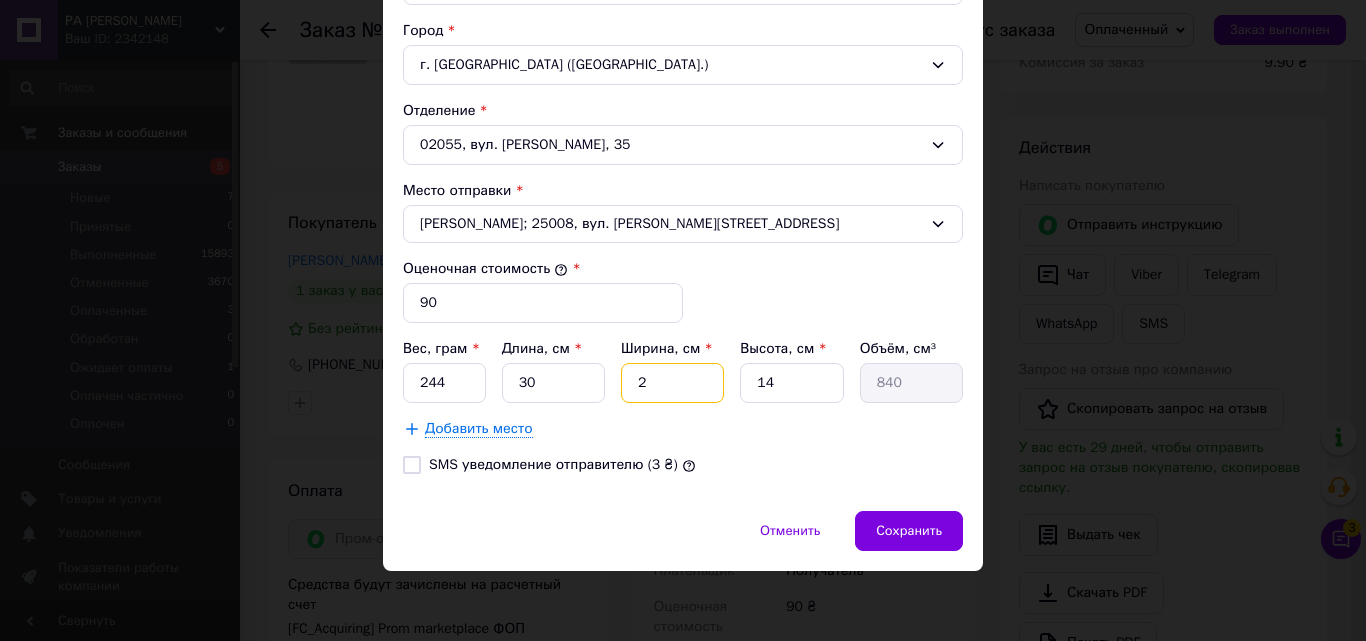 type on "21" 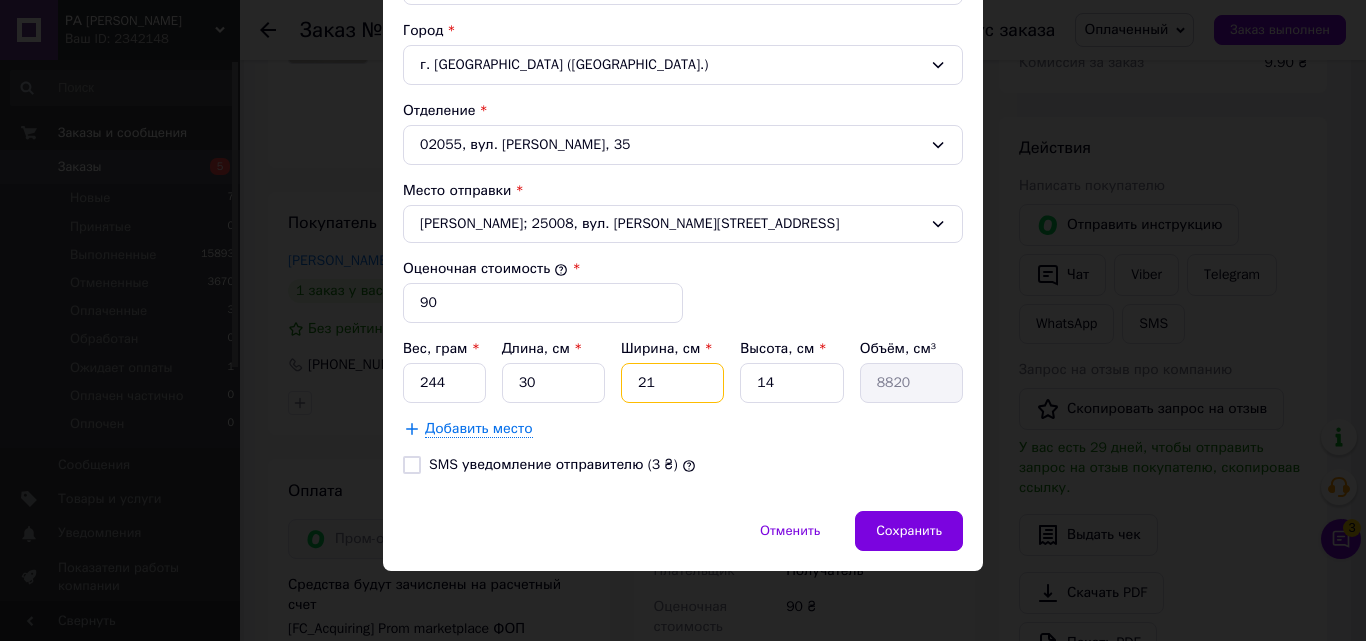 type on "21" 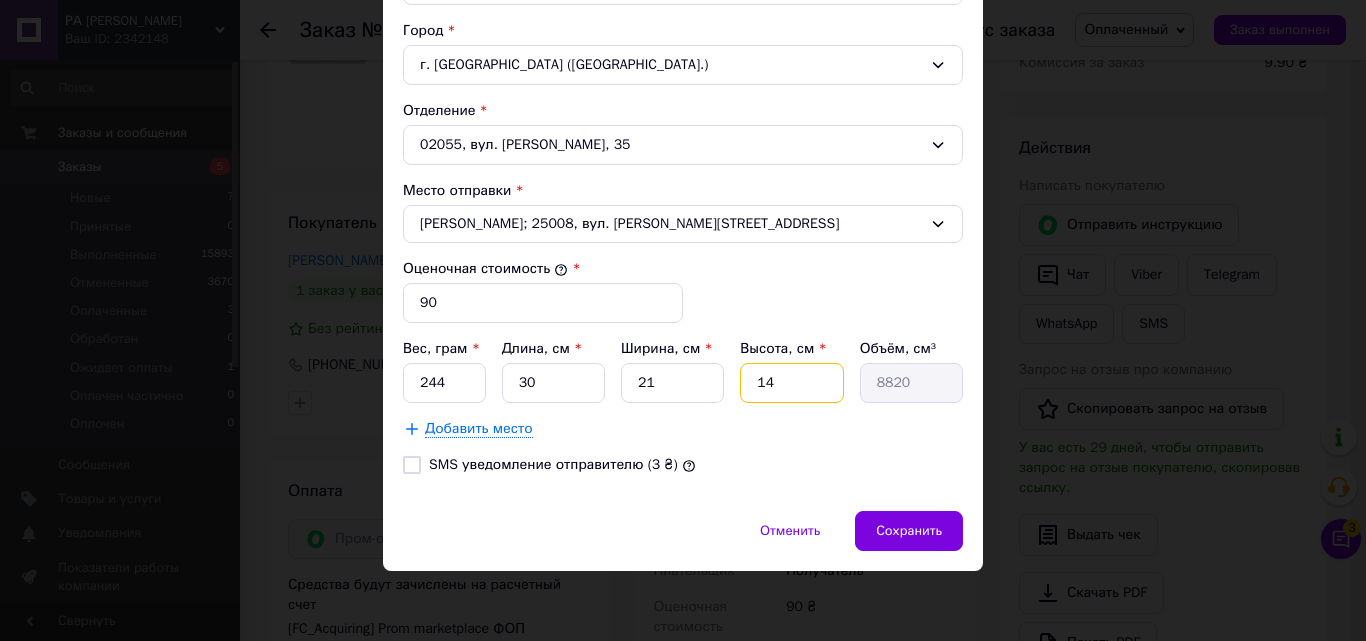 type on "1" 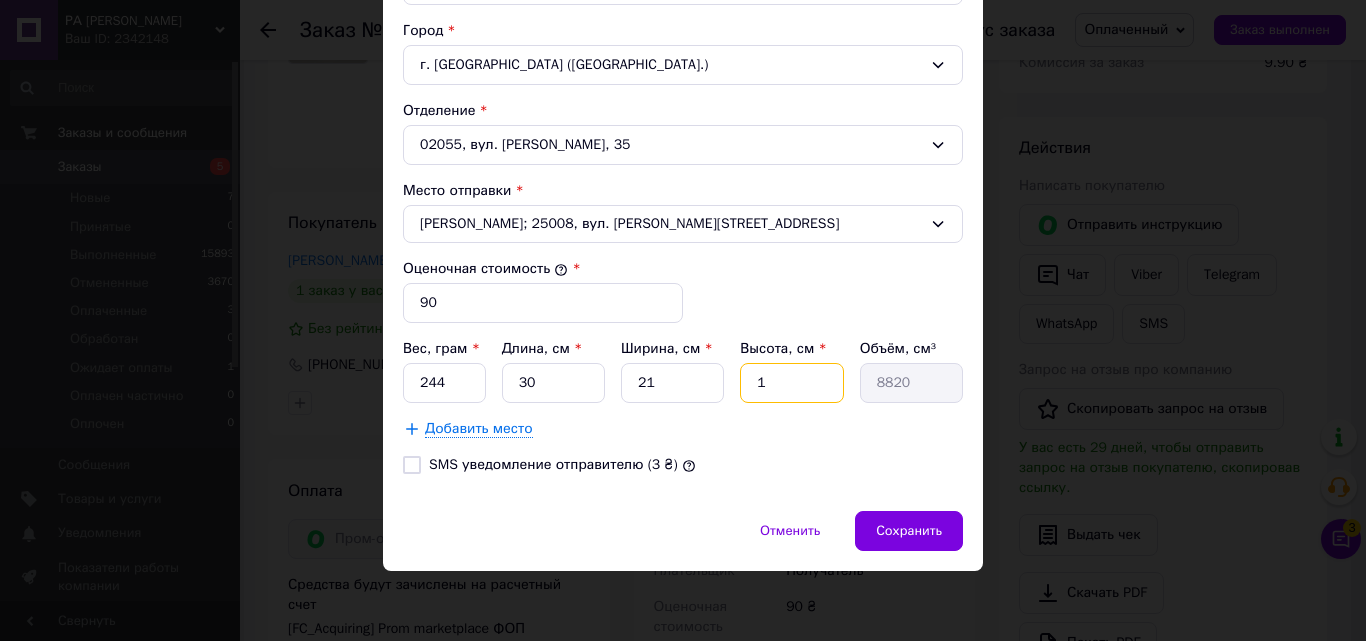 type on "630" 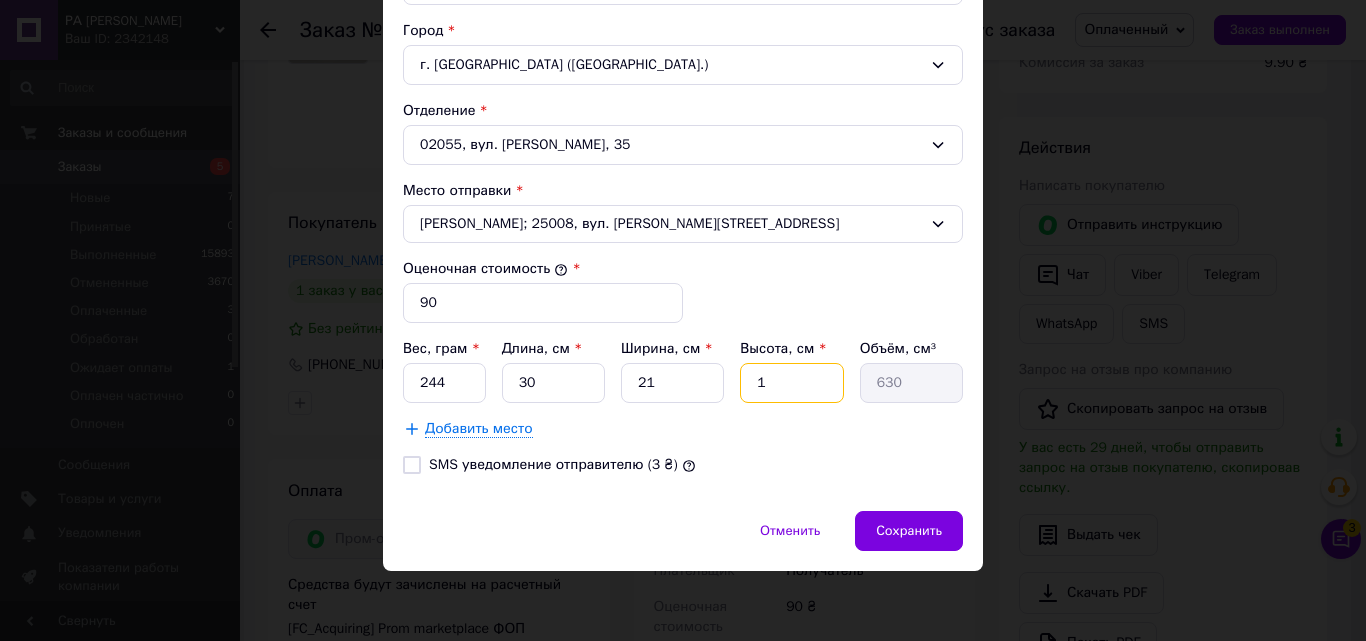 type on "1" 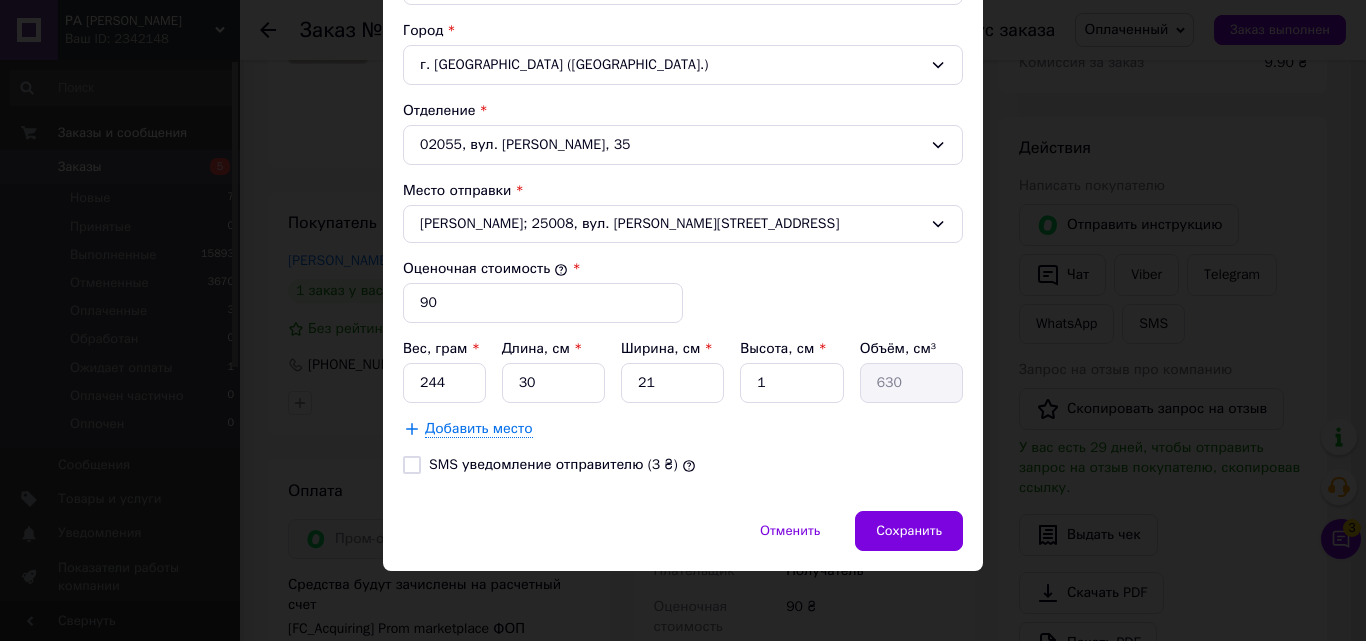click on "Отменить   Сохранить" at bounding box center (683, 541) 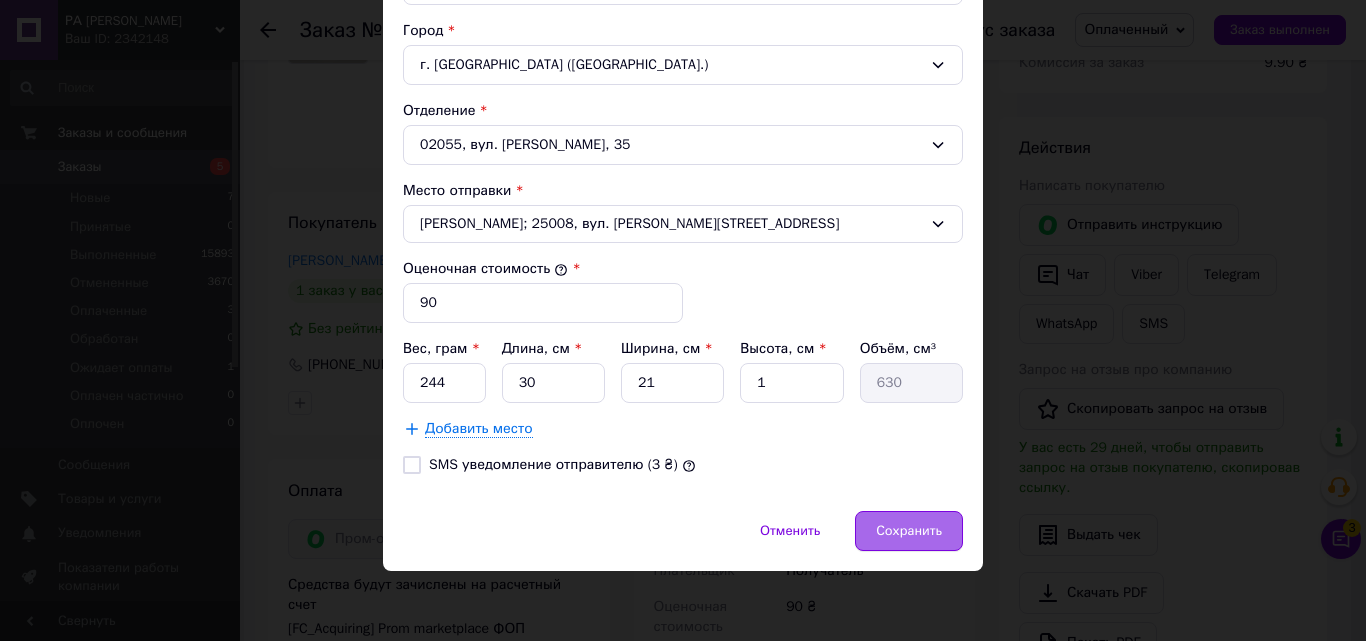 click on "Сохранить" at bounding box center [909, 531] 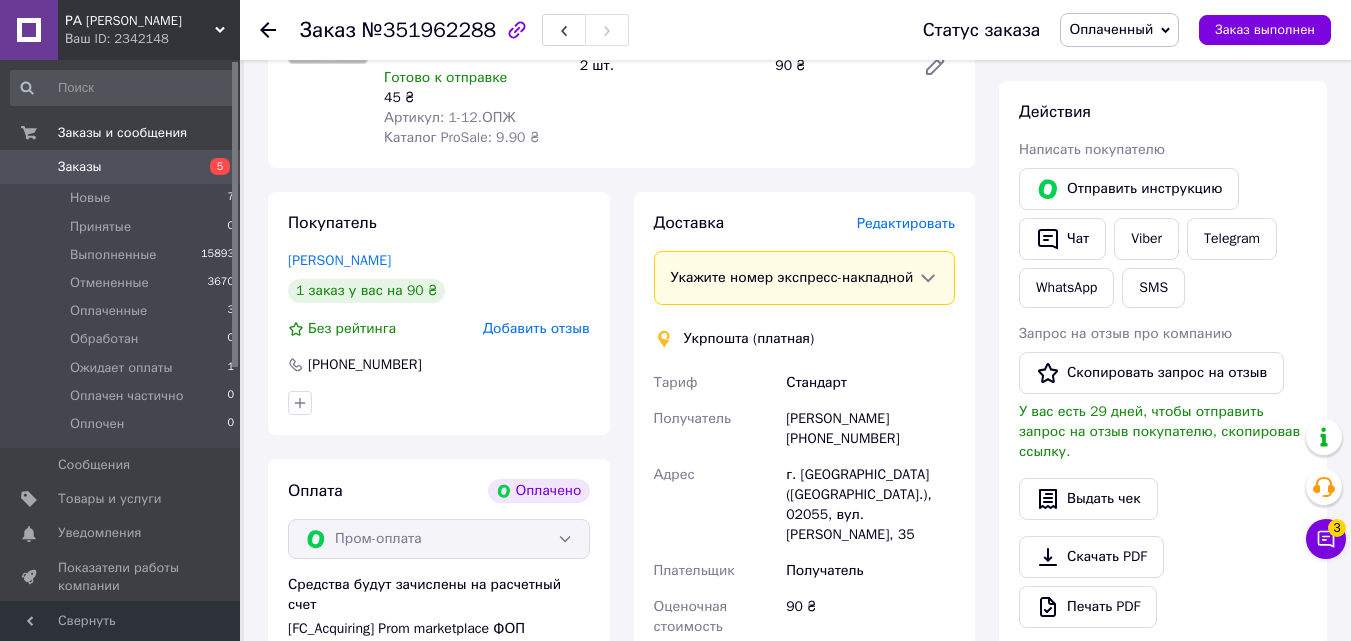 click on "Тариф" at bounding box center [716, 383] 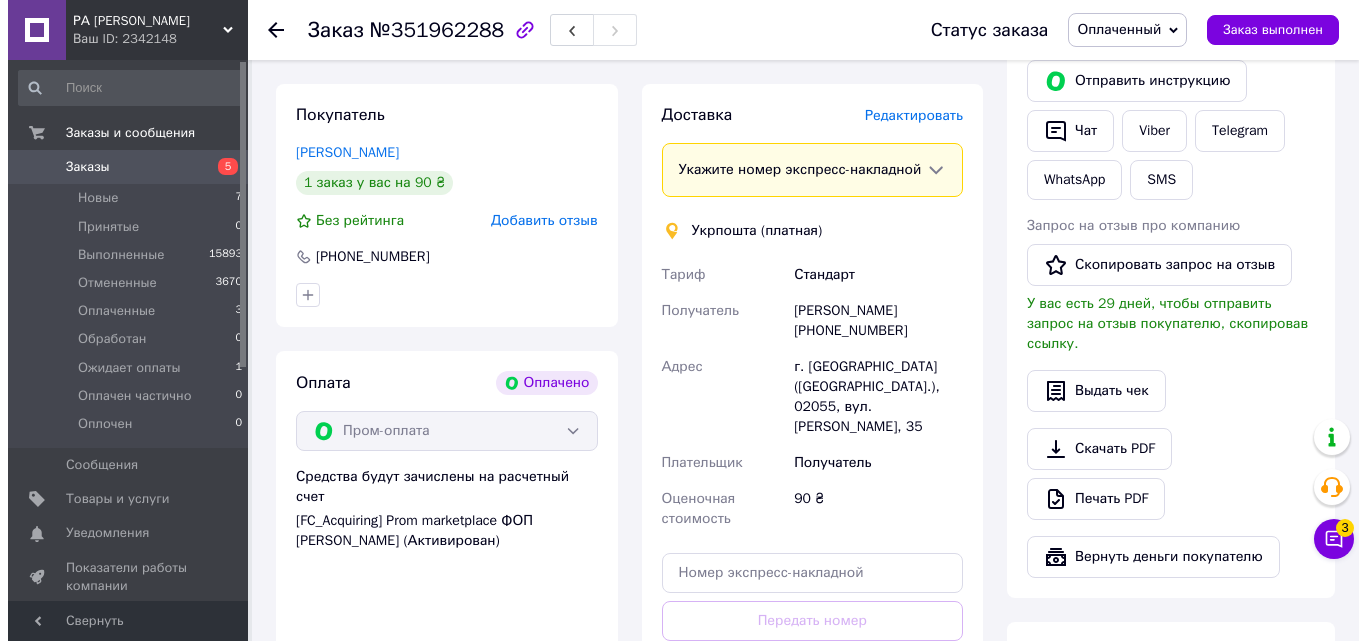 scroll, scrollTop: 409, scrollLeft: 0, axis: vertical 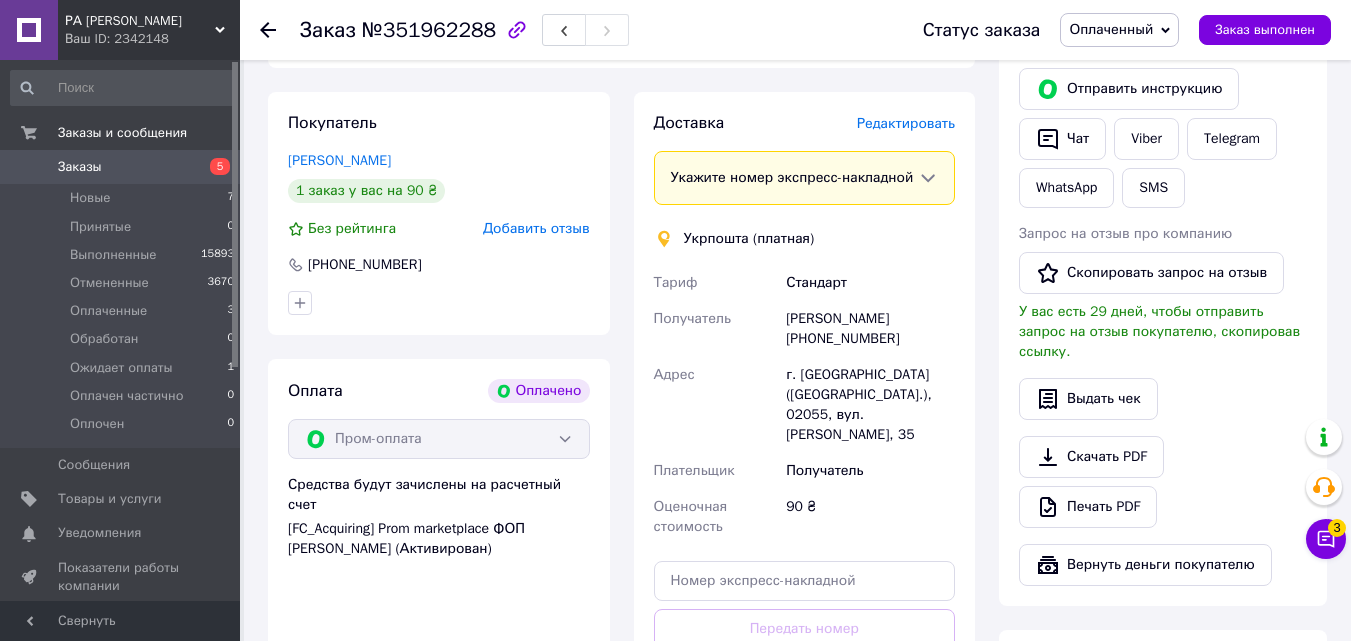 click on "Редактировать" at bounding box center [906, 123] 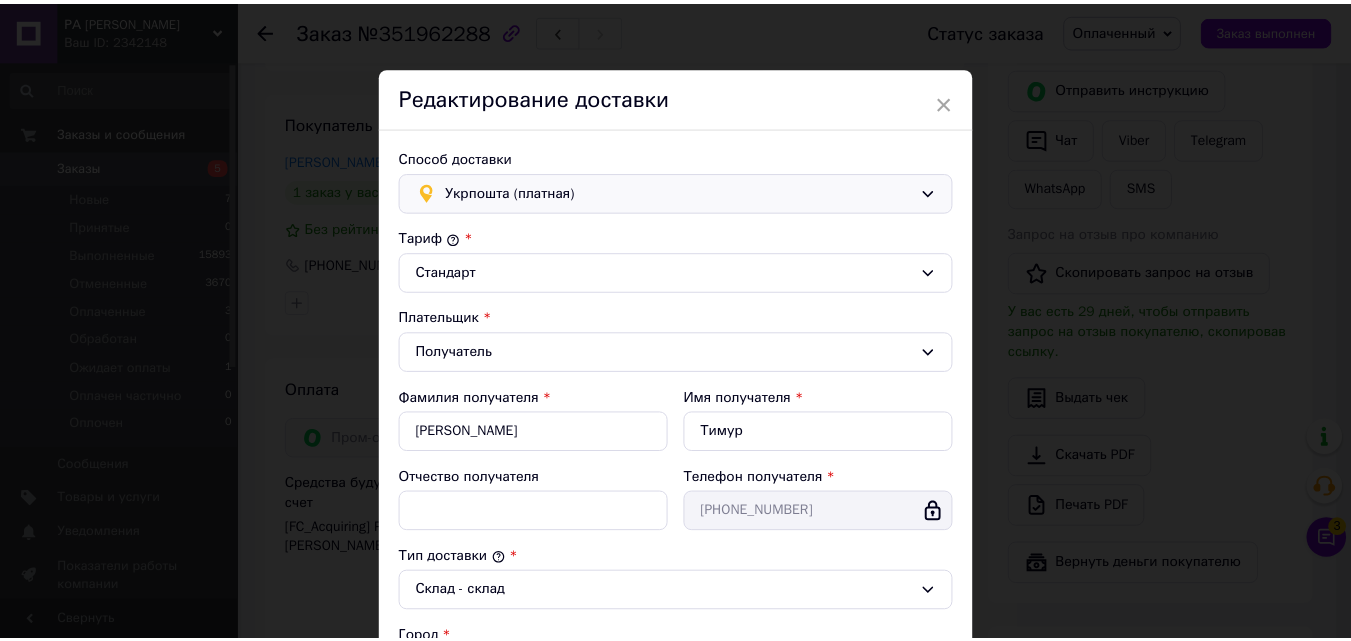 scroll, scrollTop: 0, scrollLeft: 0, axis: both 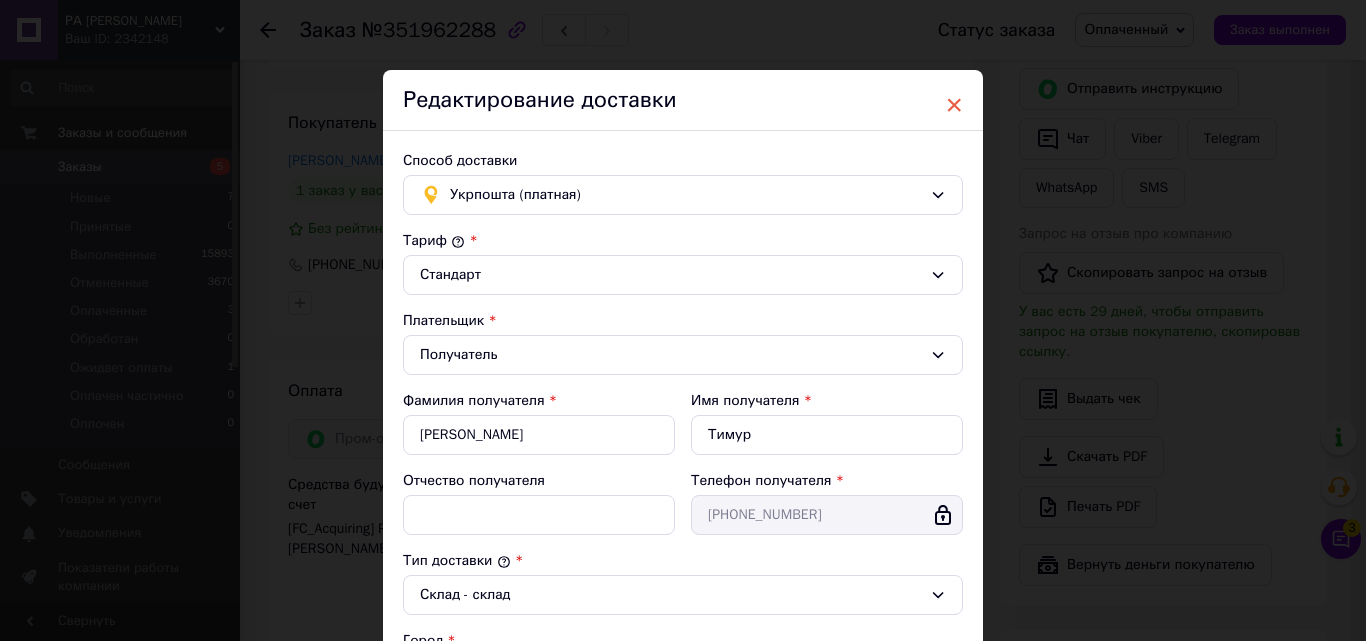 click on "×" at bounding box center (954, 105) 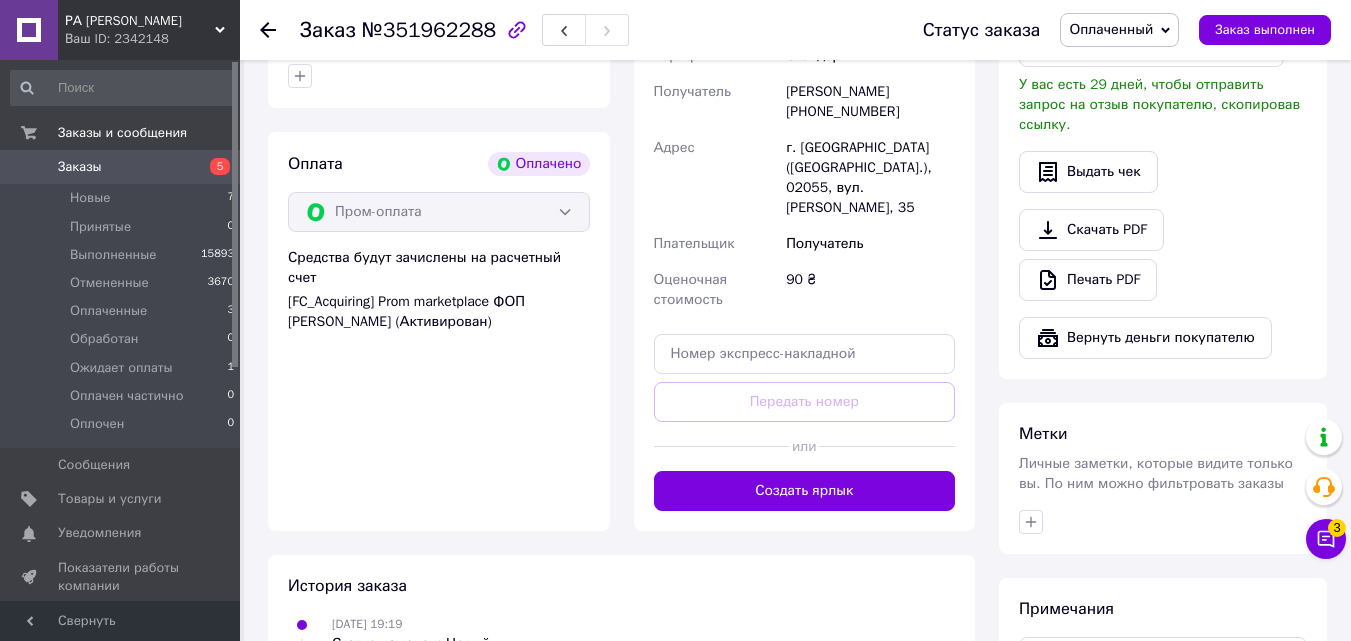 scroll, scrollTop: 897, scrollLeft: 0, axis: vertical 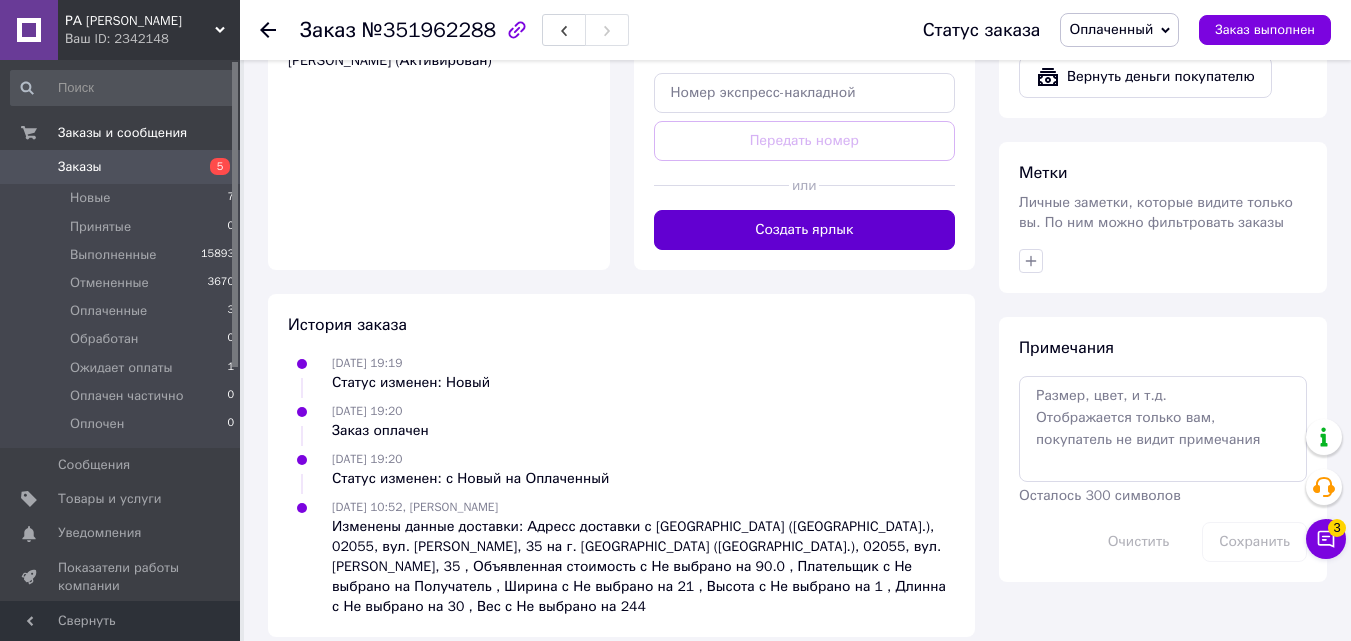 click on "Создать ярлык" at bounding box center [805, 230] 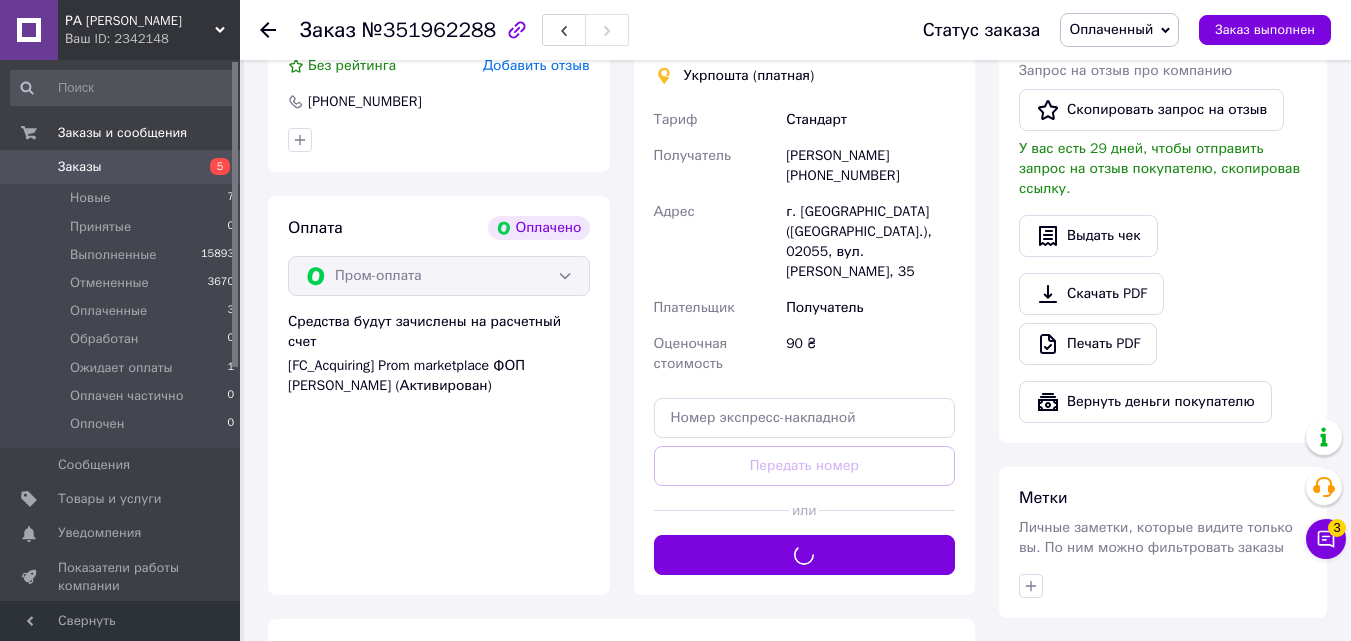 scroll, scrollTop: 497, scrollLeft: 0, axis: vertical 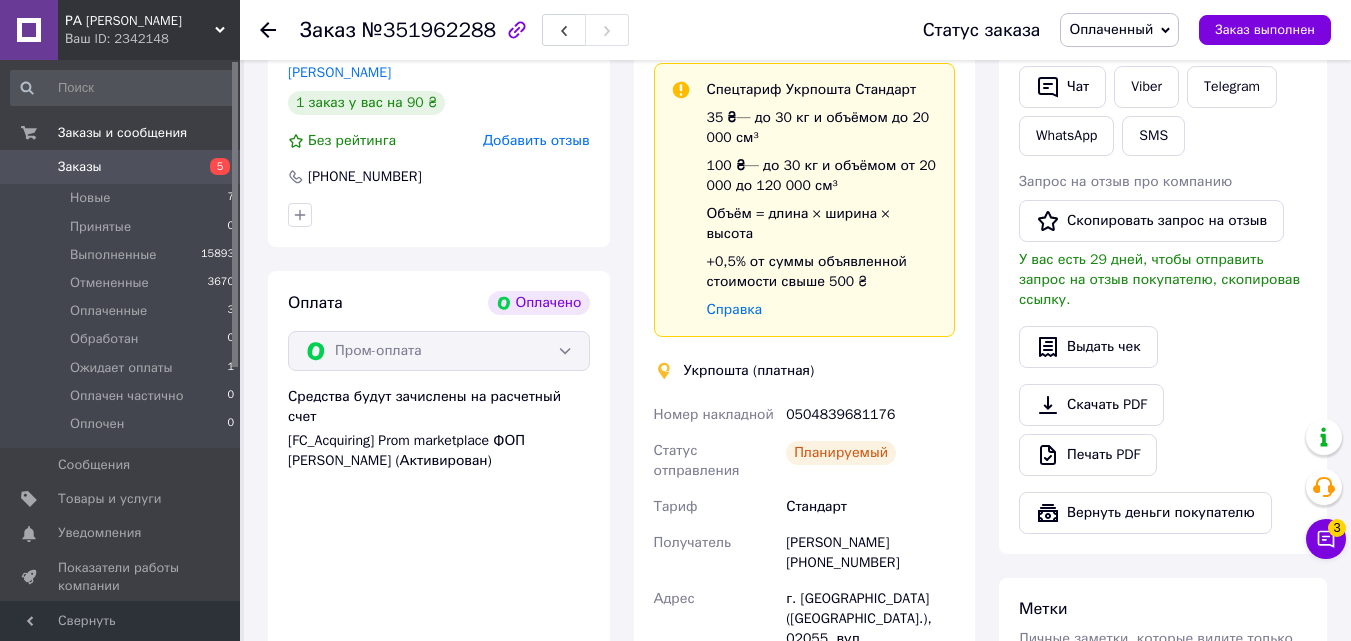 click on "0504839681176" at bounding box center [870, 415] 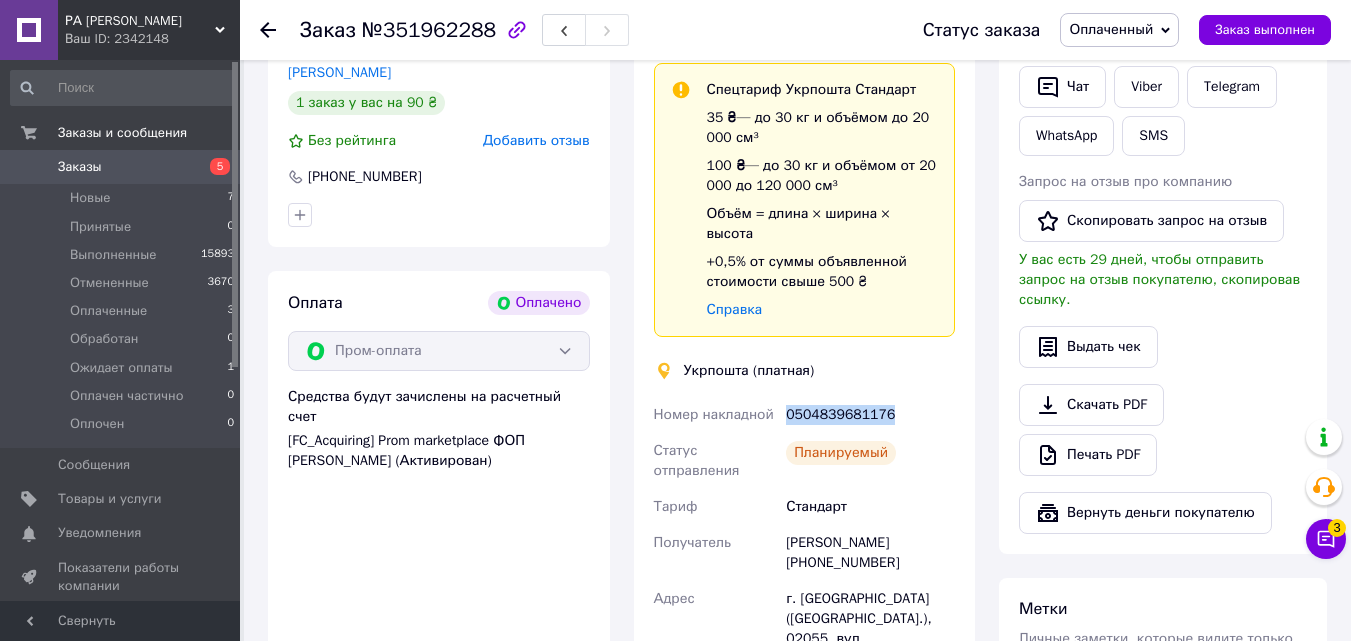 click on "0504839681176" at bounding box center [870, 415] 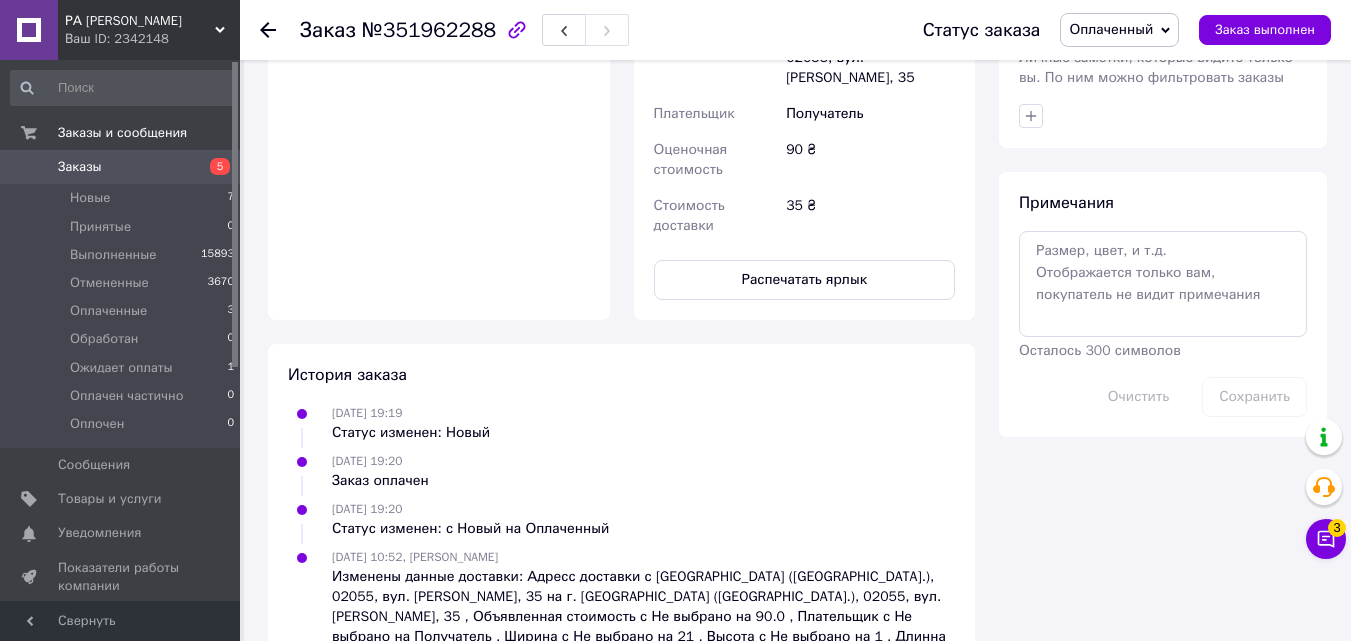 scroll, scrollTop: 1088, scrollLeft: 0, axis: vertical 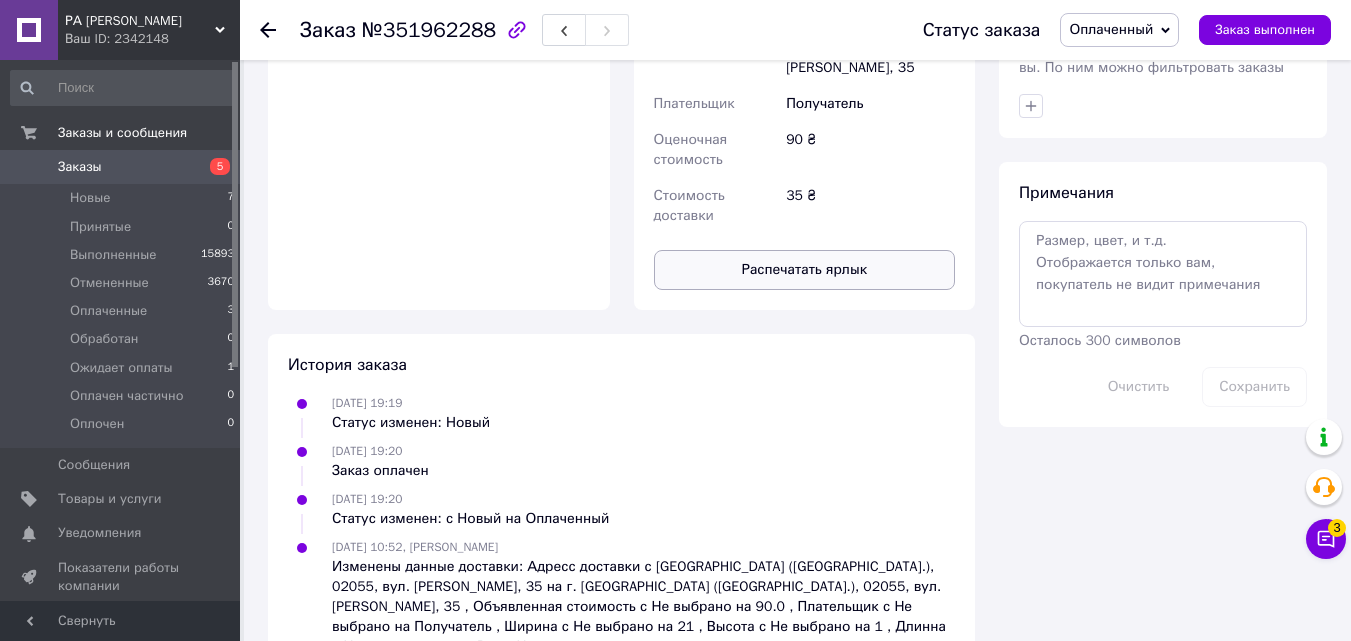 click on "Распечатать ярлык" at bounding box center [805, 270] 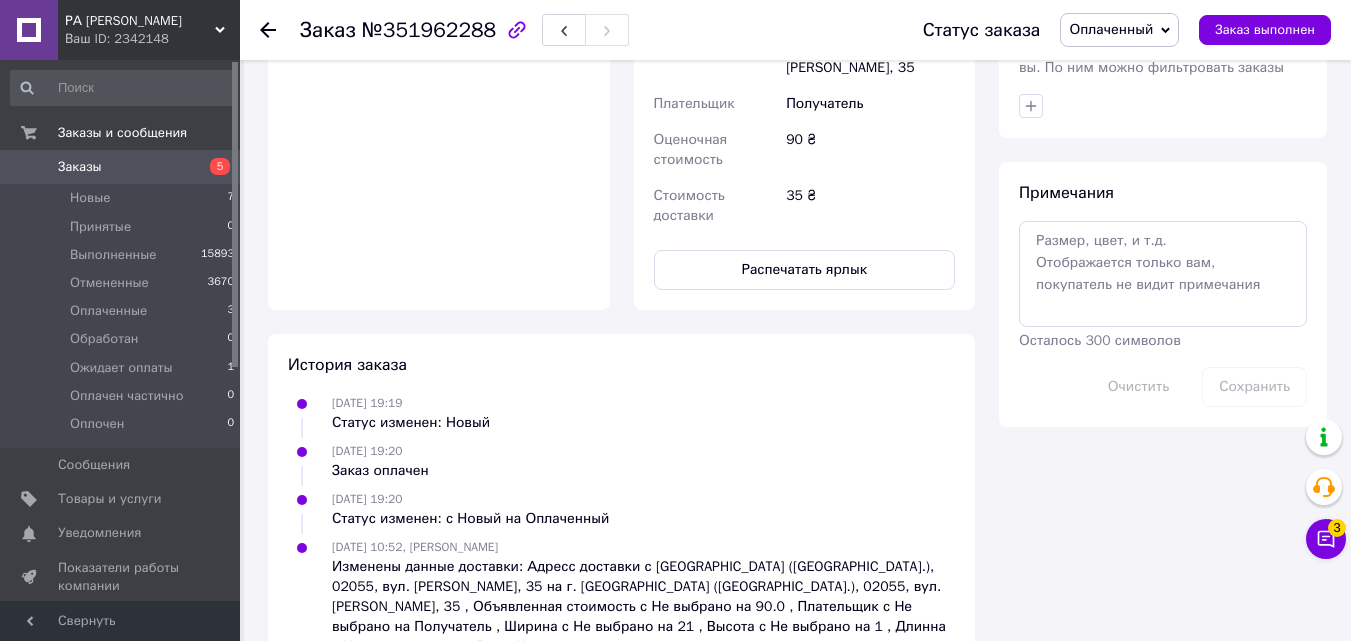 click on "Оплаченный" at bounding box center [1119, 30] 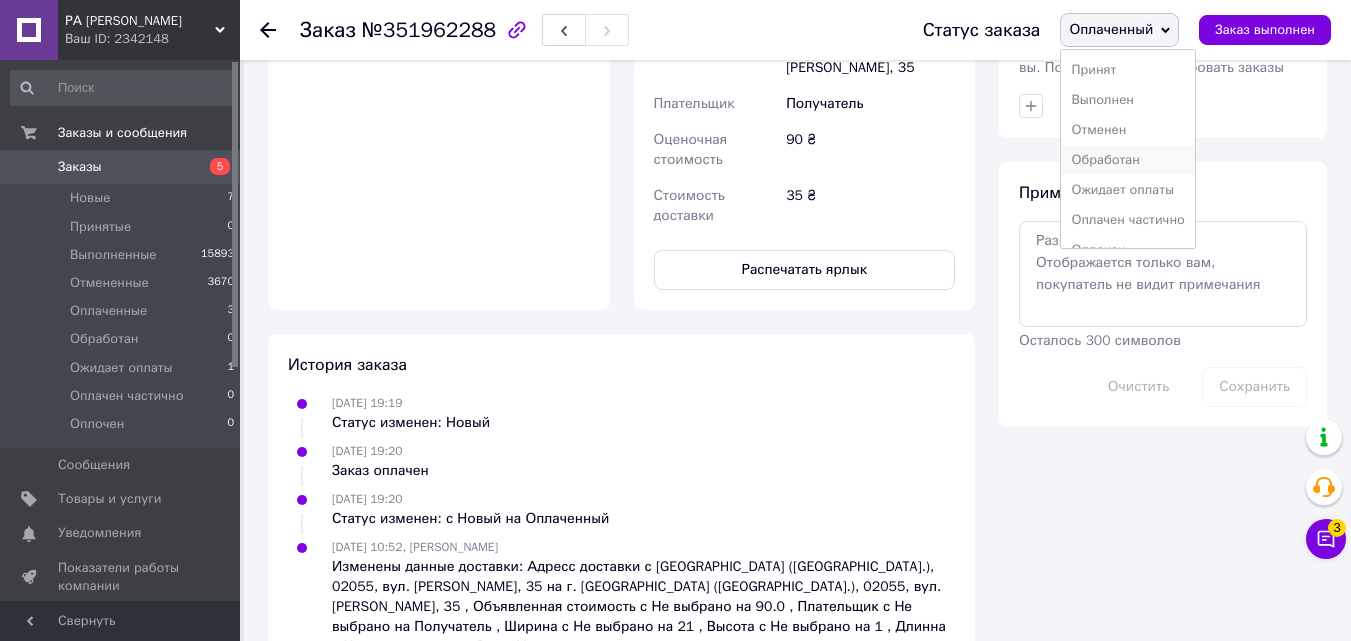 click on "Обработан" at bounding box center (1127, 160) 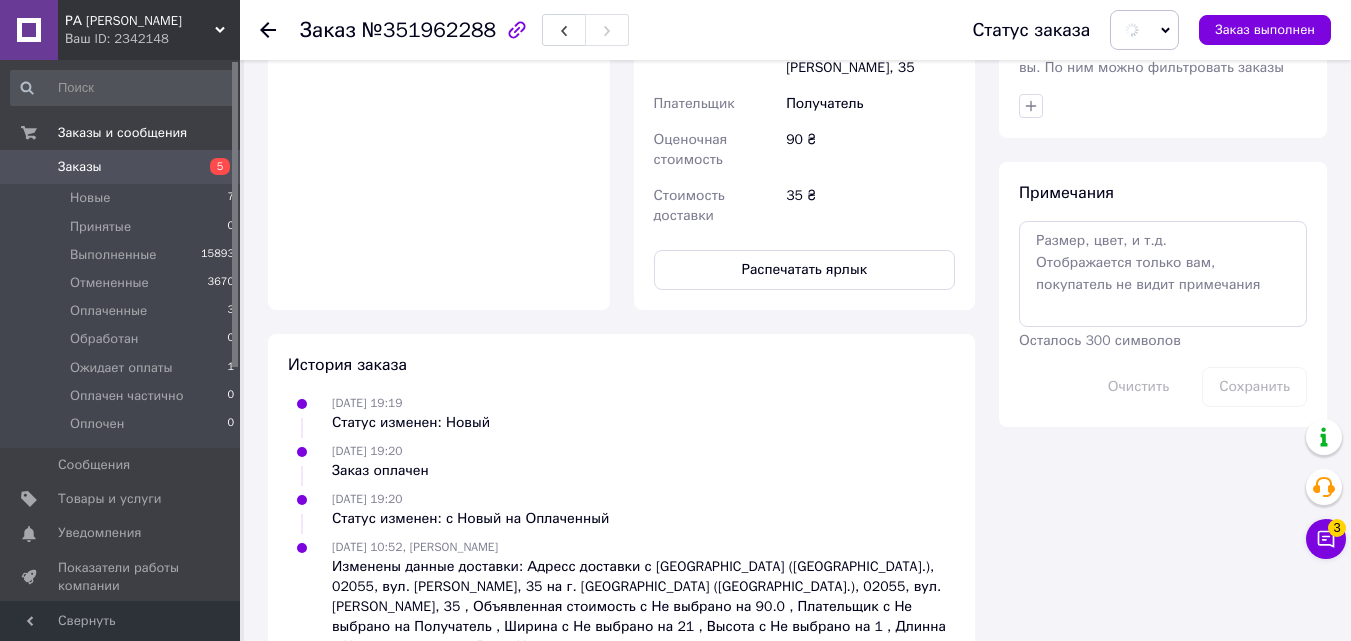 drag, startPoint x: 1127, startPoint y: 167, endPoint x: 1120, endPoint y: 31, distance: 136.18002 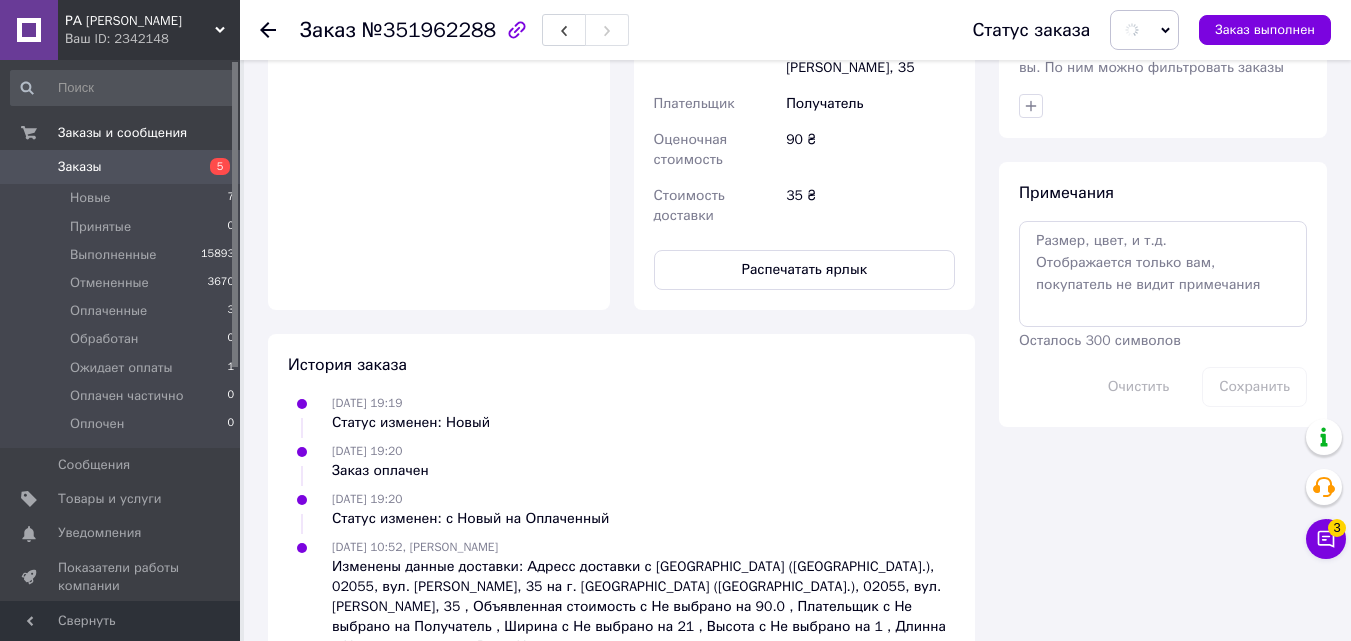 click on "Заказ №351962288 Статус заказа Заказ выполнен Этот заказ оплачен с помощью Заказ с каталога Оплачено 09.07.2025 | 19:19 Товары в заказе (1) Журнал технического обслуживания и ремонта оборудования газетная Готово к отправке 45 ₴ Артикул: 1-12.ОПЖ Каталог ProSale: 9.90 ₴  2 шт. 90 ₴ Покупатель Аппазов Тимур 1 заказ у вас на 90 ₴ Без рейтинга   Добавить отзыв +380503125365 Оплата Оплачено Пром-оплата Средства будут зачислены на расчетный счет [FC_Acquiring] Prom marketplace ФОП КОЖЕНКО ЄВГЕНІЯ ЕДУАРДОВНА (Активирован) Доставка Редактировать Спецтариф Укрпошта Стандарт 35 ₴ 100 ₴ Справка 0504839681176 Тариф" at bounding box center [797, -164] 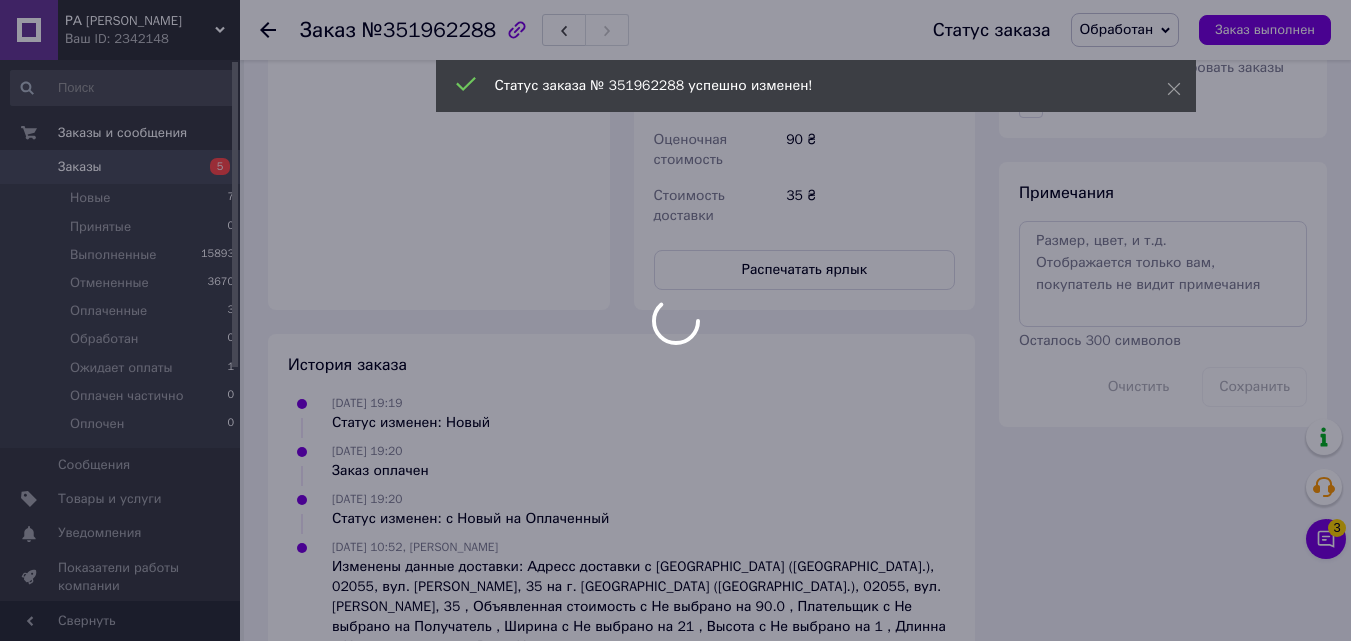 click at bounding box center [675, 320] 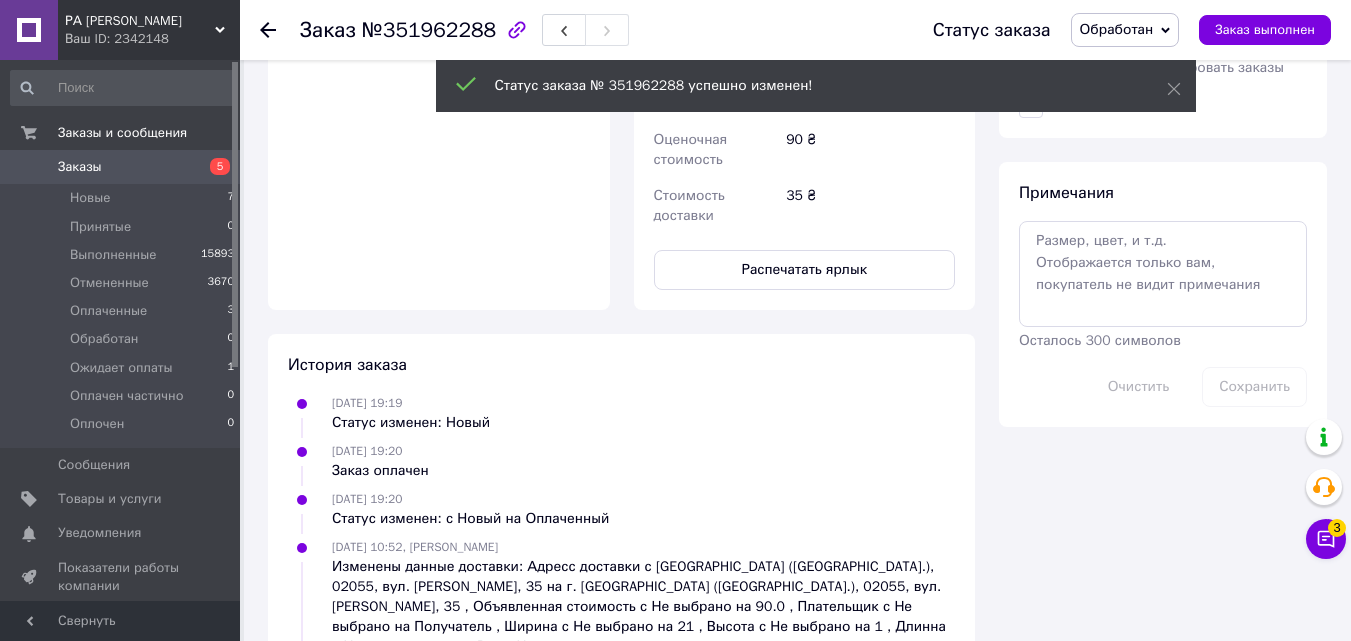click on "Обработан" at bounding box center [1125, 30] 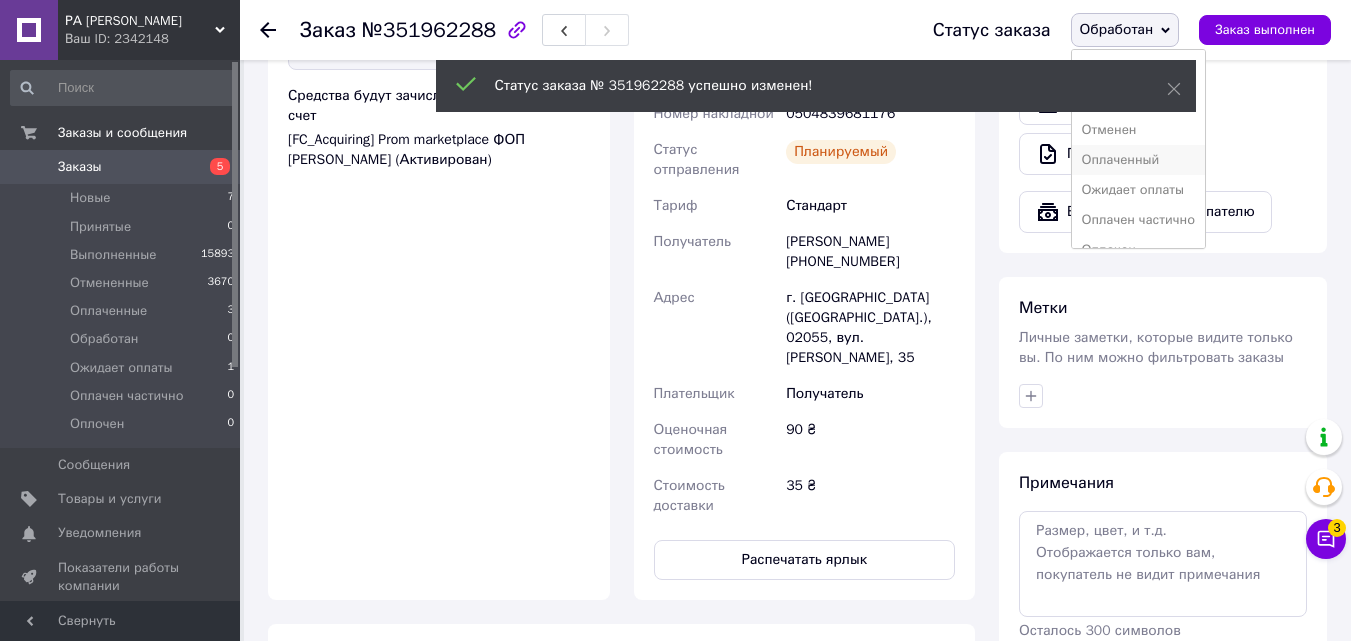 scroll, scrollTop: 788, scrollLeft: 0, axis: vertical 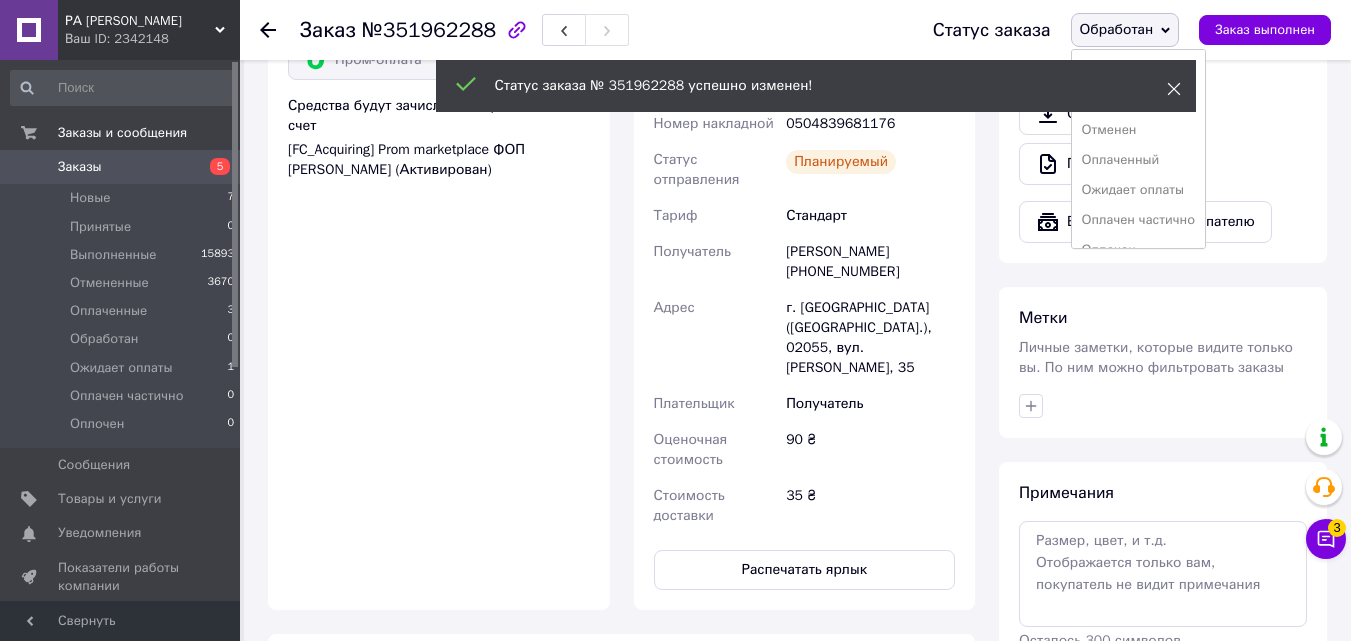 click 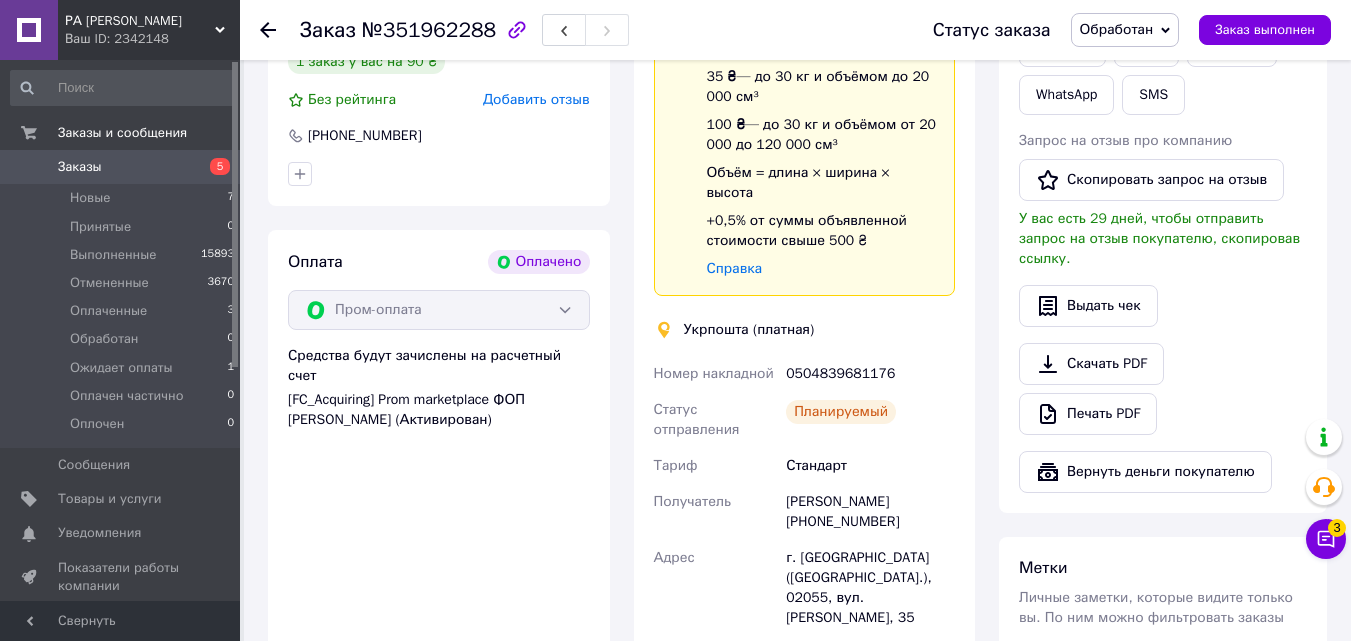 scroll, scrollTop: 488, scrollLeft: 0, axis: vertical 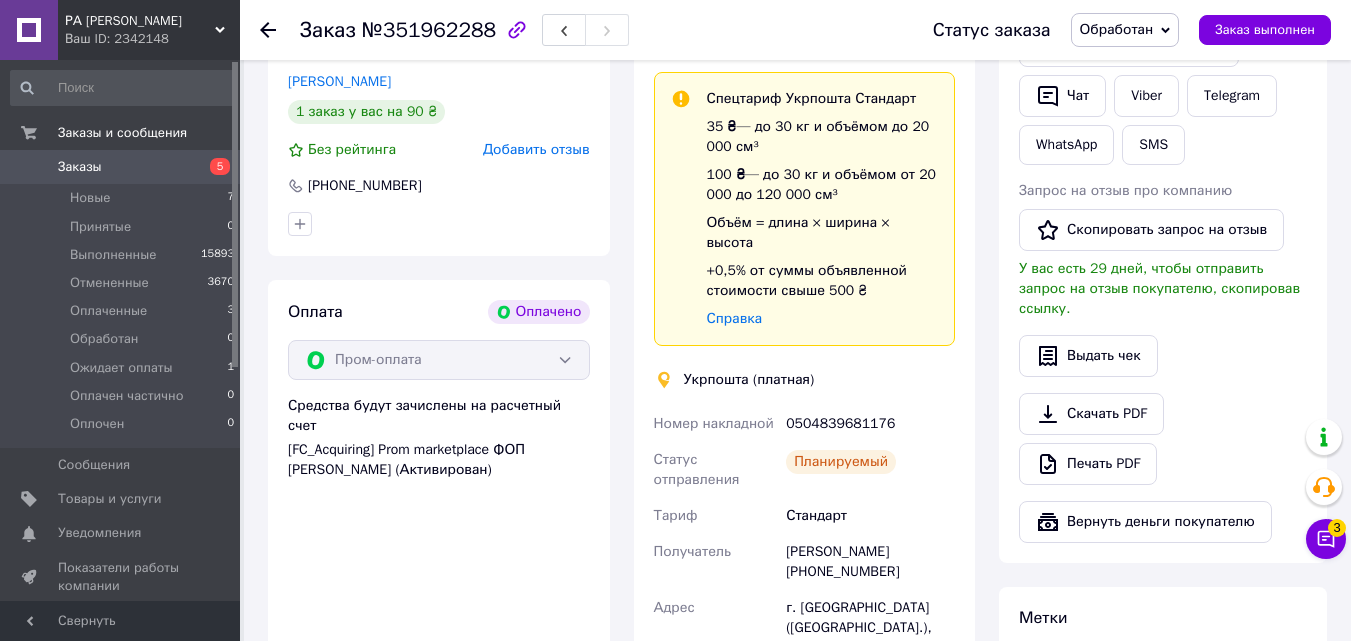 click on "Обработан" at bounding box center [1117, 29] 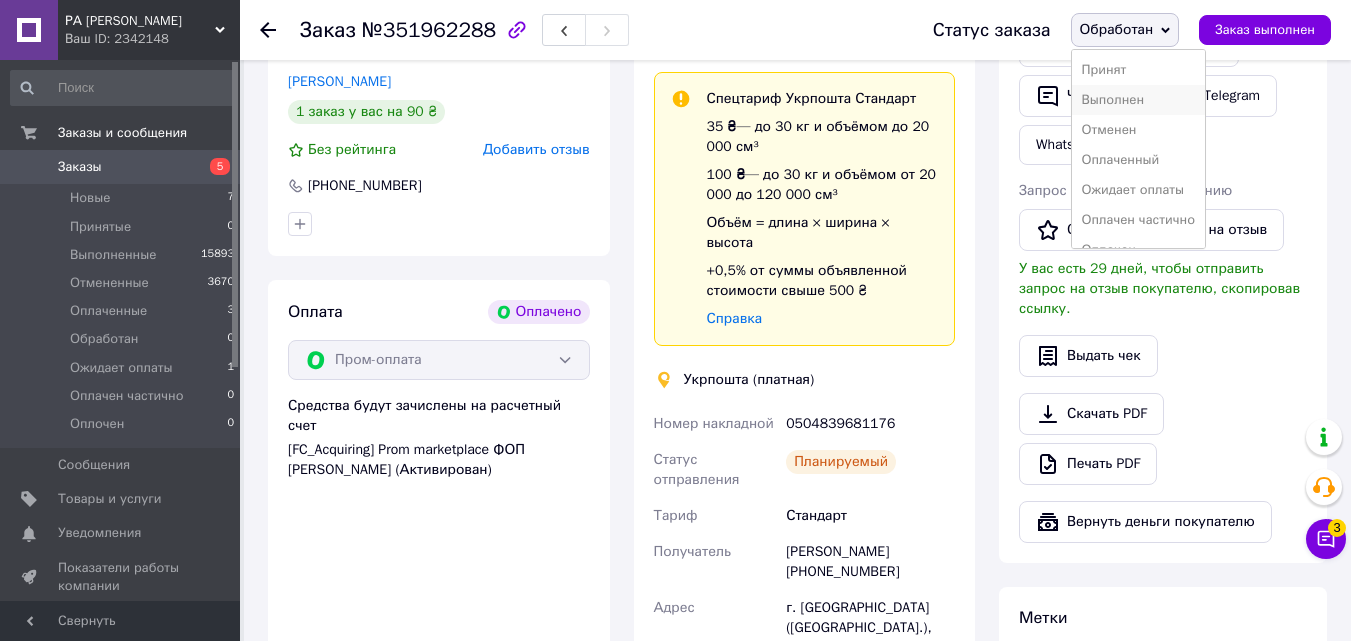 click on "Выполнен" at bounding box center [1138, 100] 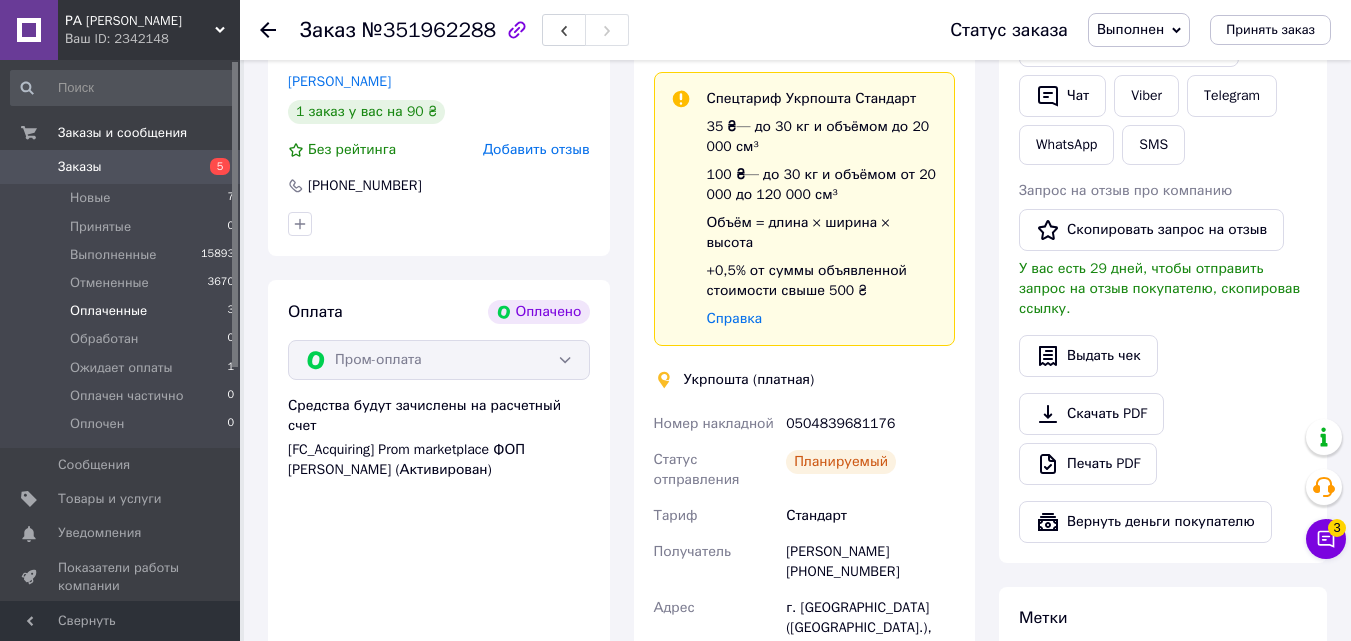 click on "Оплаченные" at bounding box center (108, 311) 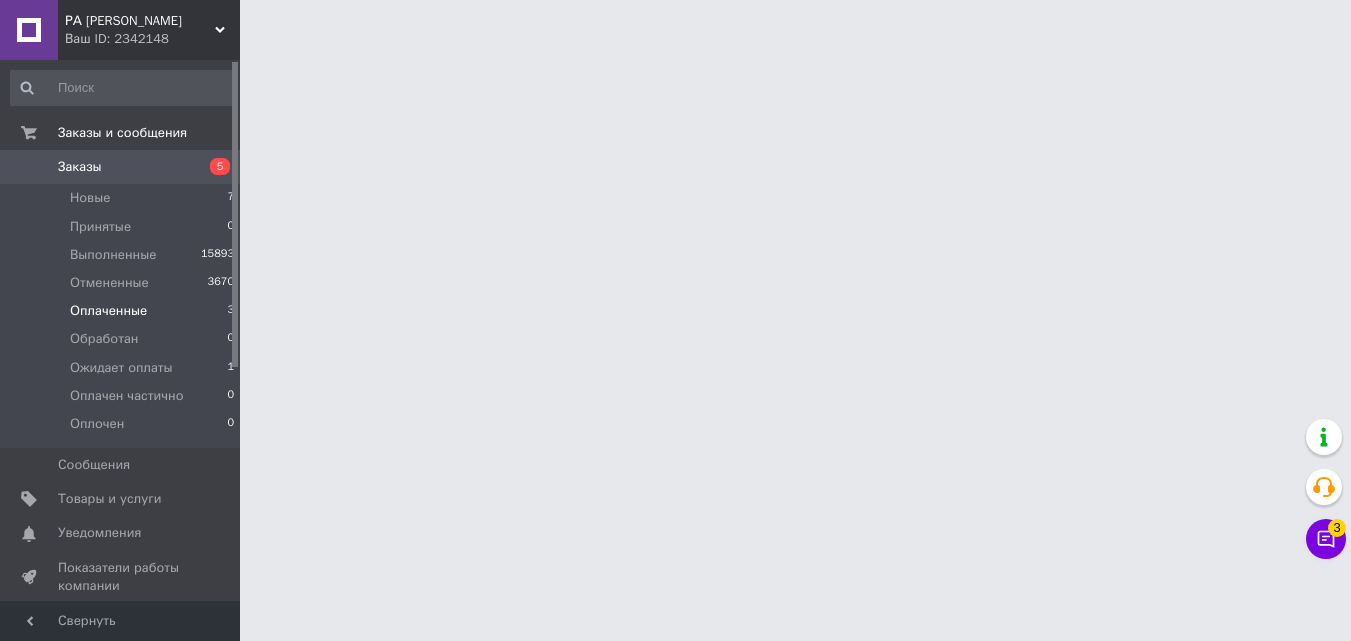 scroll, scrollTop: 0, scrollLeft: 0, axis: both 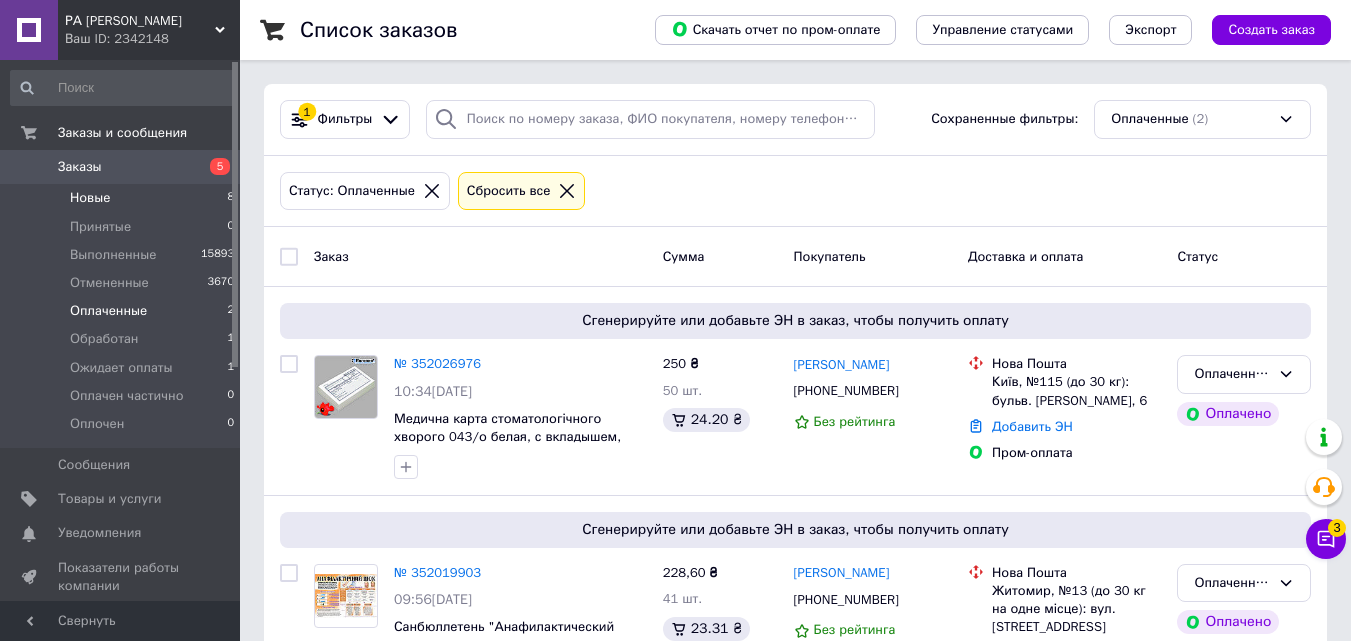 click on "Новые 8" at bounding box center (123, 198) 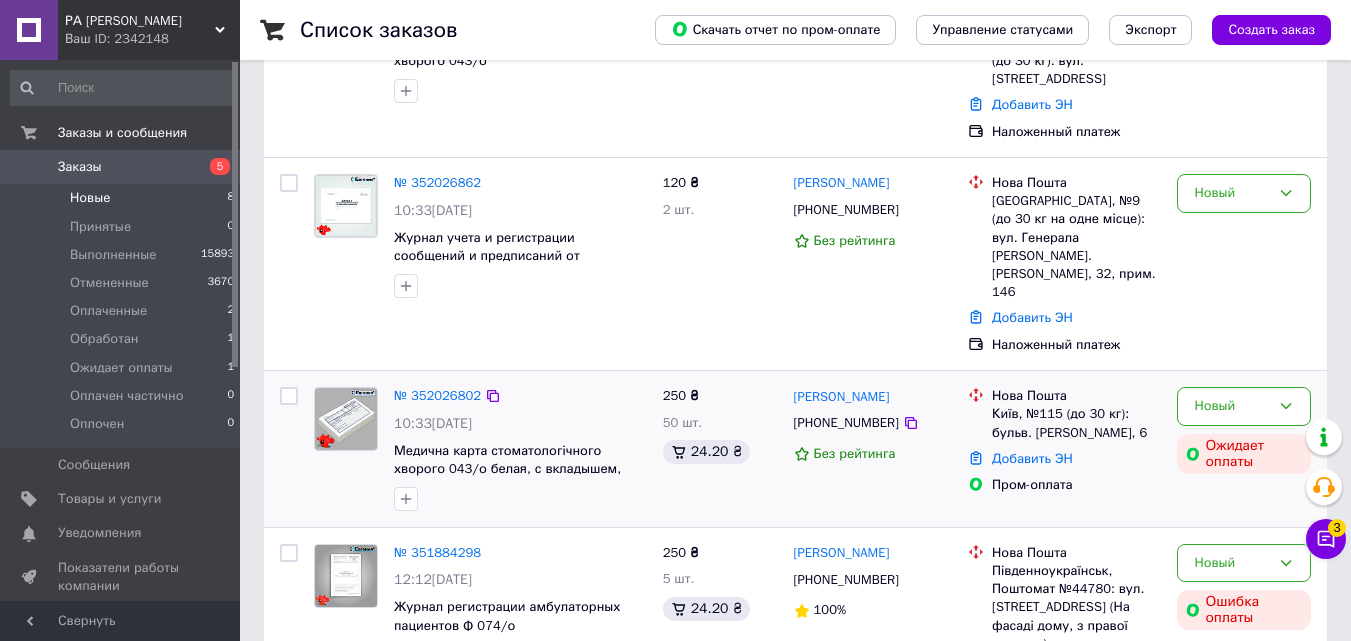 scroll, scrollTop: 400, scrollLeft: 0, axis: vertical 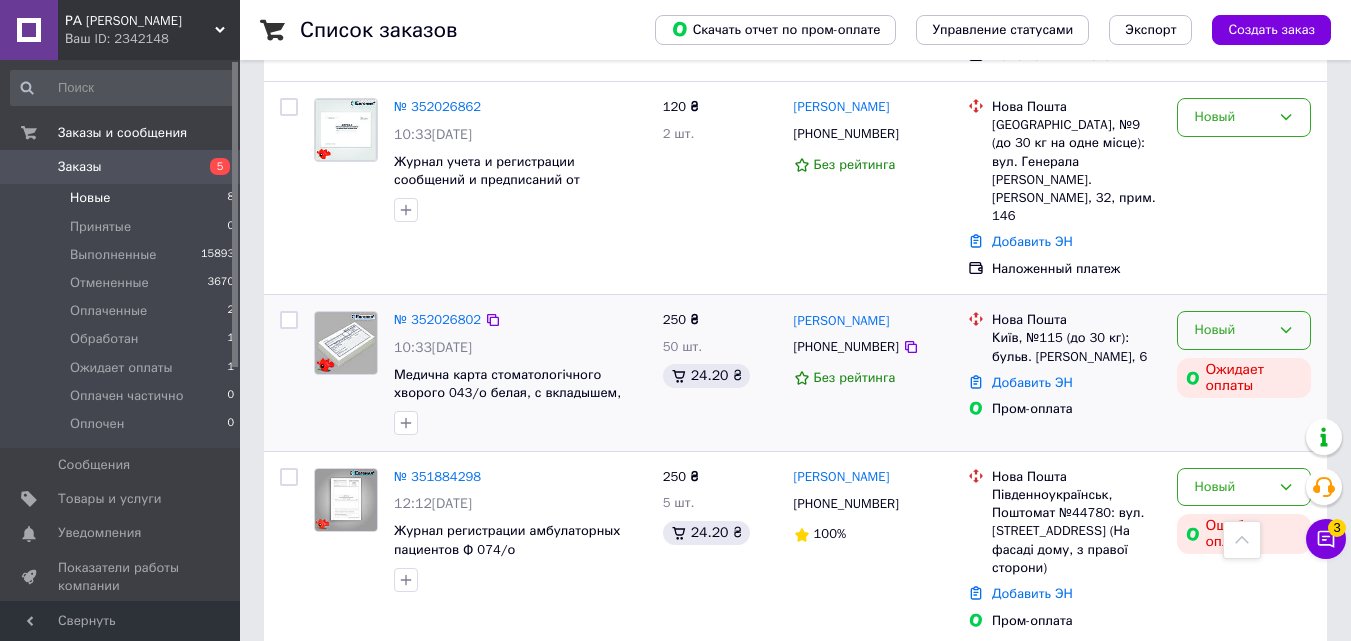 click on "Новый" at bounding box center (1244, 330) 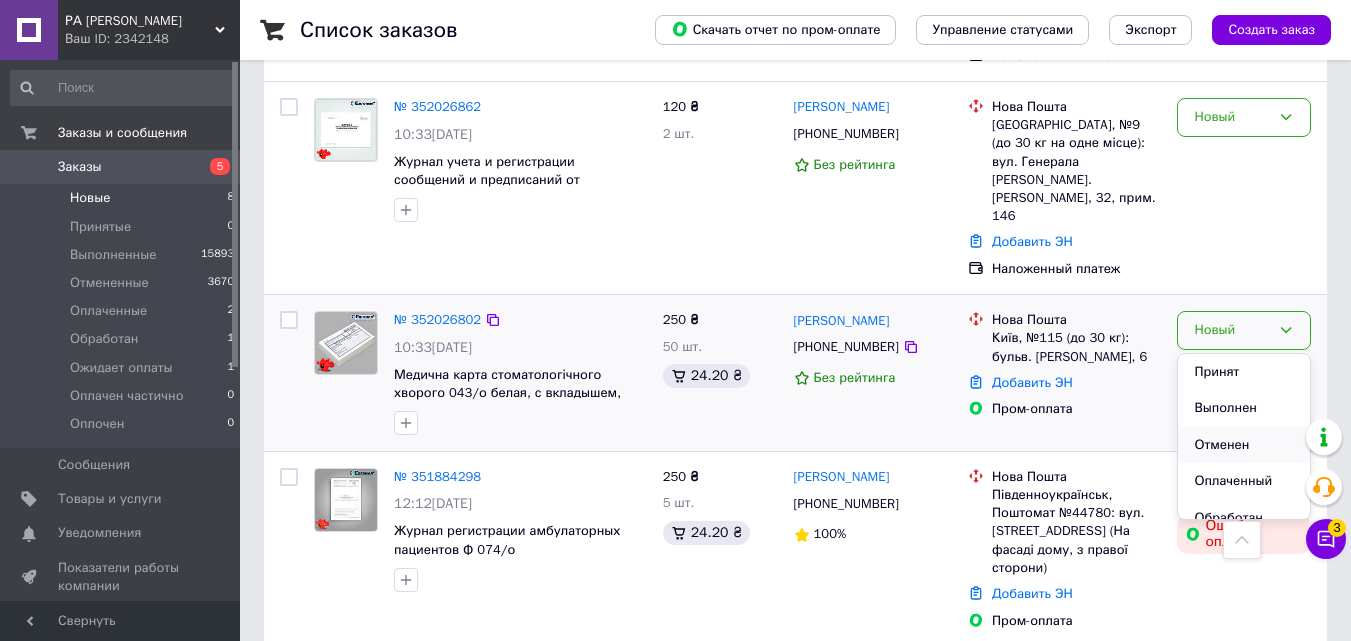 click on "Отменен" at bounding box center [1244, 445] 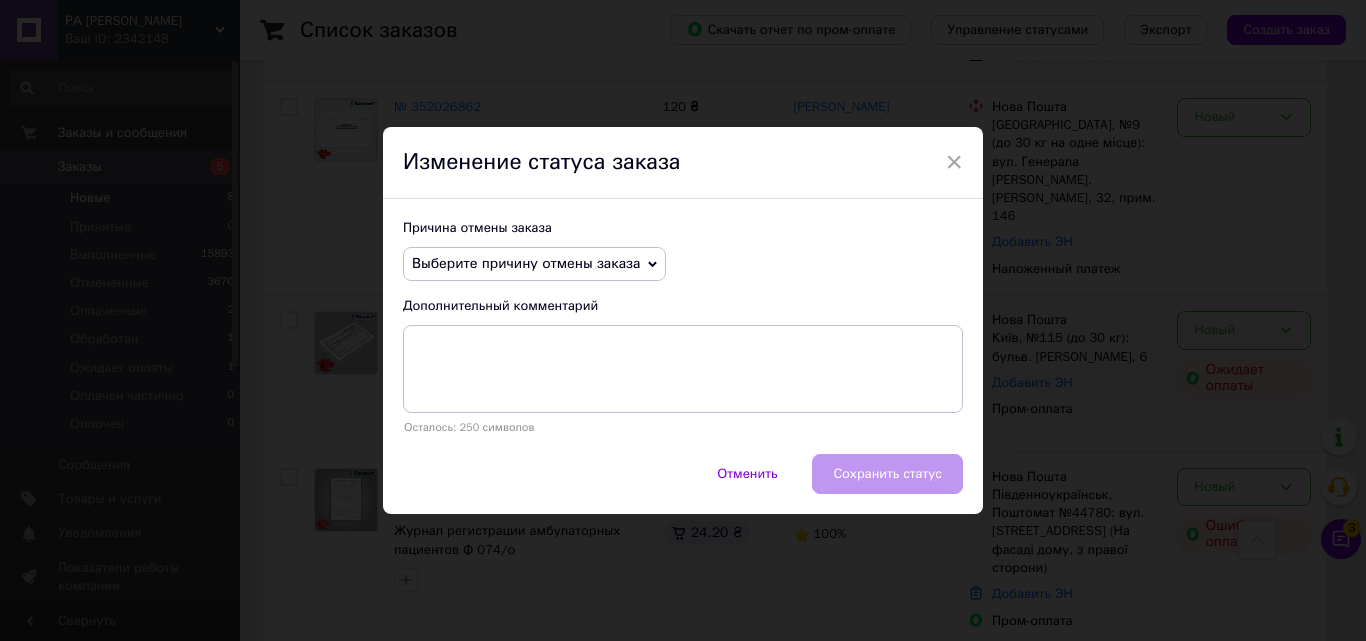 click on "Выберите причину отмены заказа" at bounding box center (526, 263) 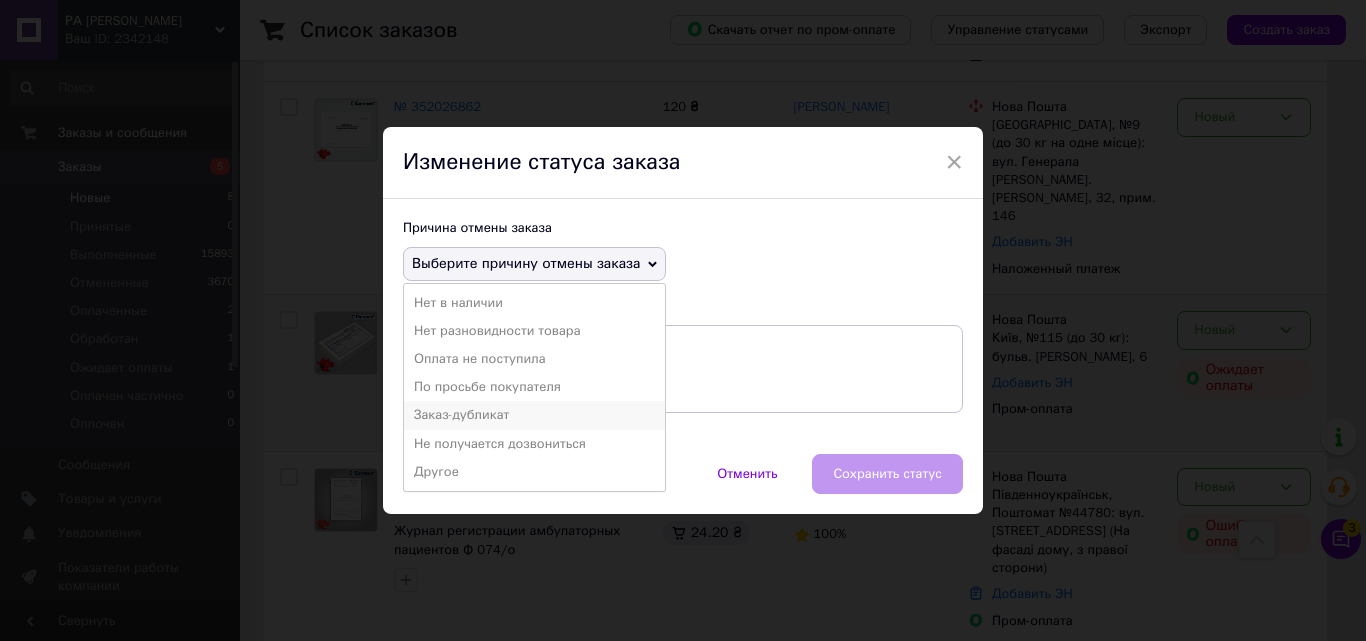 click on "Заказ-дубликат" at bounding box center (534, 415) 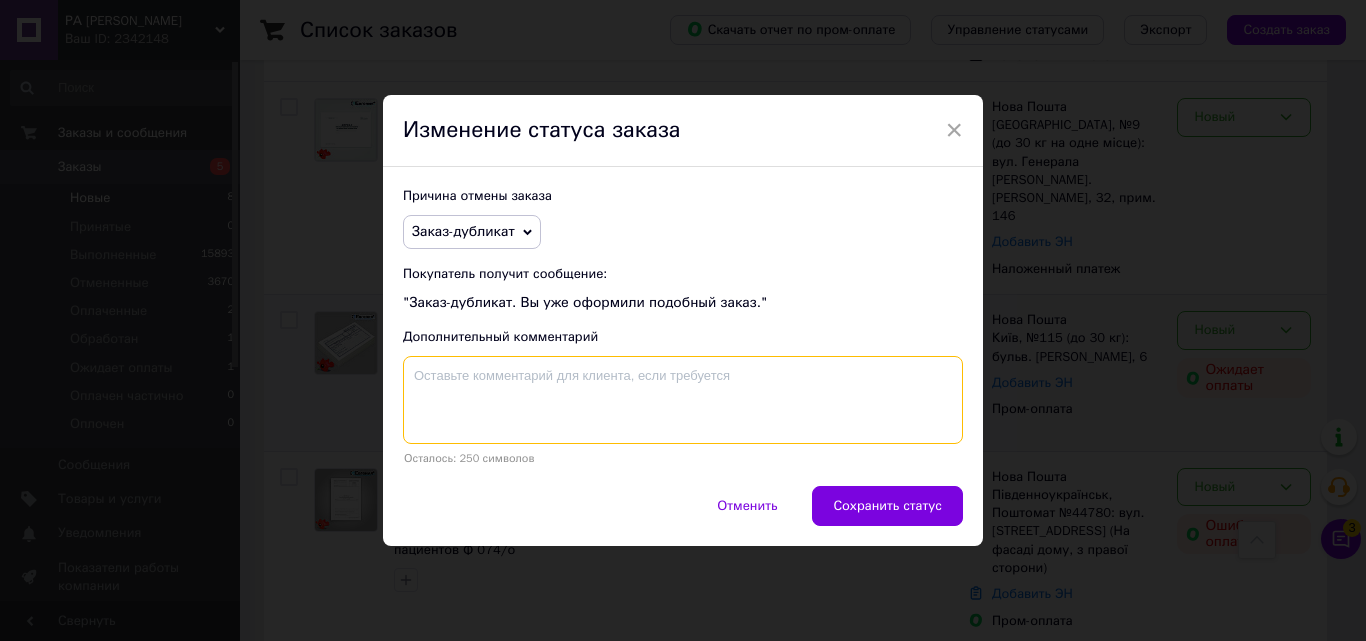 click at bounding box center [683, 400] 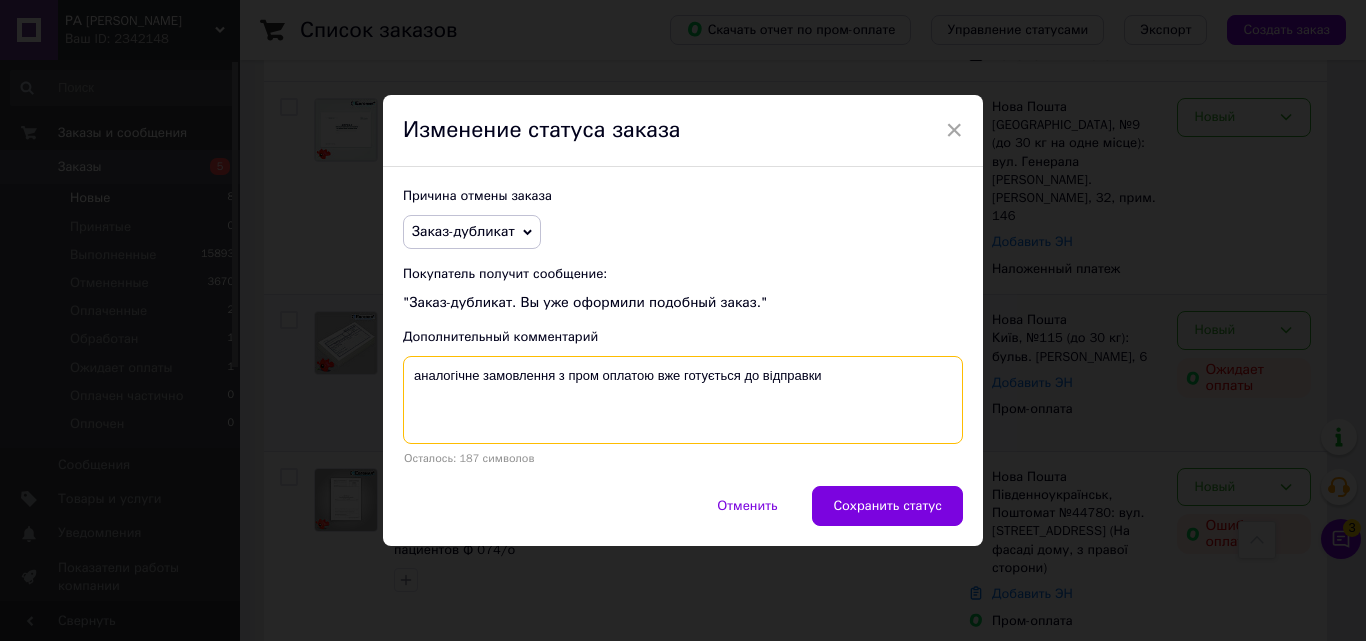 type on "аналогічне замовлення з пром оплатою вже готується до відправки" 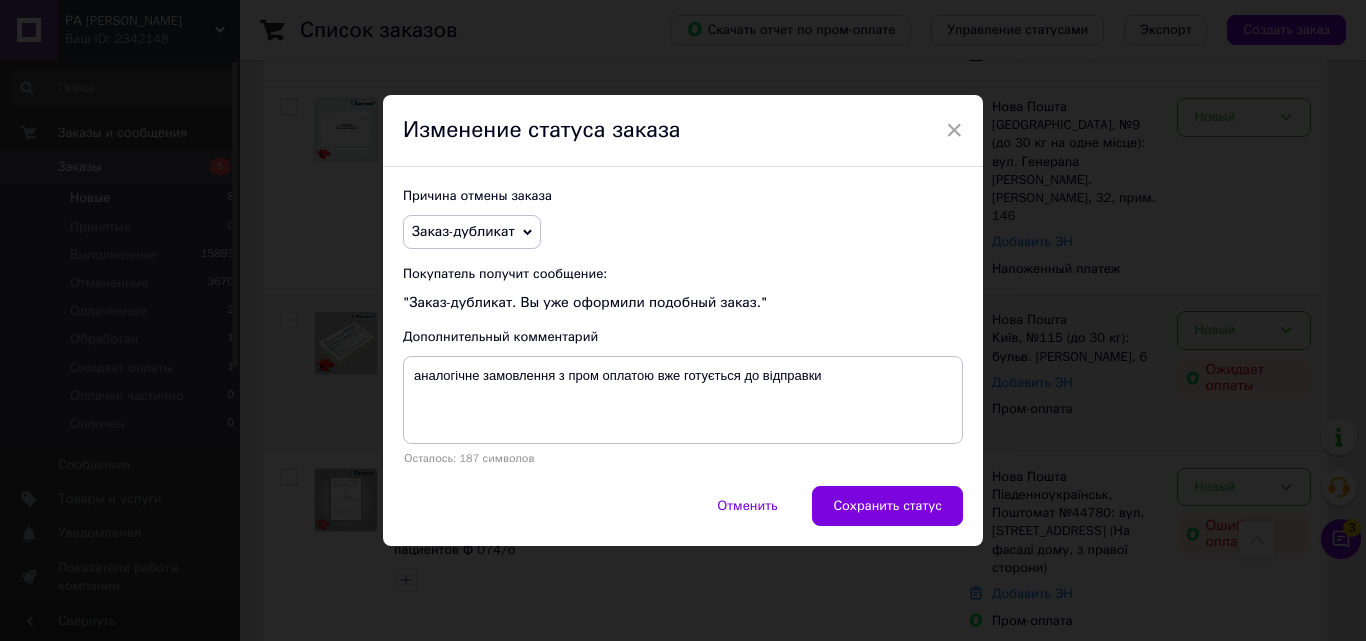 click on "Причина отмены заказа Заказ-дубликат Нет в наличии Нет разновидности товара Оплата не поступила По просьбе покупателя Не получается дозвониться Другое Покупатель получит сообщение: "Заказ-дубликат. Вы уже оформили подобный заказ." Дополнительный комментарий аналогічне замовлення з пром оплатою вже готується до відправки Осталось: 187 символов" at bounding box center [683, 326] 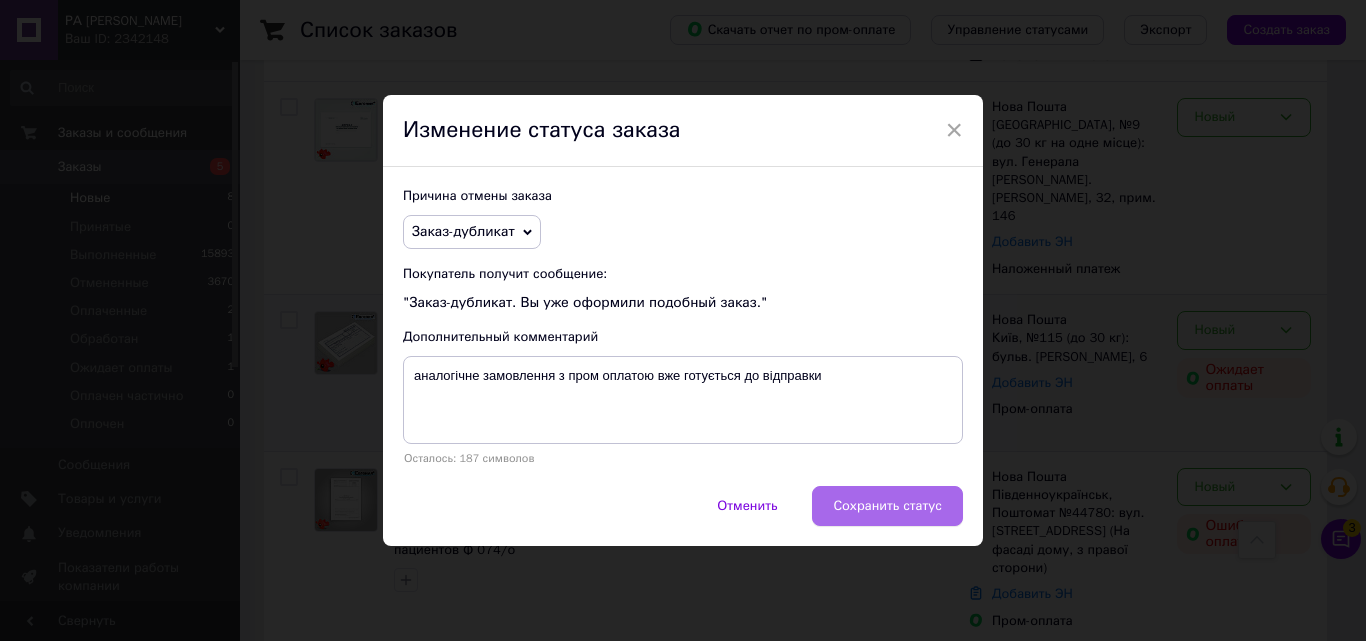 click on "Сохранить статус" at bounding box center [887, 506] 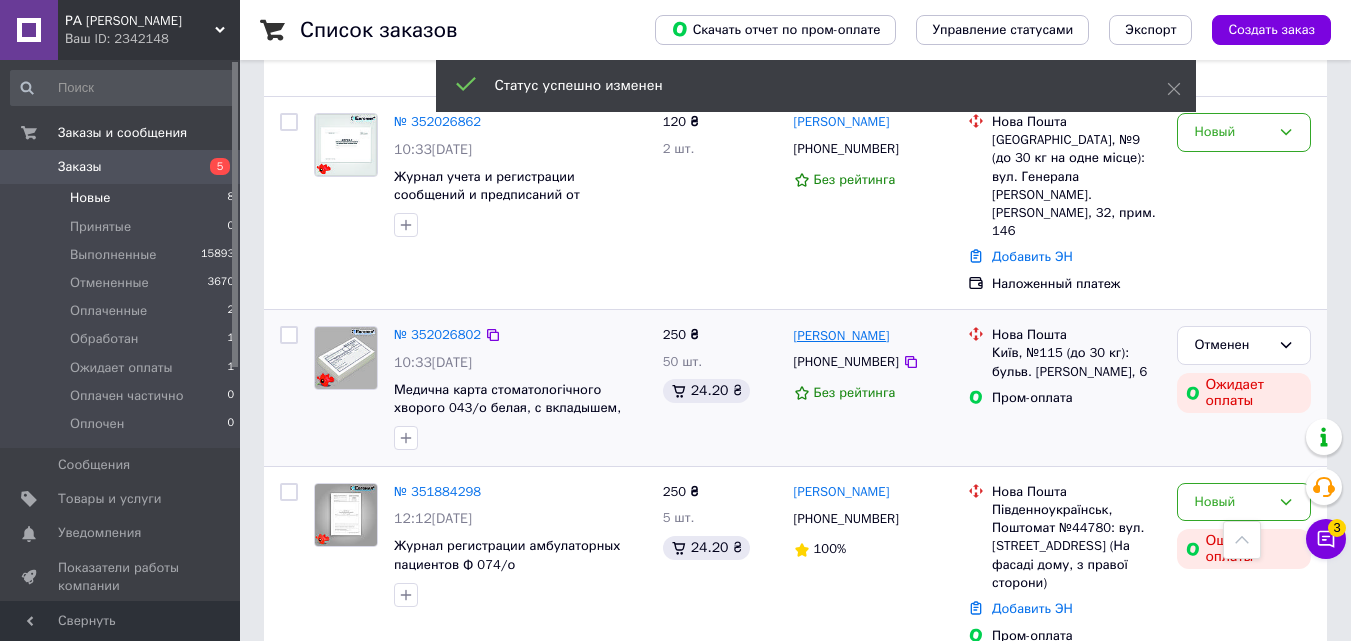 scroll, scrollTop: 100, scrollLeft: 0, axis: vertical 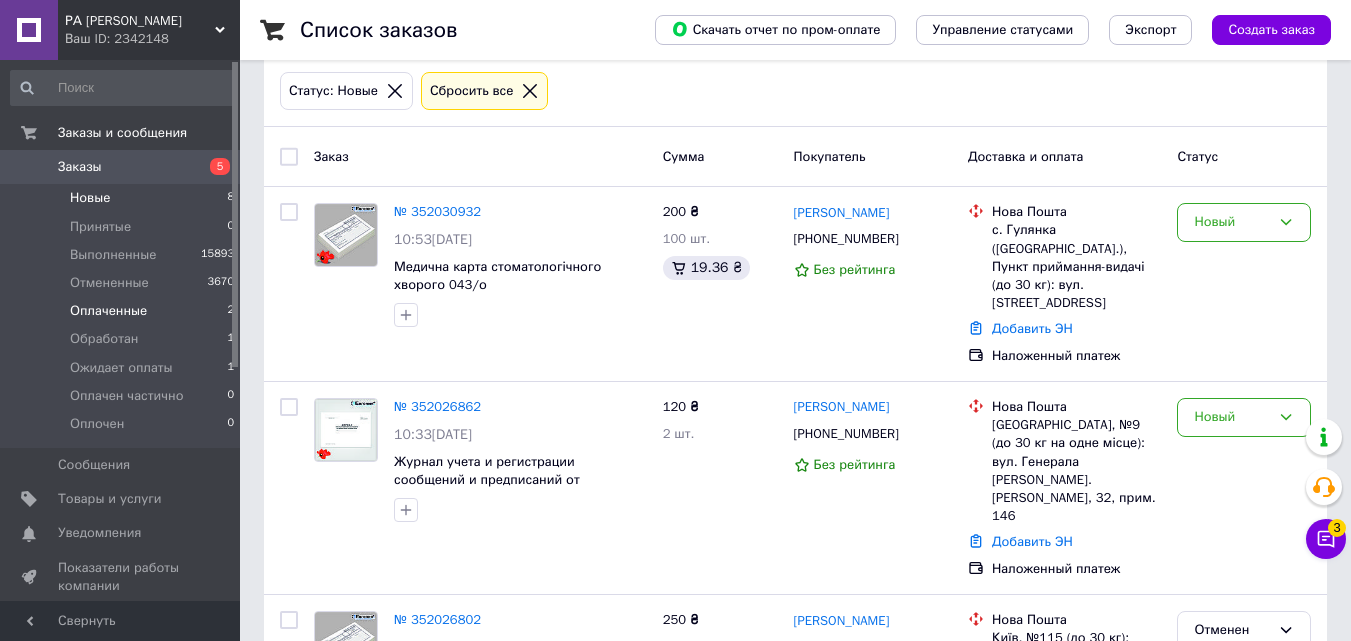 click on "Оплаченные" at bounding box center [108, 311] 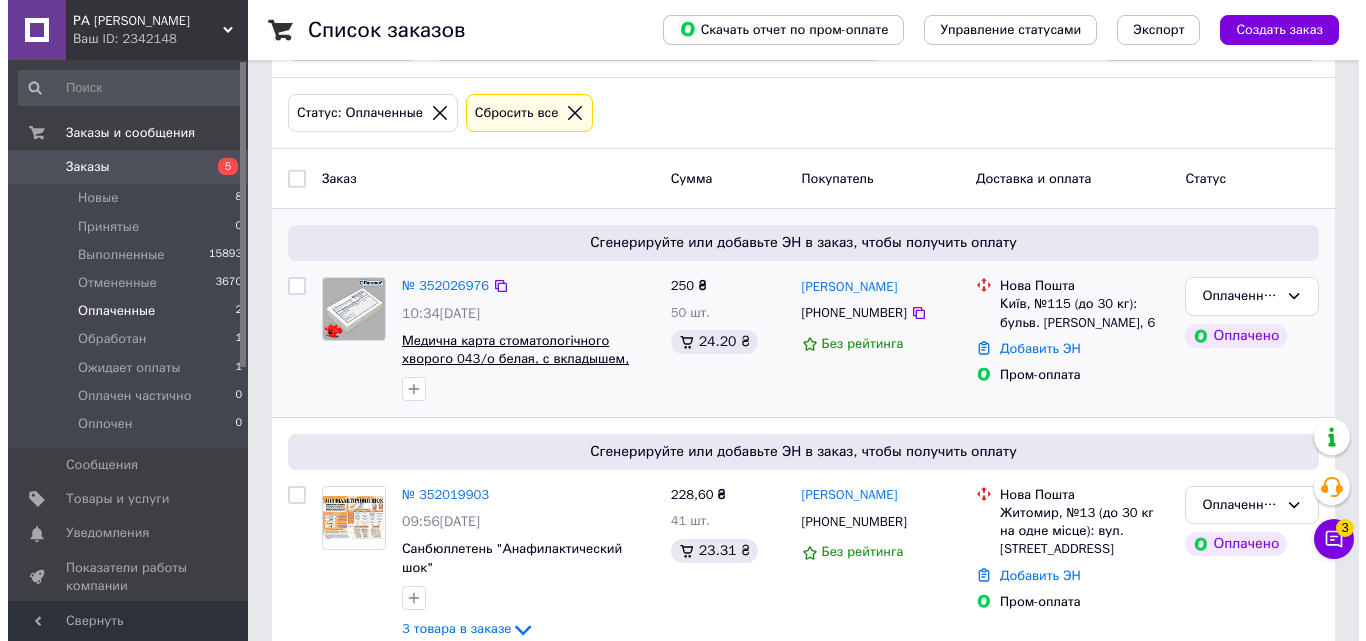 scroll, scrollTop: 100, scrollLeft: 0, axis: vertical 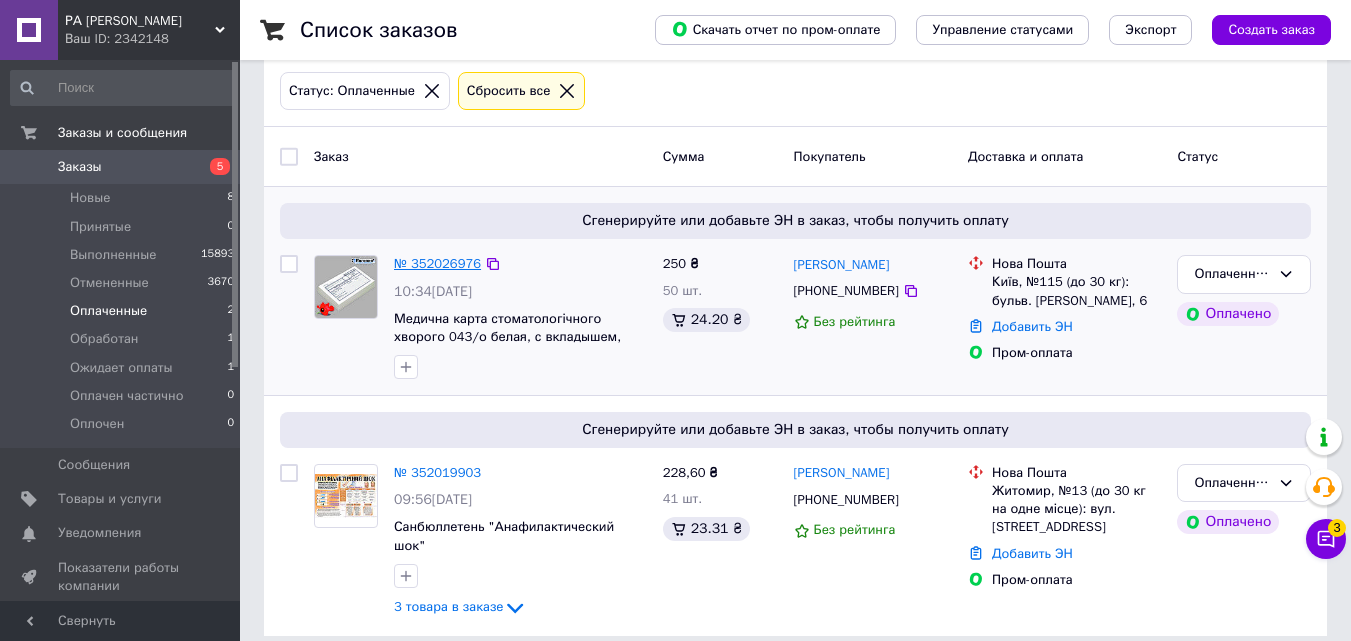 click on "№ 352026976" at bounding box center (437, 263) 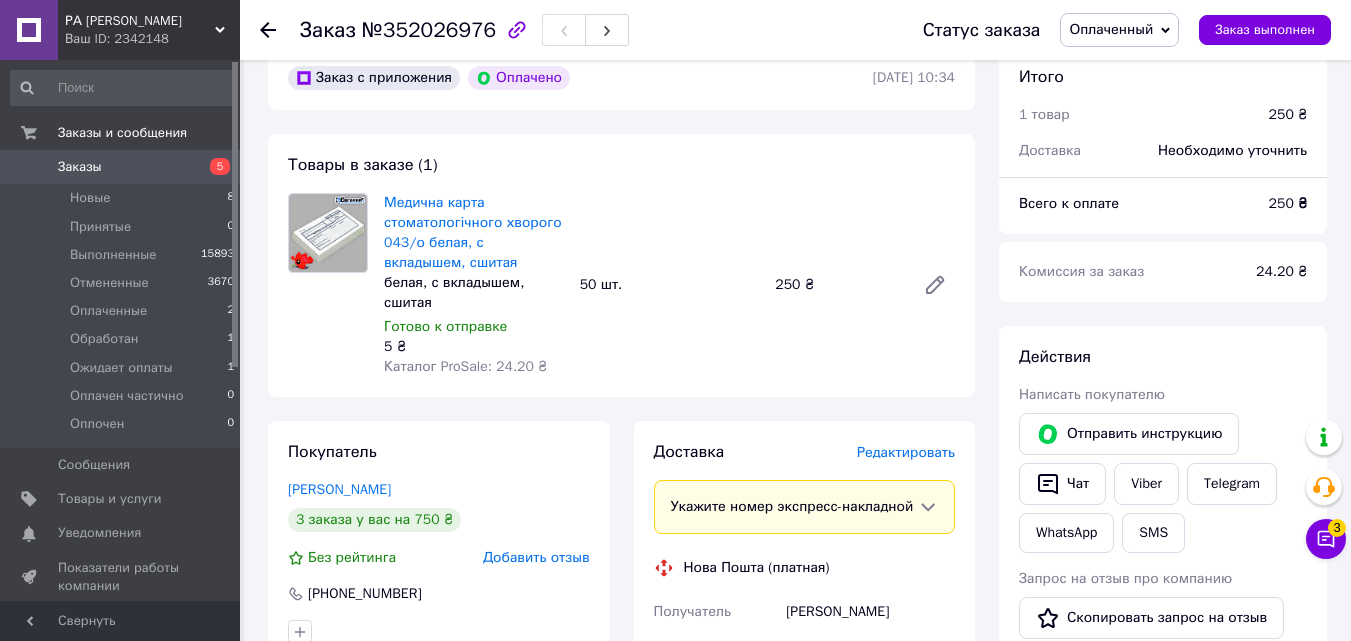 click on "Редактировать" at bounding box center (906, 452) 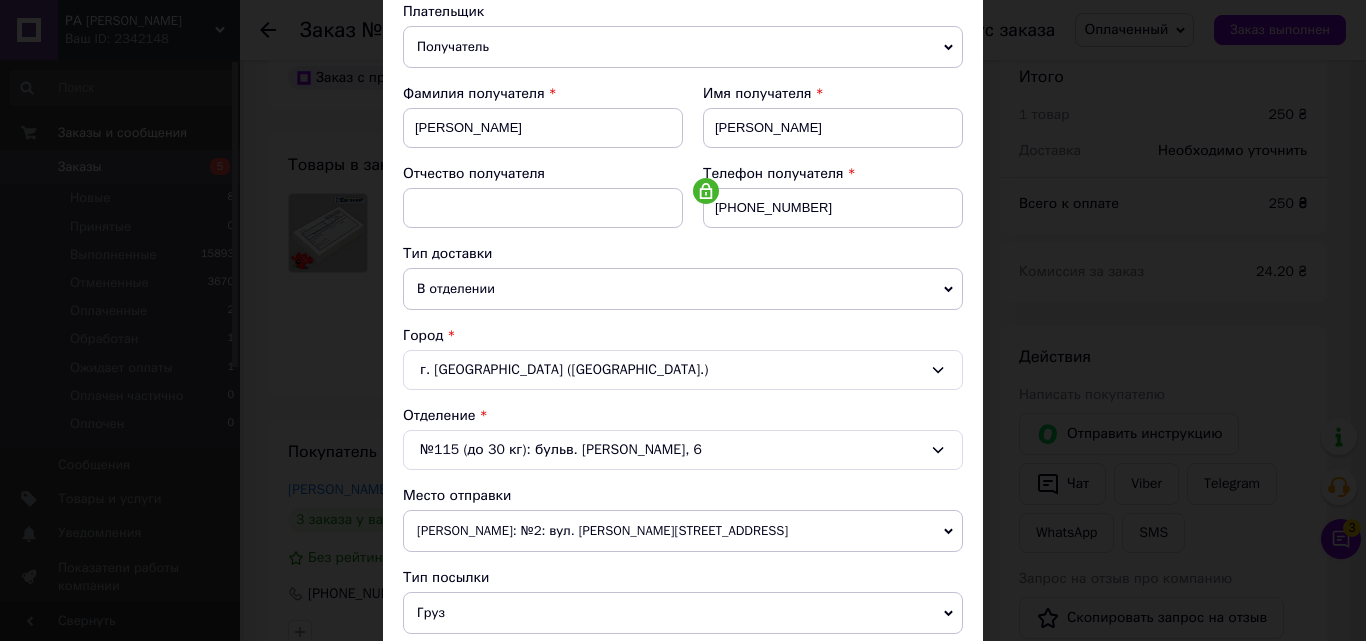 scroll, scrollTop: 500, scrollLeft: 0, axis: vertical 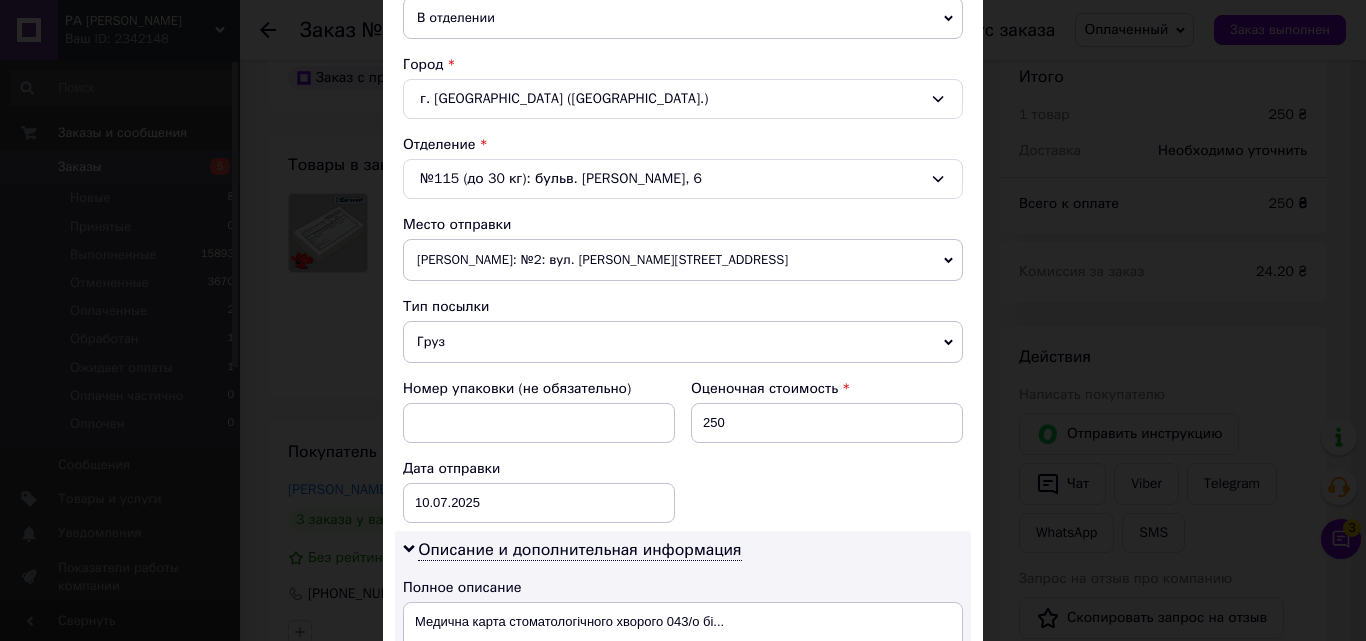 click on "Груз" at bounding box center [683, 342] 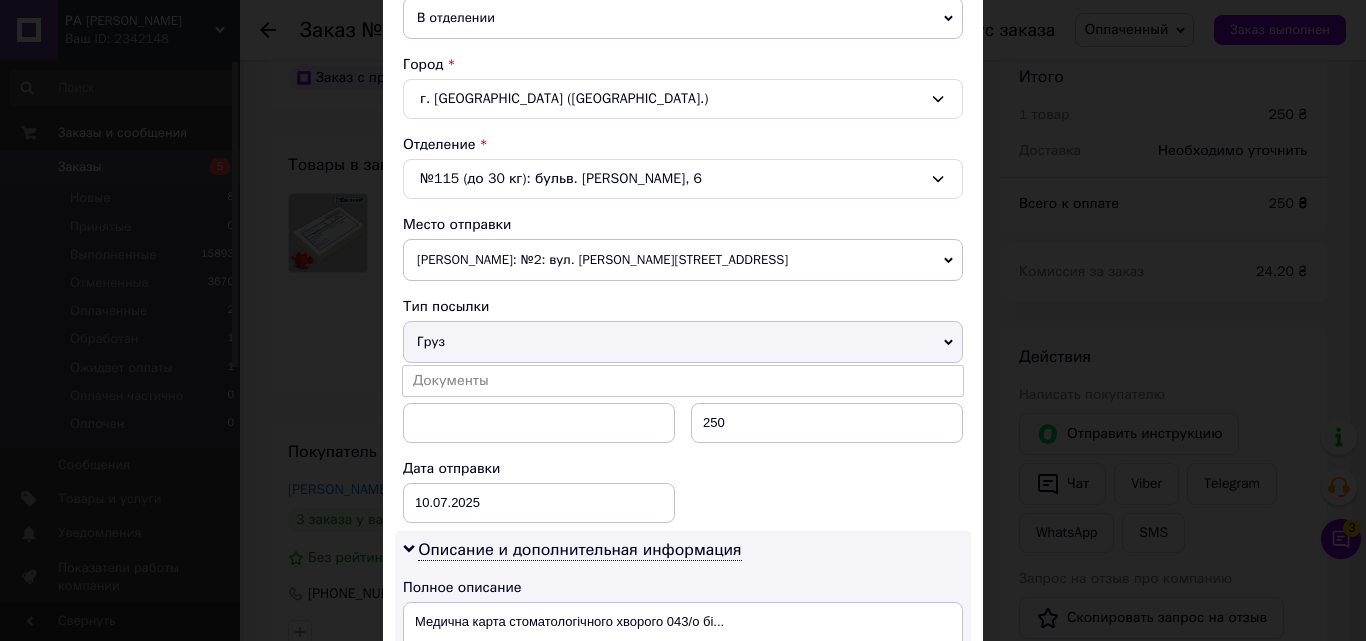 click on "Груз" at bounding box center [683, 342] 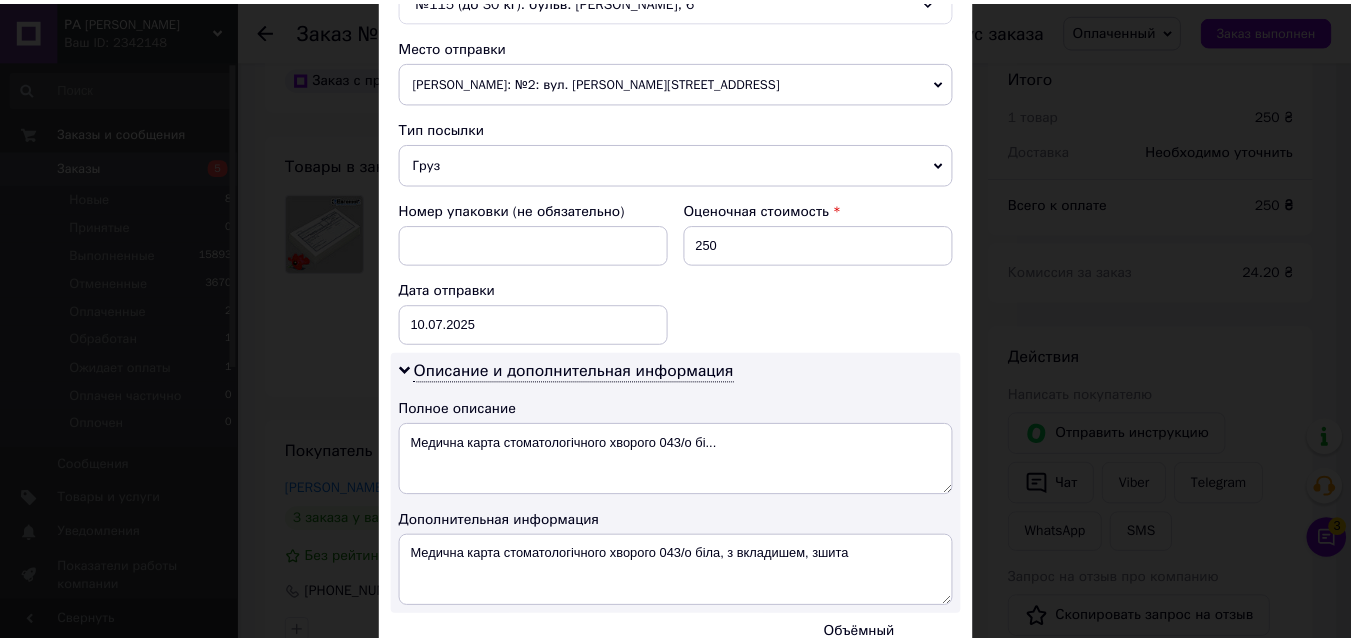 scroll, scrollTop: 911, scrollLeft: 0, axis: vertical 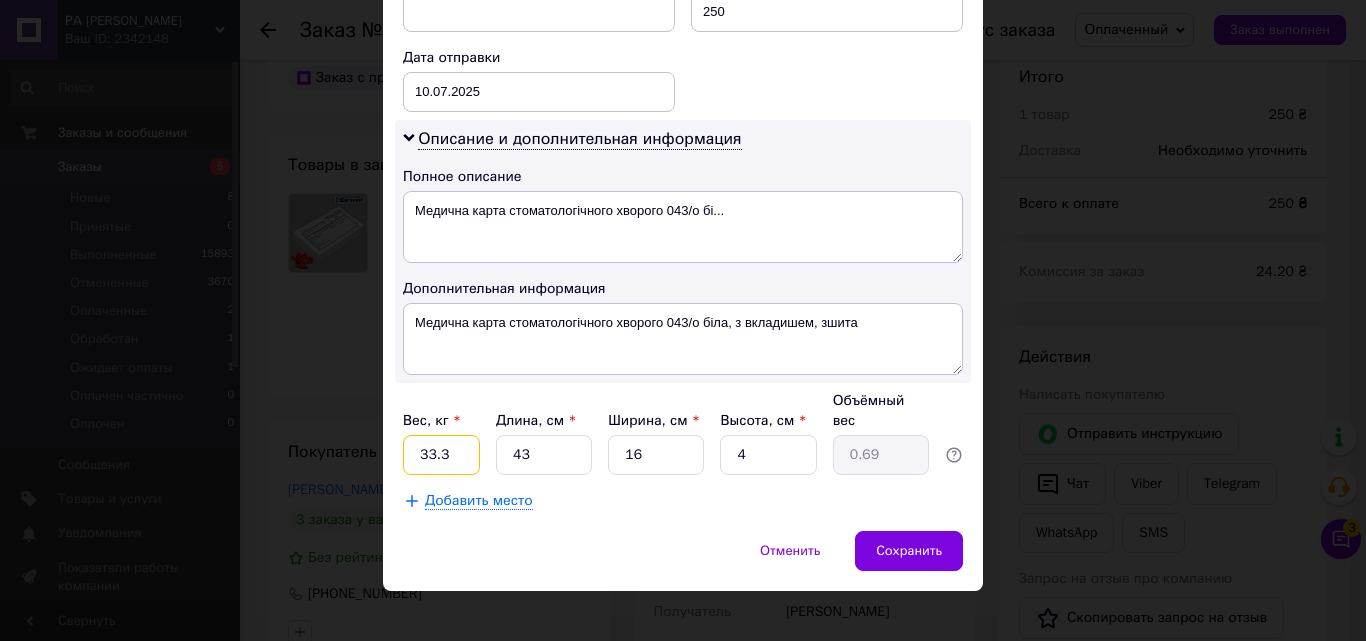 drag, startPoint x: 458, startPoint y: 449, endPoint x: 397, endPoint y: 439, distance: 61.81424 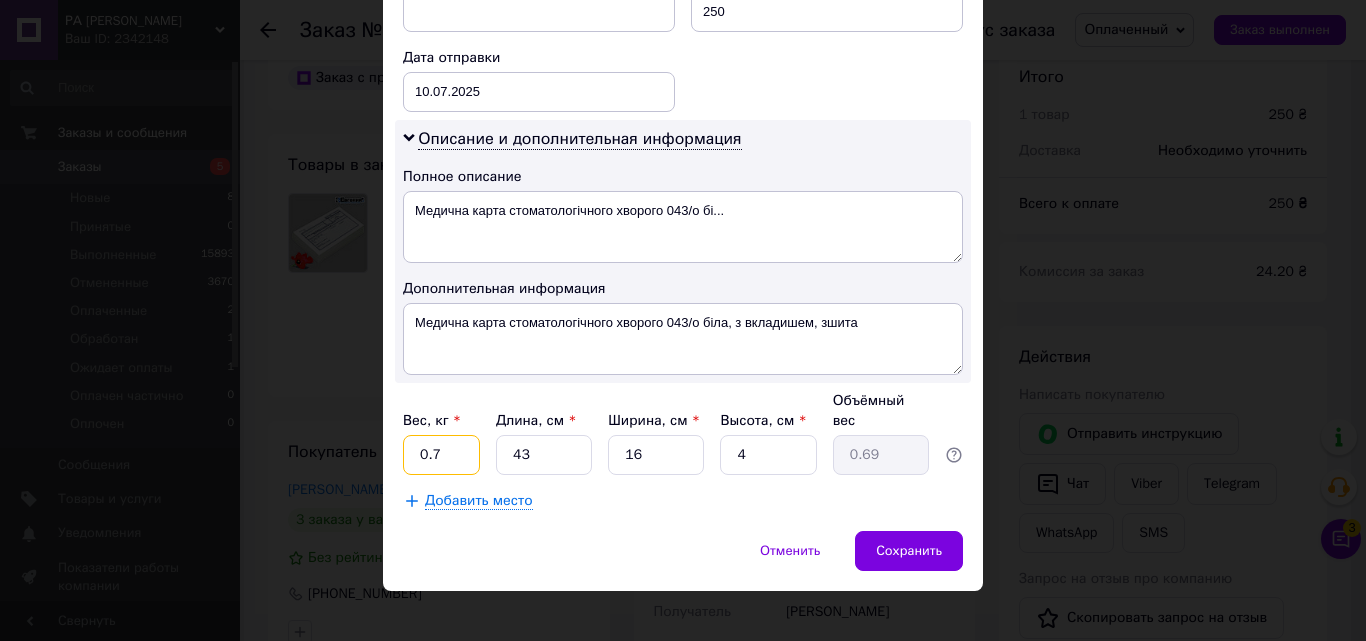 type on "0.7" 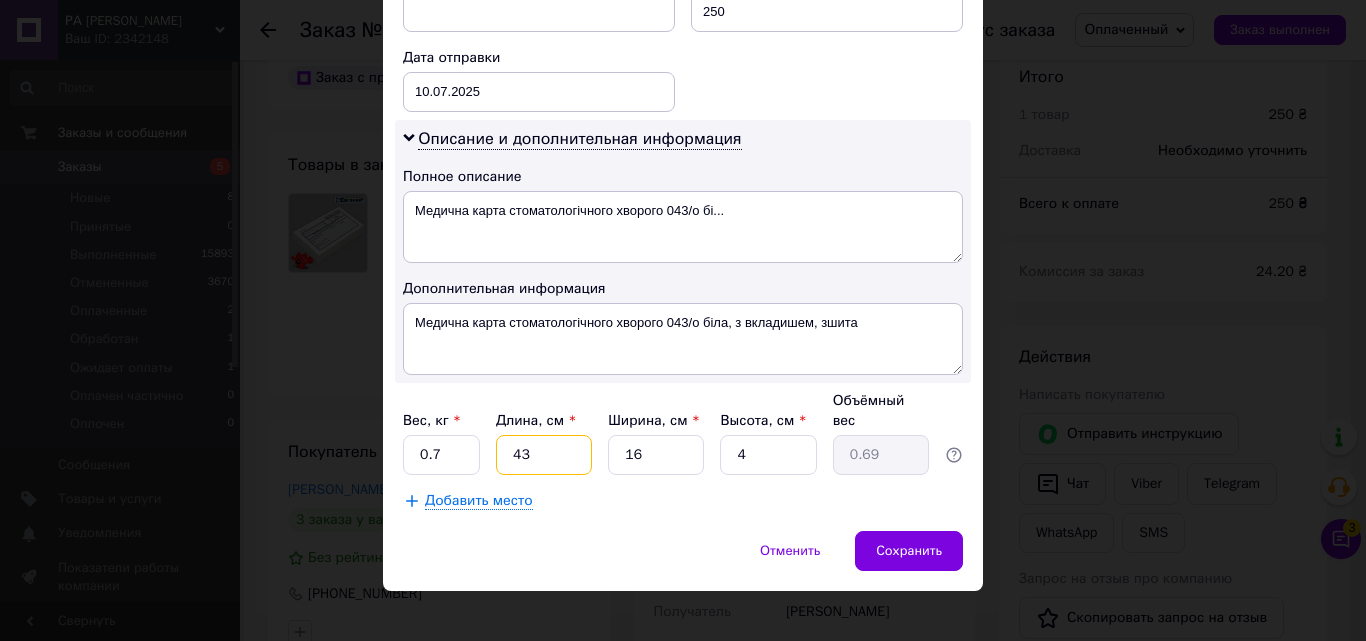 type on "2" 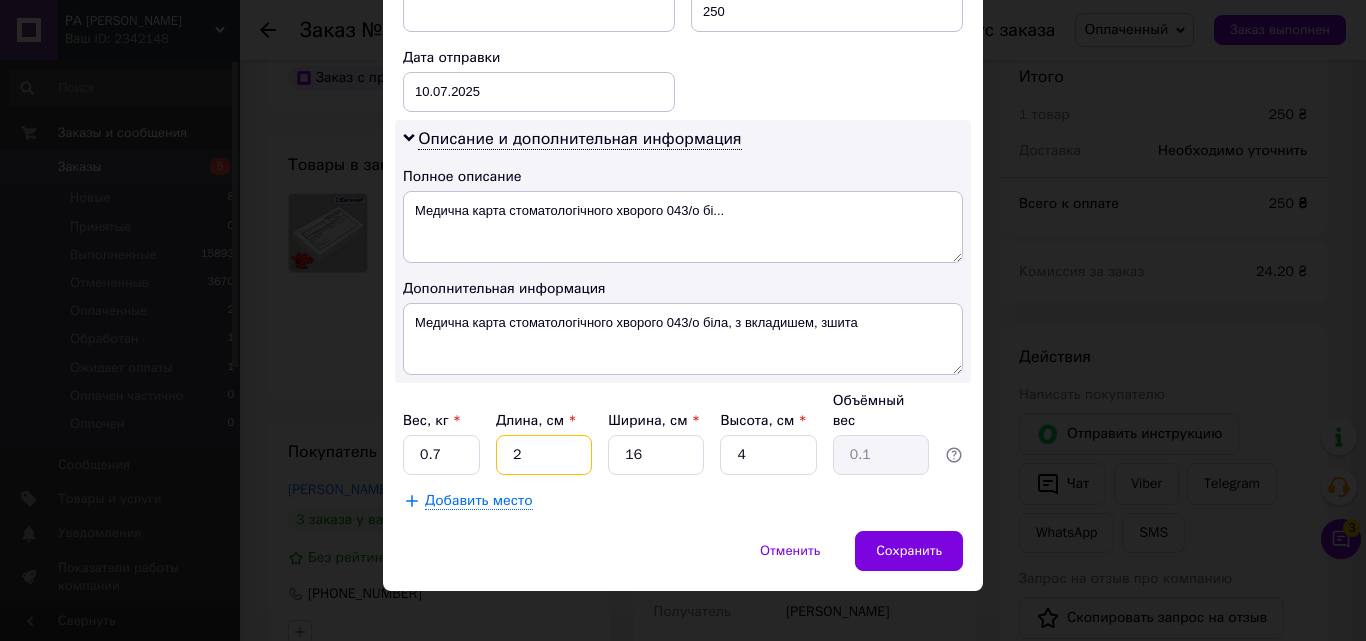 type on "21" 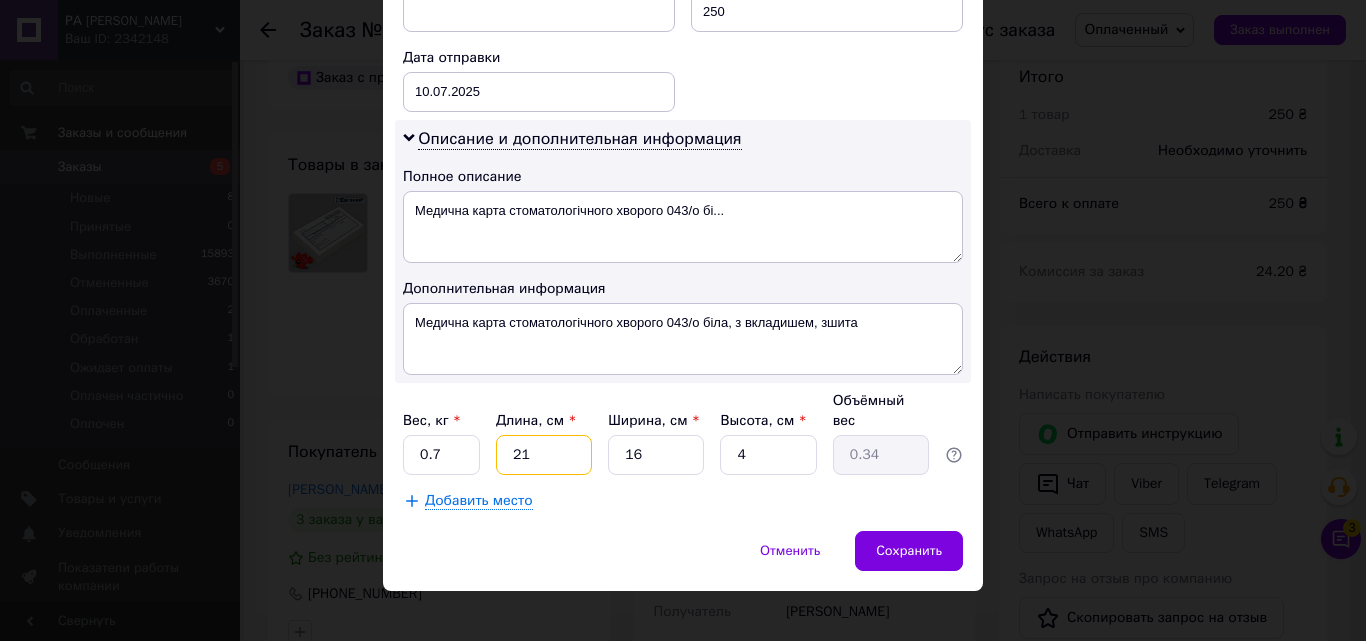 type on "21" 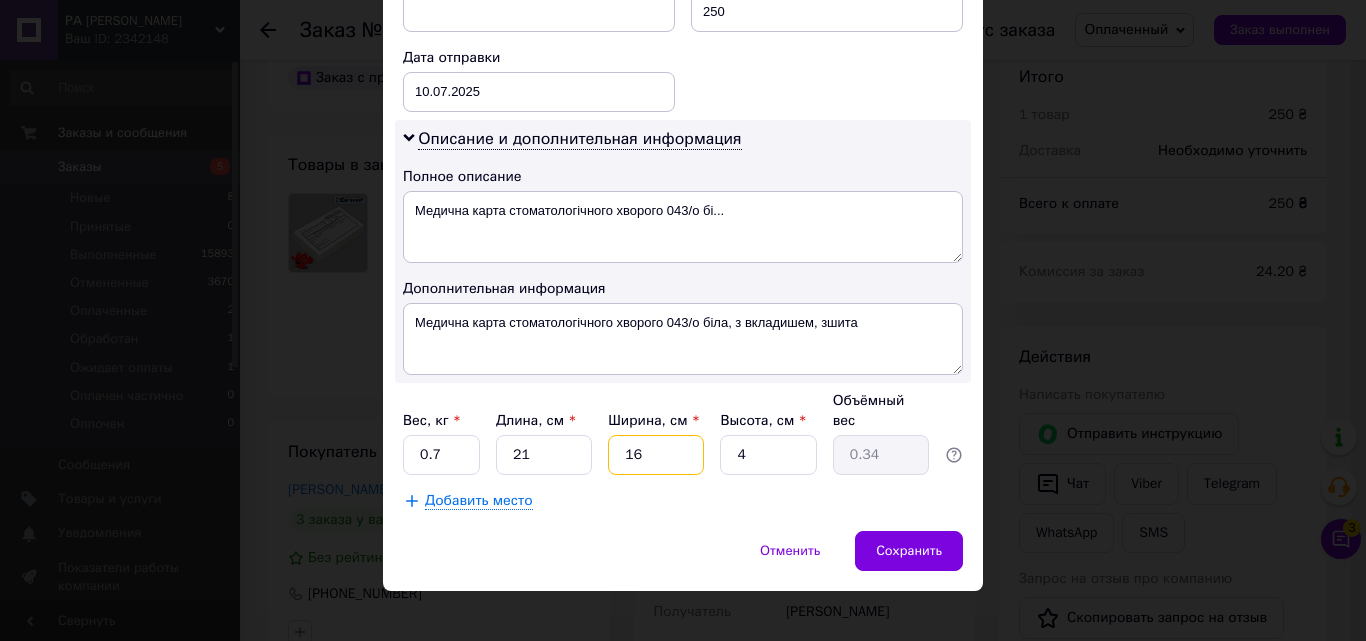 type on "1" 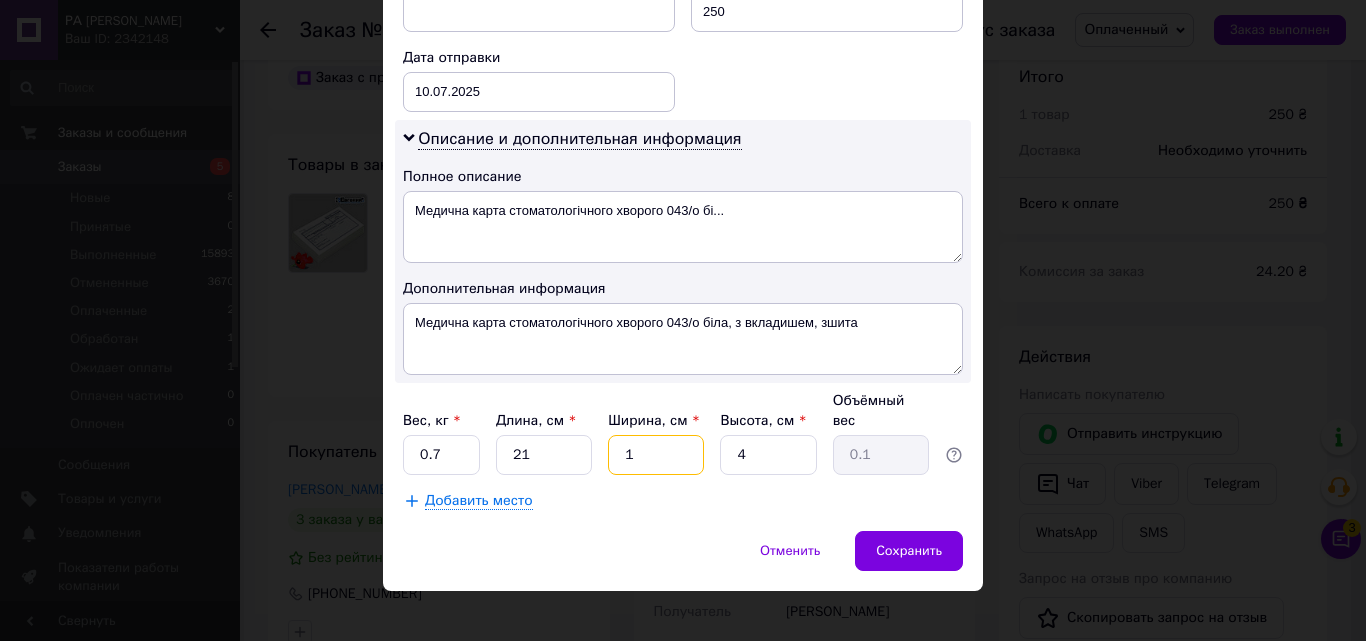 type on "15" 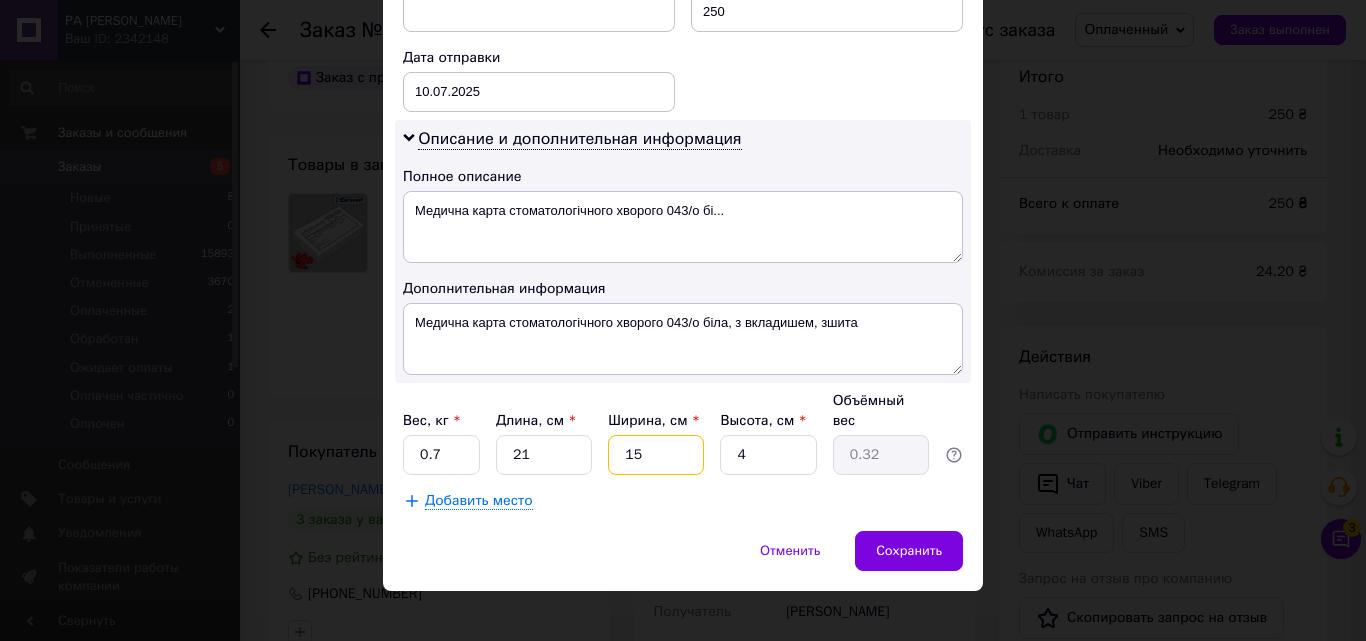 type on "15" 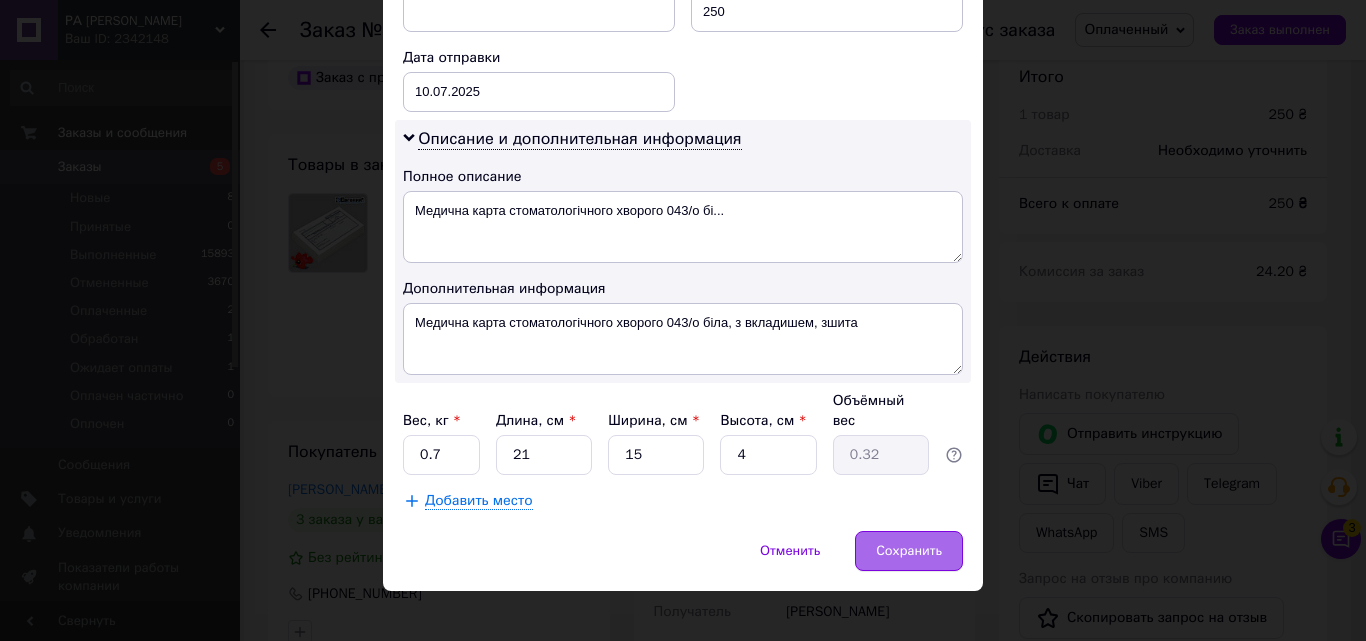 click on "Сохранить" at bounding box center [909, 551] 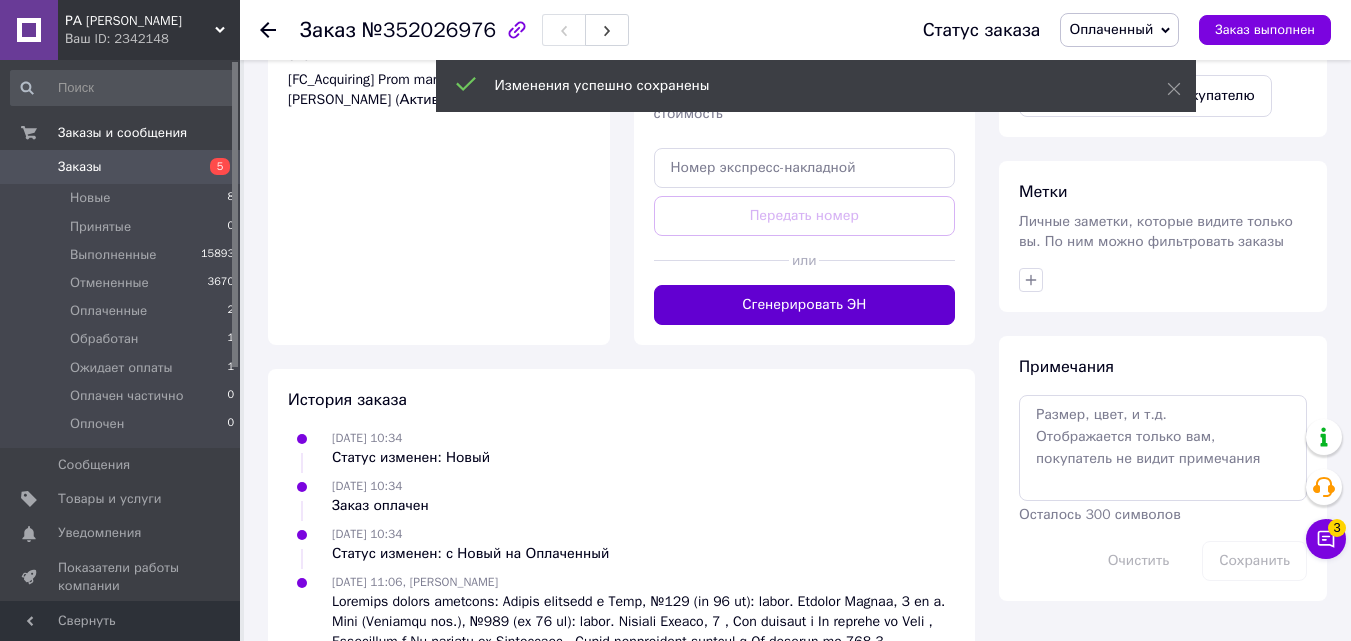 click on "Сгенерировать ЭН" at bounding box center [805, 305] 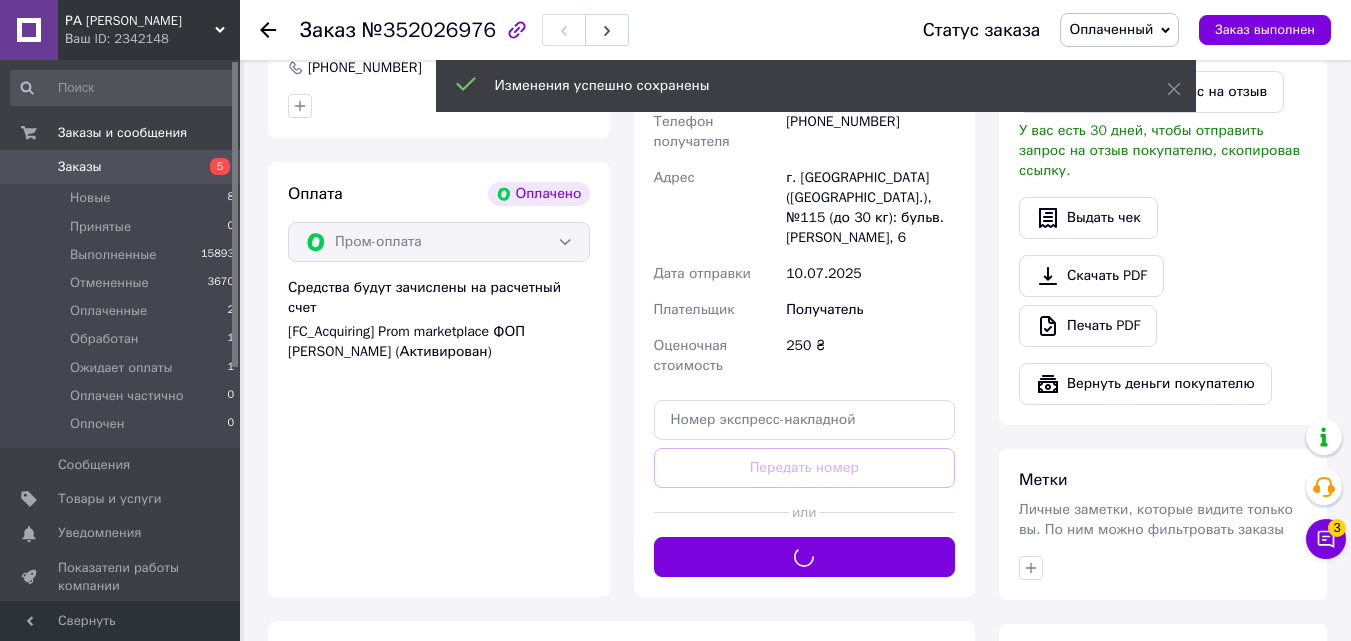 scroll, scrollTop: 378, scrollLeft: 0, axis: vertical 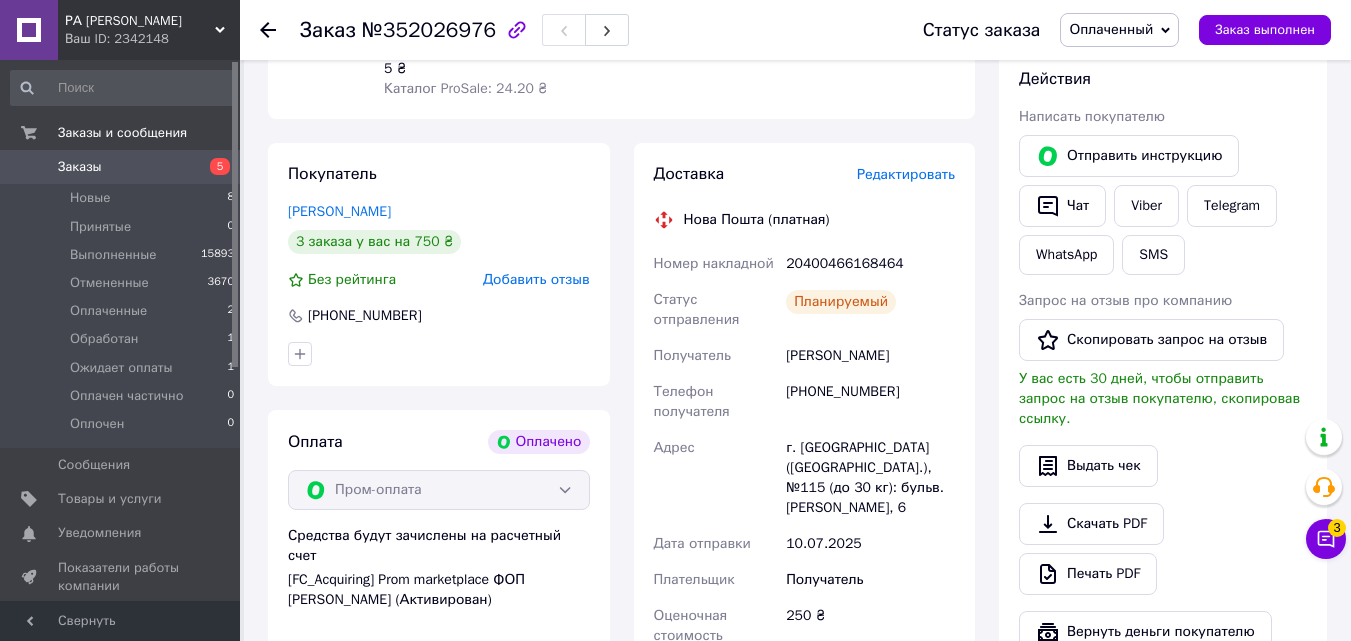 click on "20400466168464" at bounding box center (870, 264) 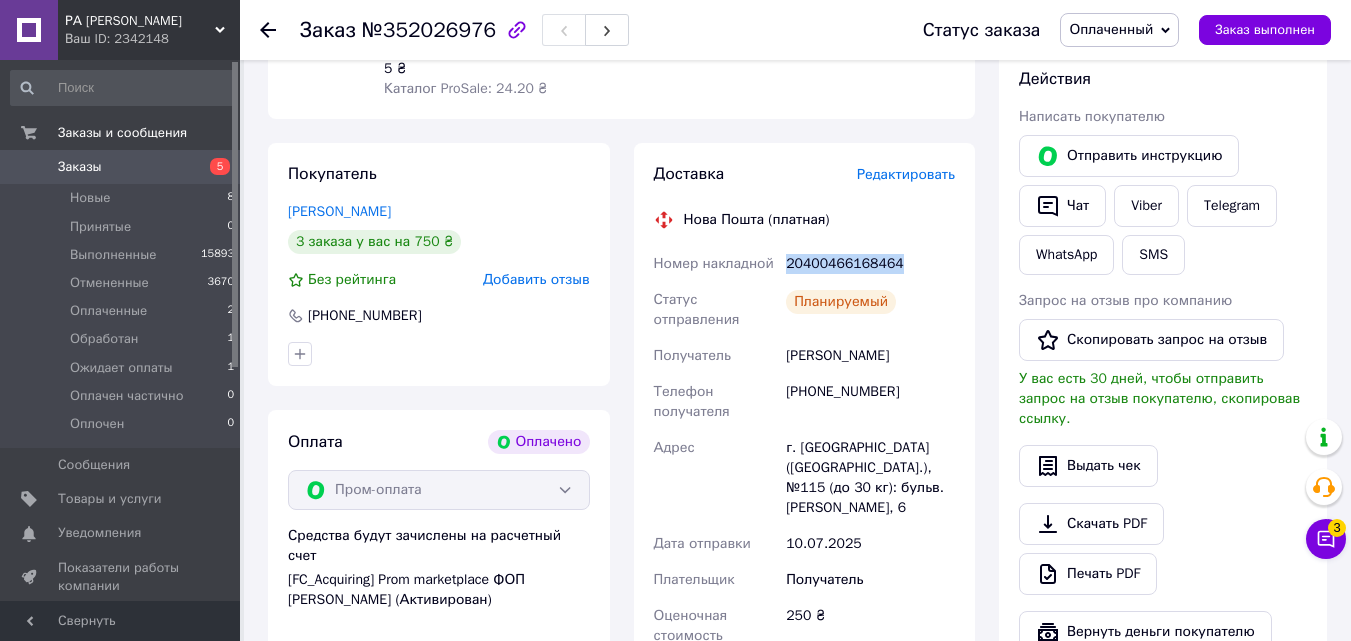 click on "20400466168464" at bounding box center [870, 264] 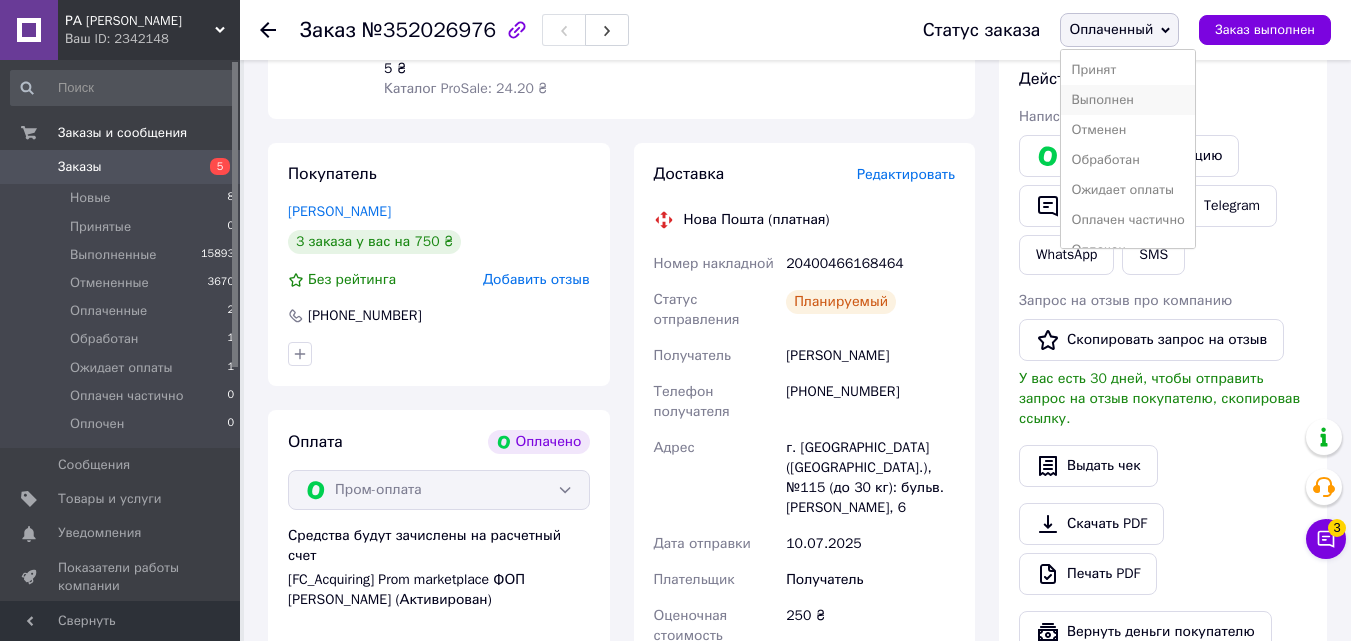 click on "Выполнен" at bounding box center [1127, 100] 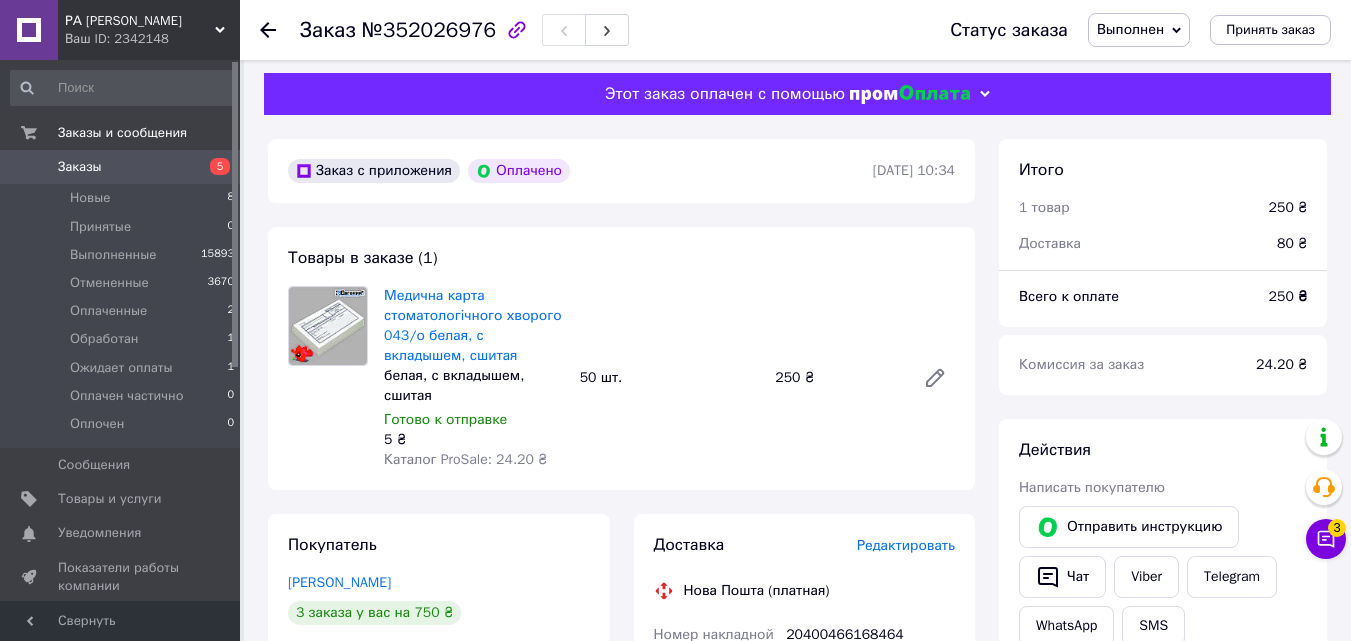 scroll, scrollTop: 0, scrollLeft: 0, axis: both 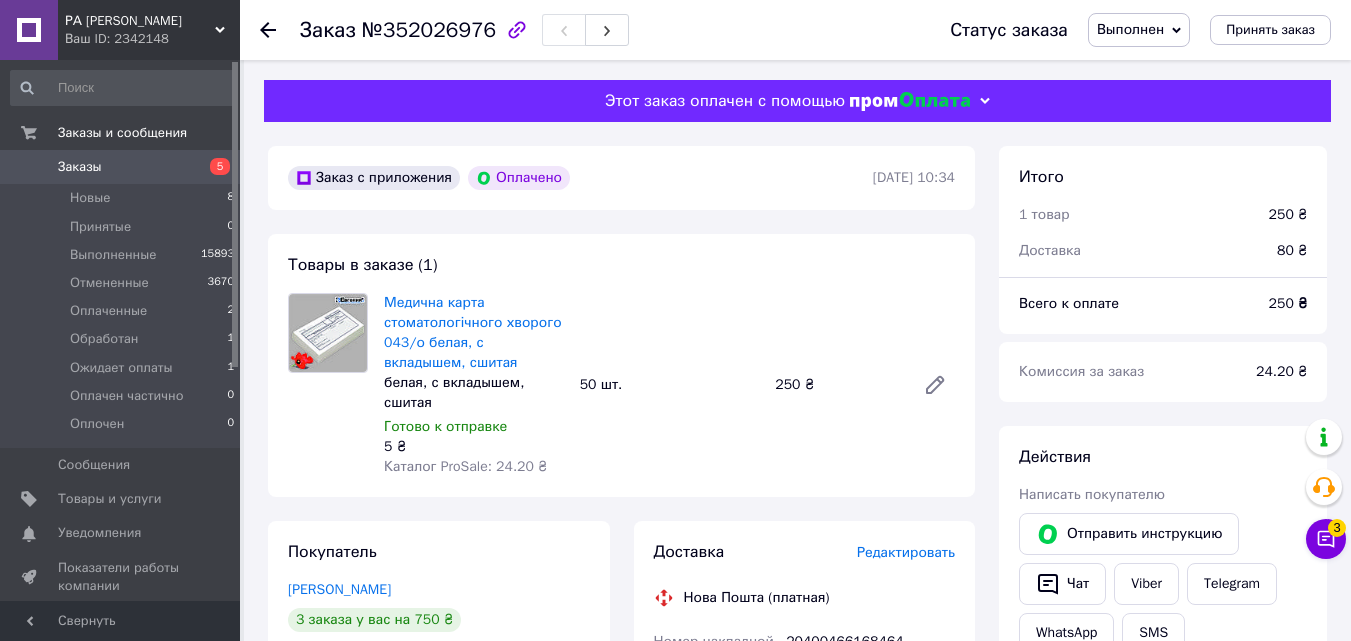 click on "Товары в заказе (1) Медична карта стоматологічного хворого 043/о белая, с вкладышем, сшитая белая, с вкладышем, сшитая Готово к отправке 5 ₴ Каталог ProSale: 24.20 ₴  50 шт. 250 ₴" at bounding box center [621, 365] 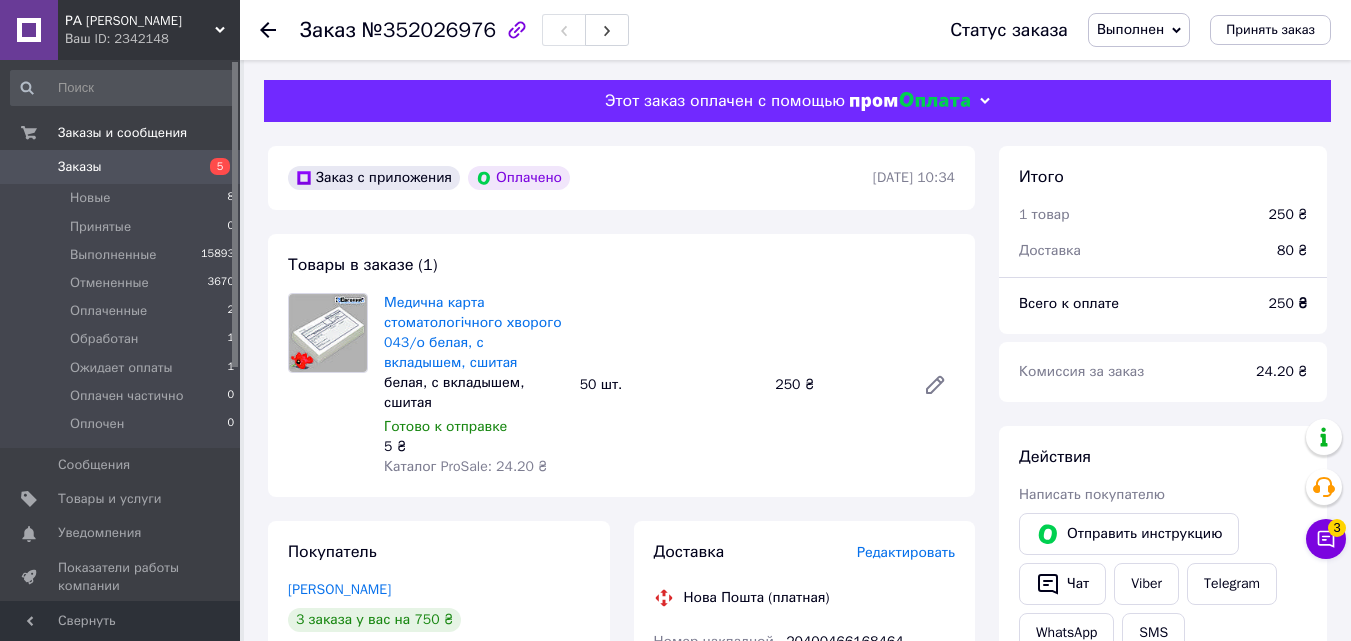 click 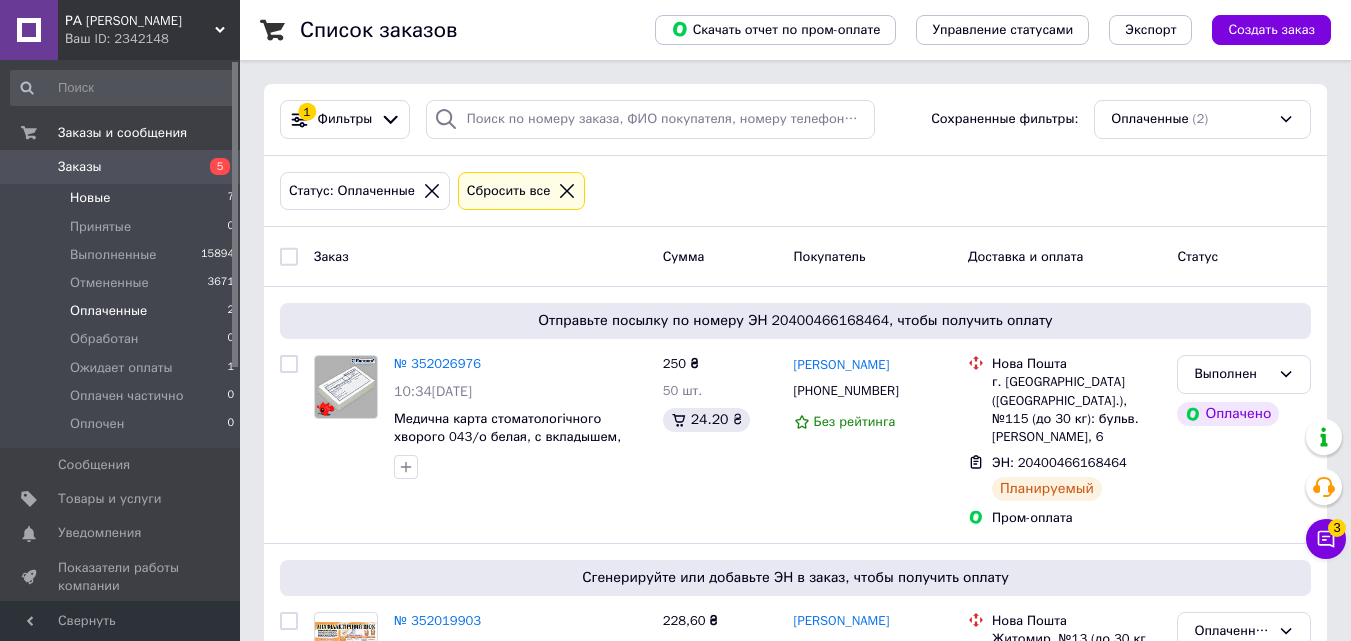 click on "Новые 7" at bounding box center [123, 198] 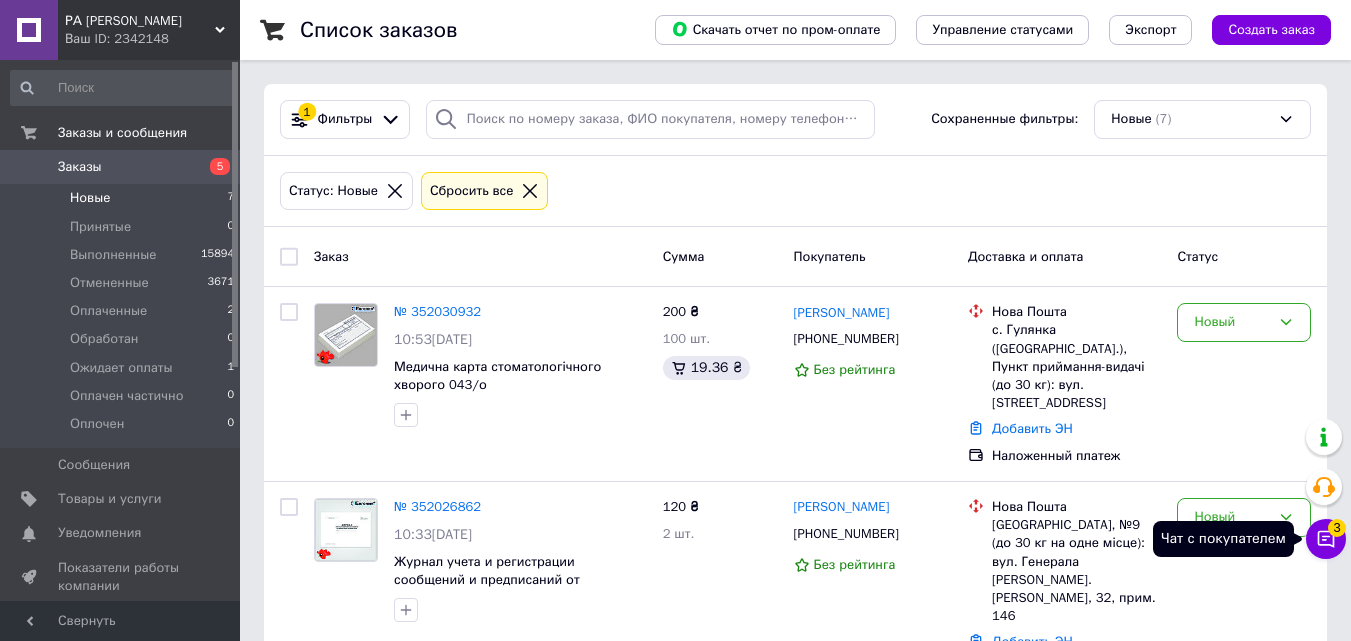 click 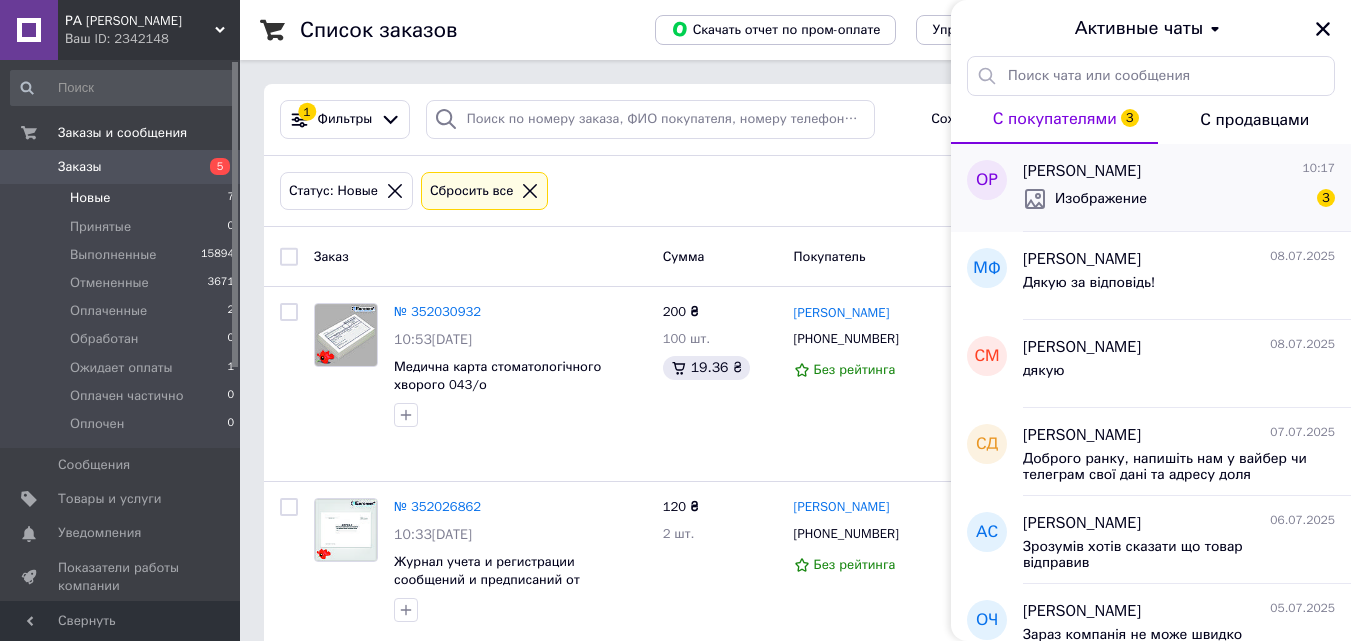 click on "Олена Резвін 10:17 Изображение 3" at bounding box center [1187, 188] 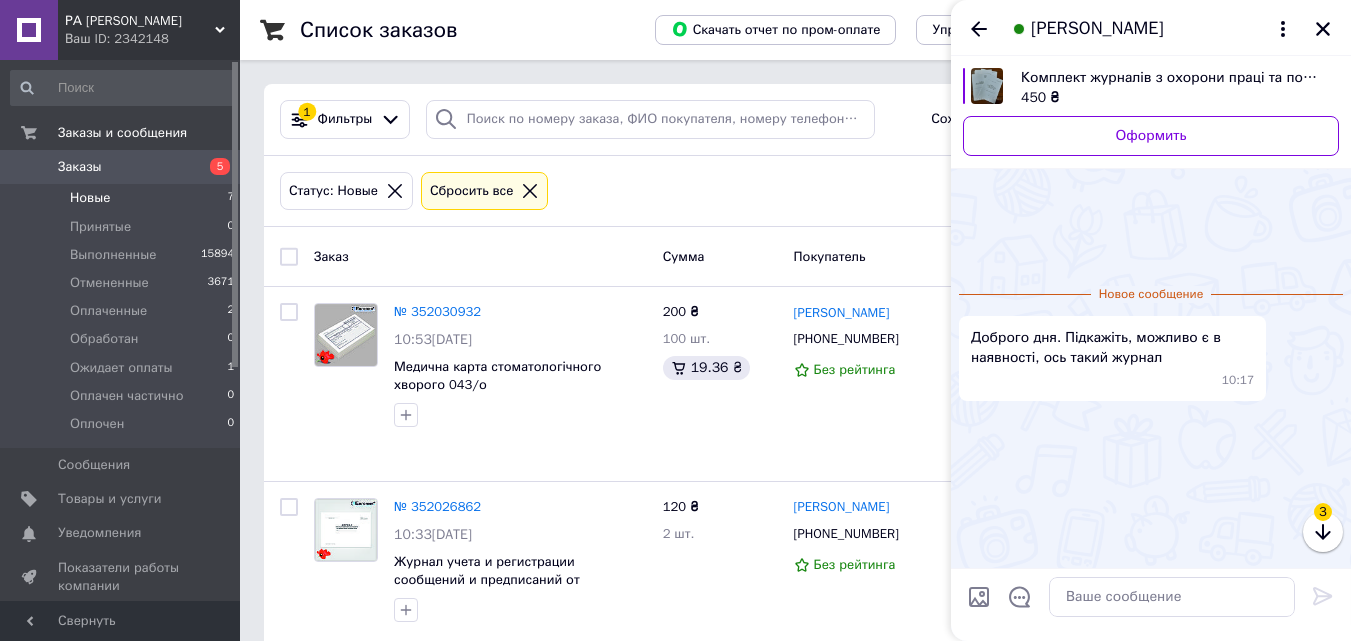 scroll, scrollTop: 98, scrollLeft: 0, axis: vertical 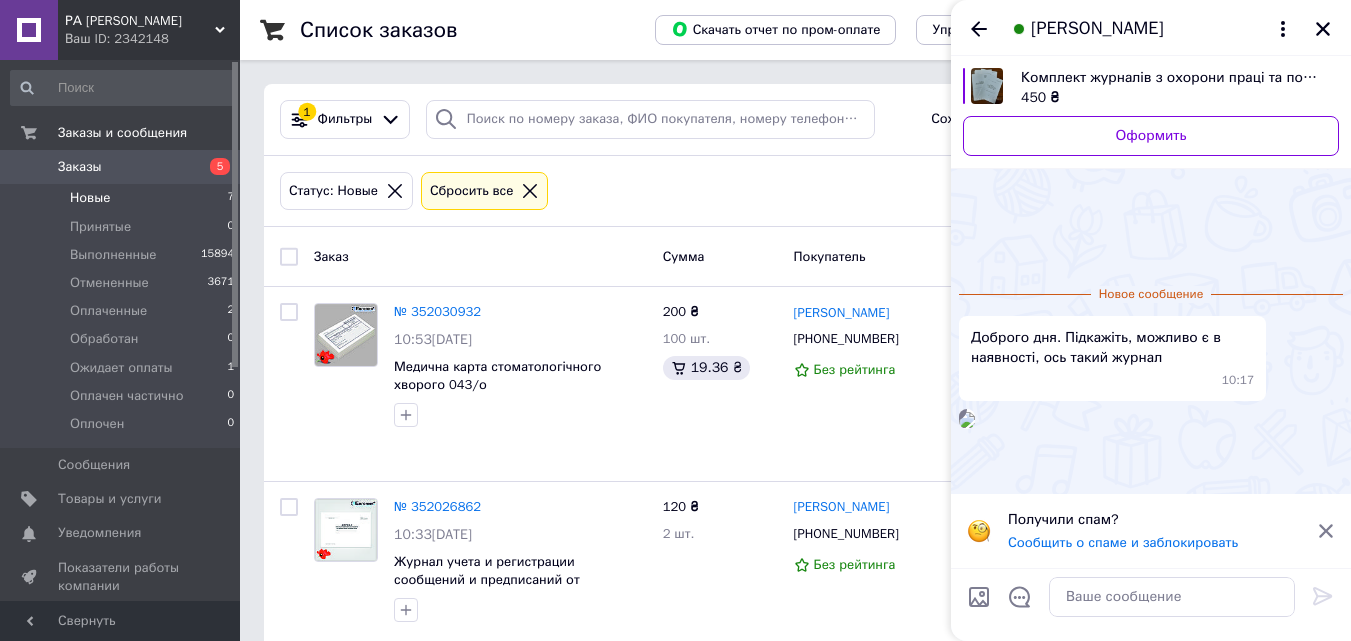 click at bounding box center (967, 420) 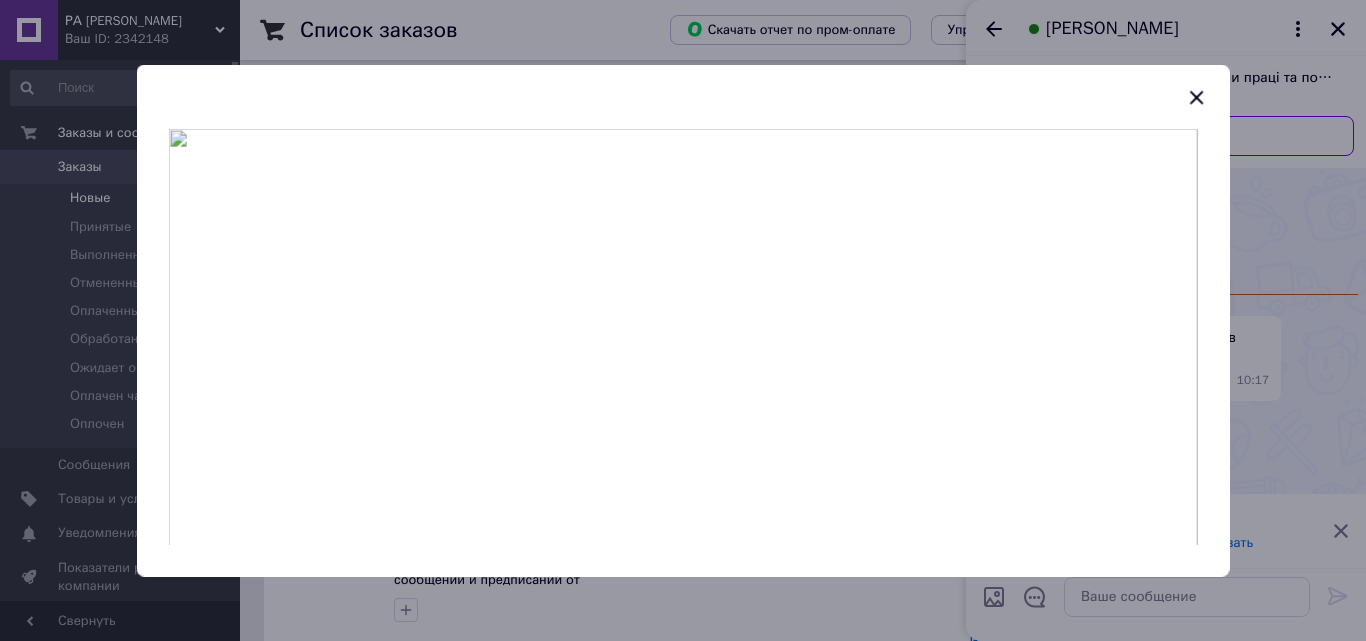 click at bounding box center [683, 336] 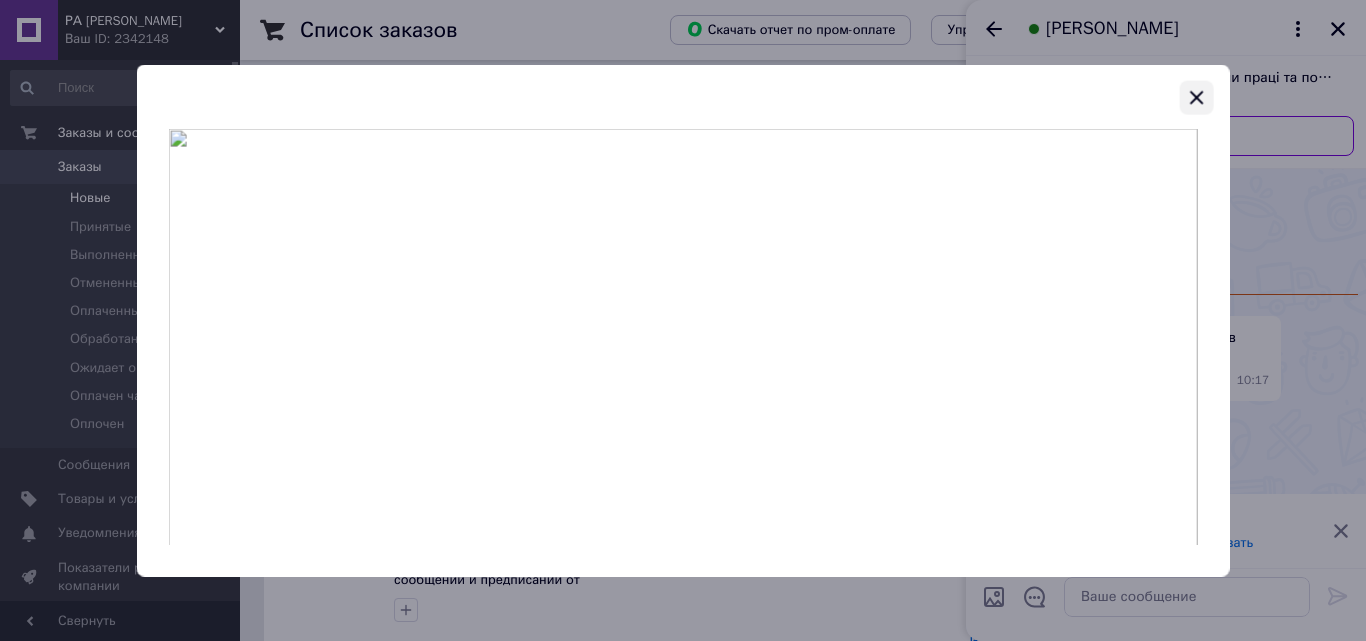 click 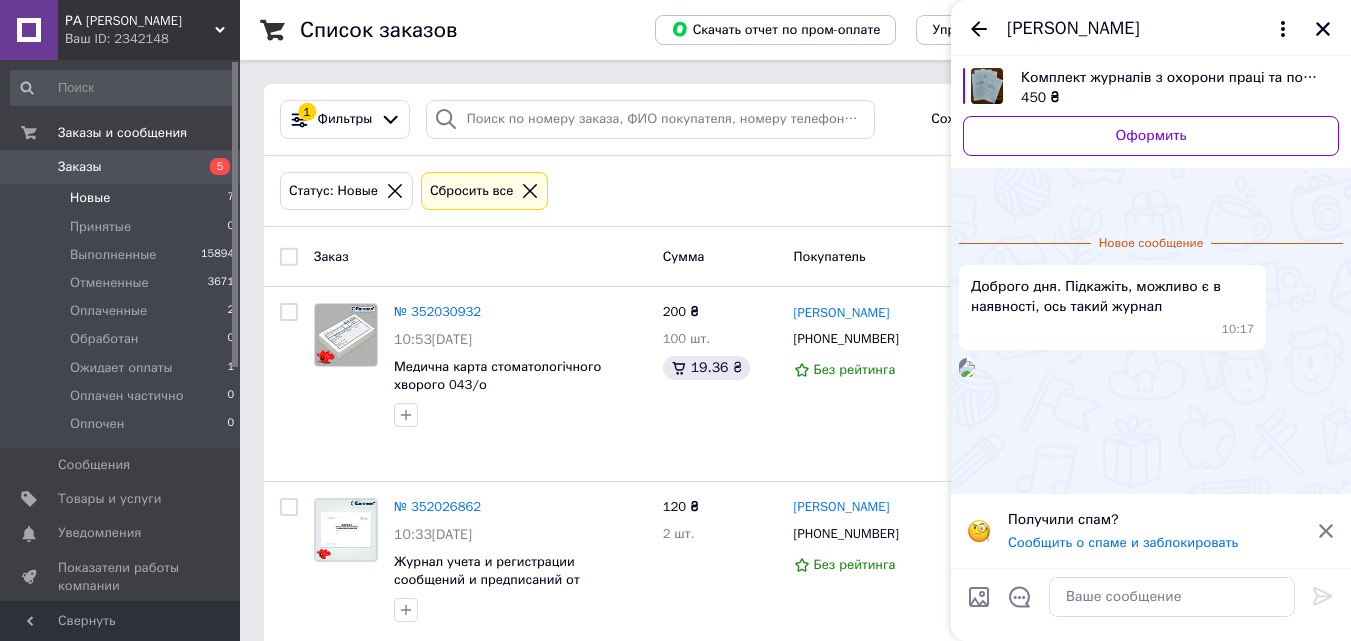 scroll, scrollTop: 0, scrollLeft: 0, axis: both 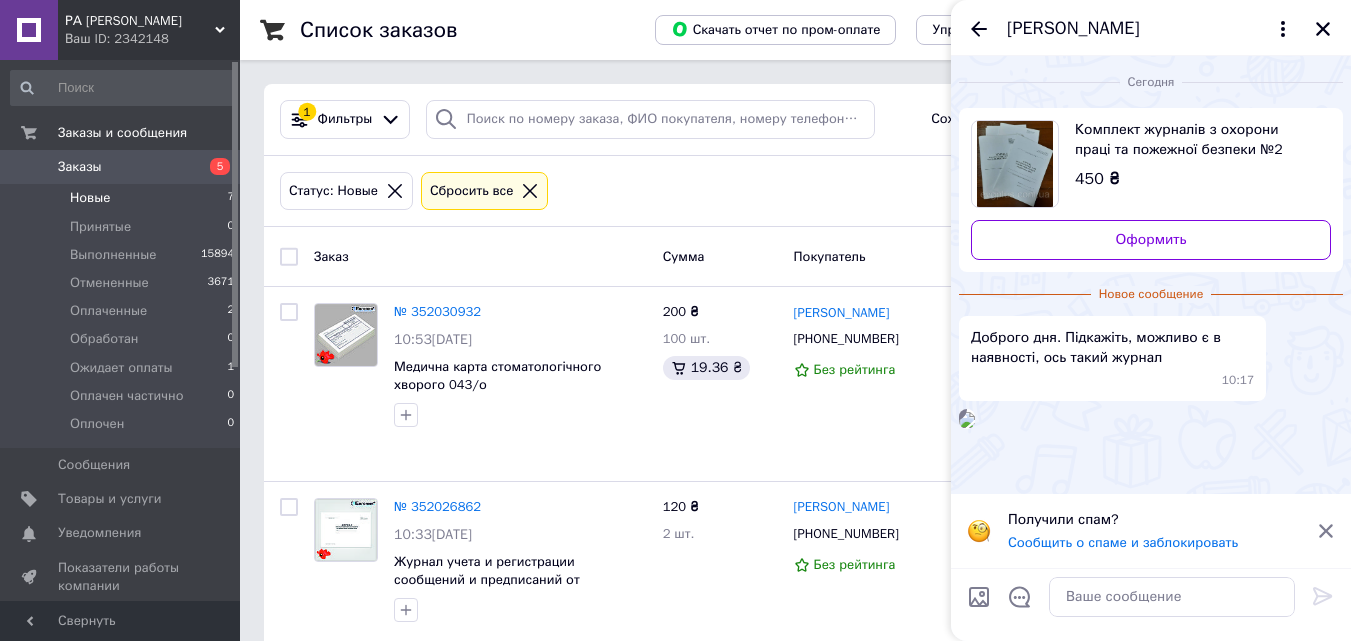 click at bounding box center (967, 420) 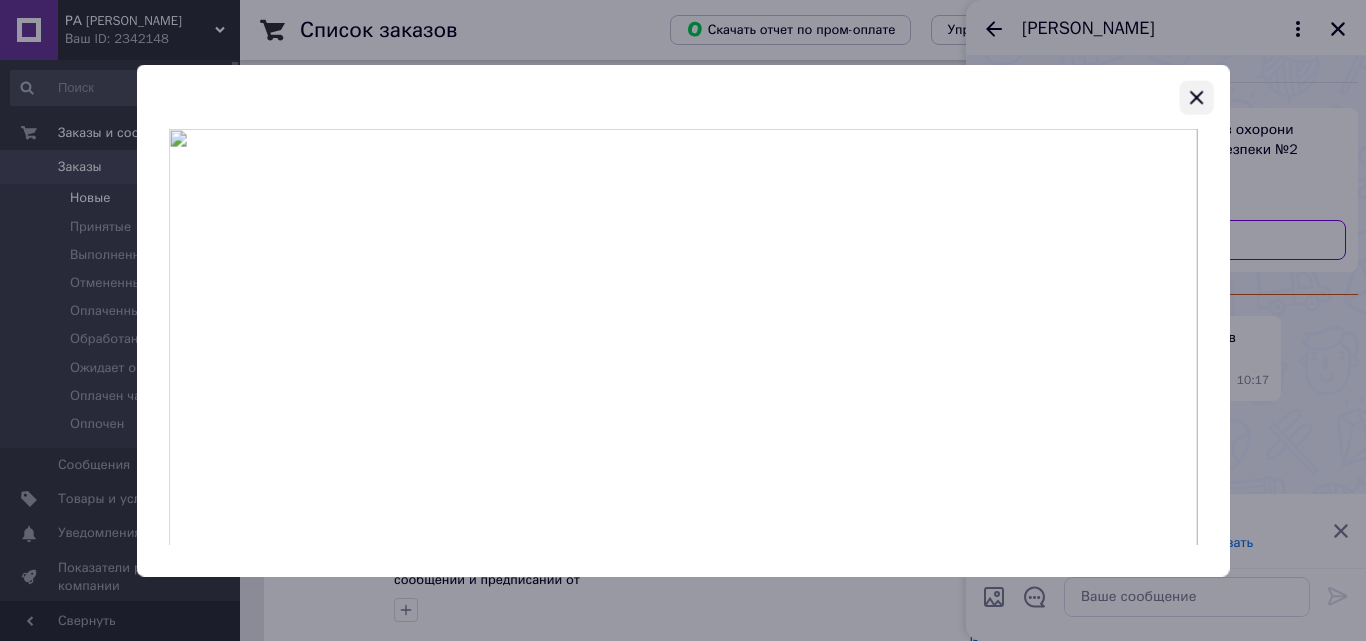 click 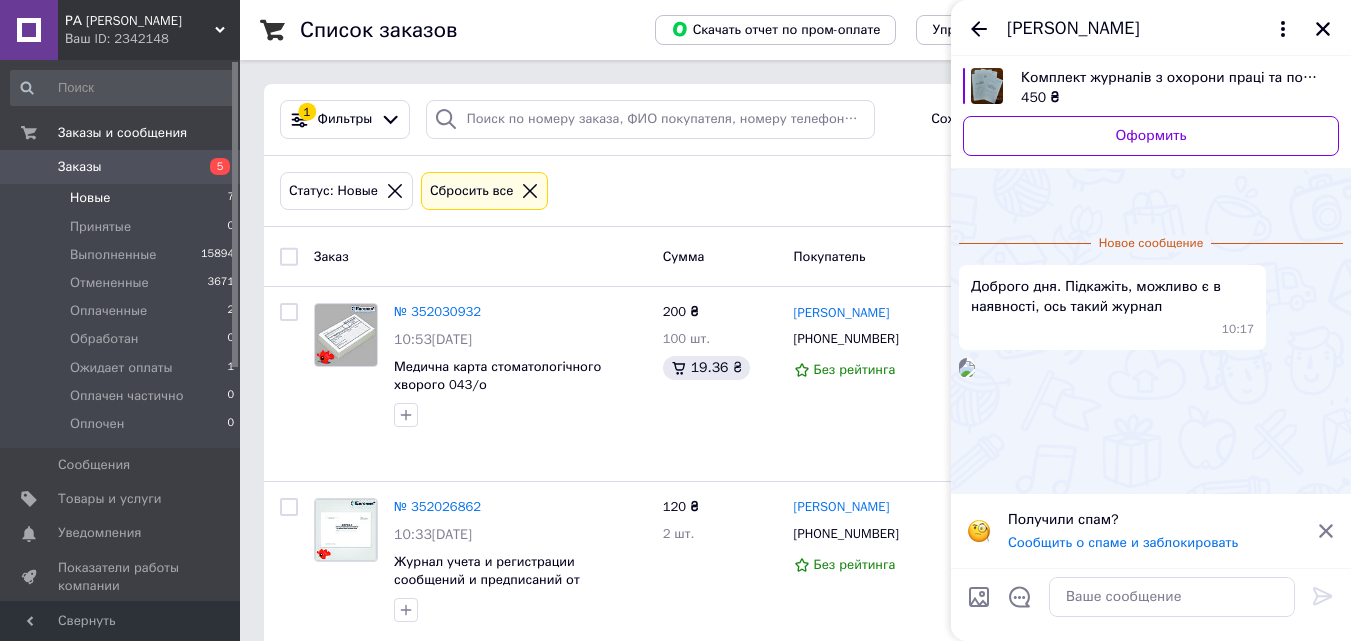 scroll, scrollTop: 71, scrollLeft: 0, axis: vertical 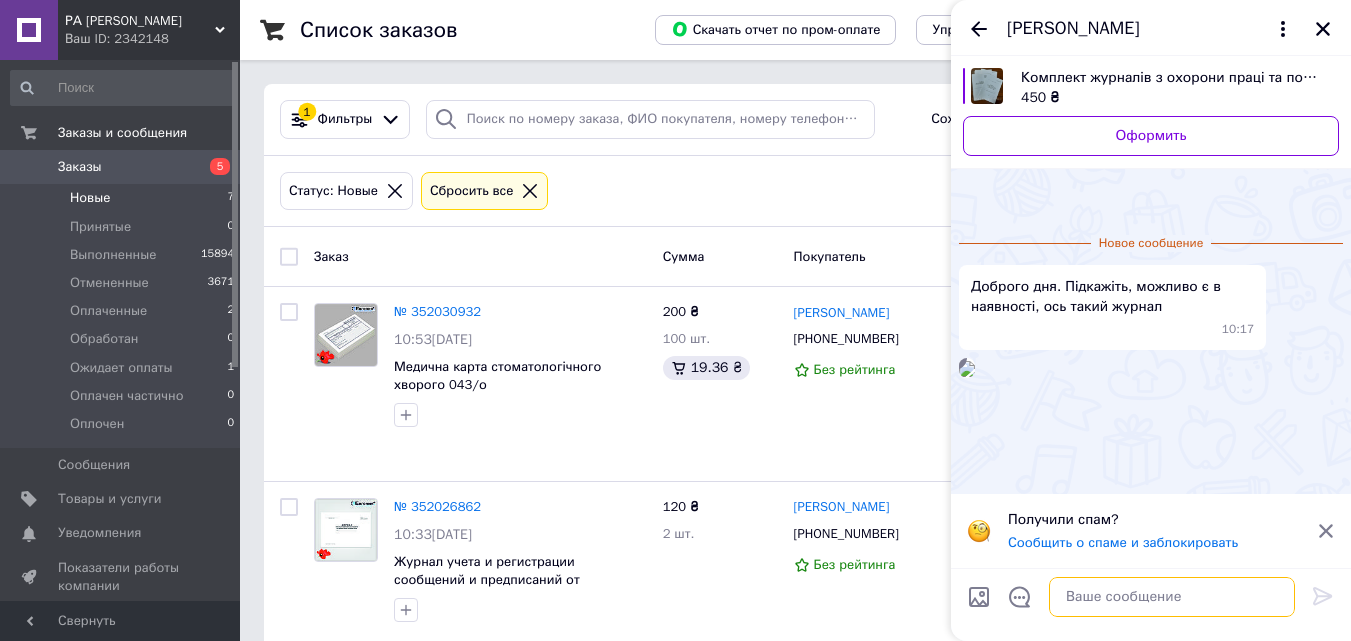 click at bounding box center (1172, 597) 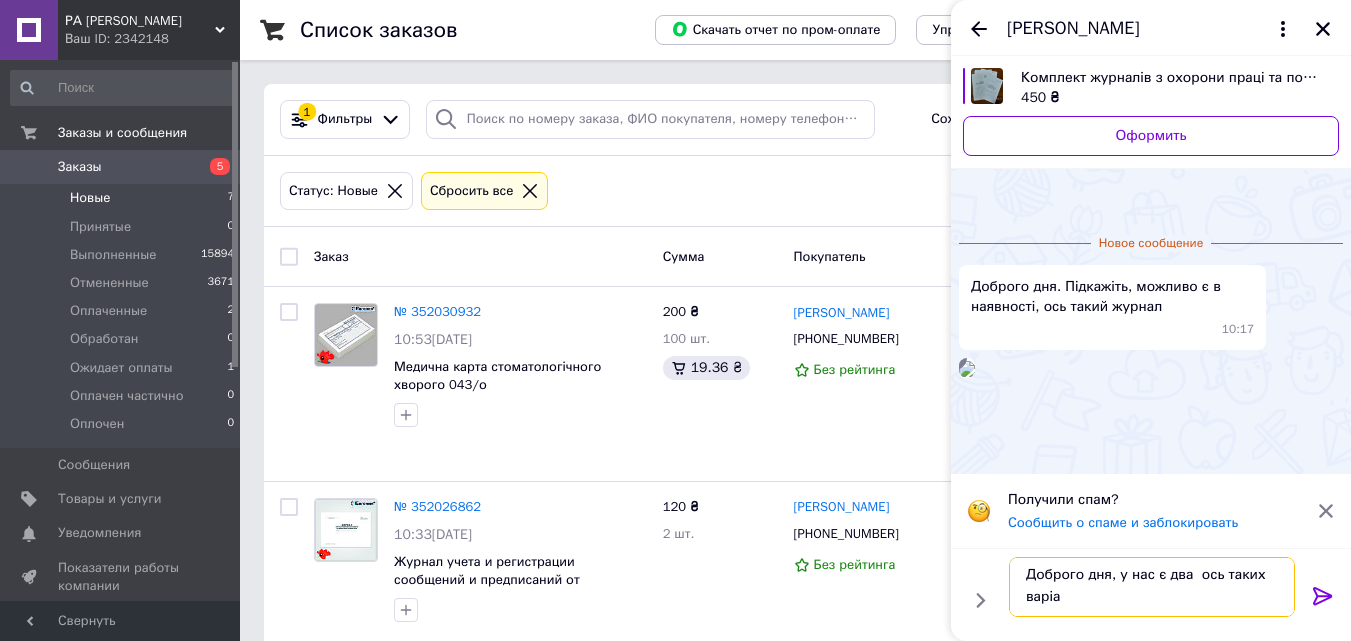 scroll, scrollTop: 2, scrollLeft: 0, axis: vertical 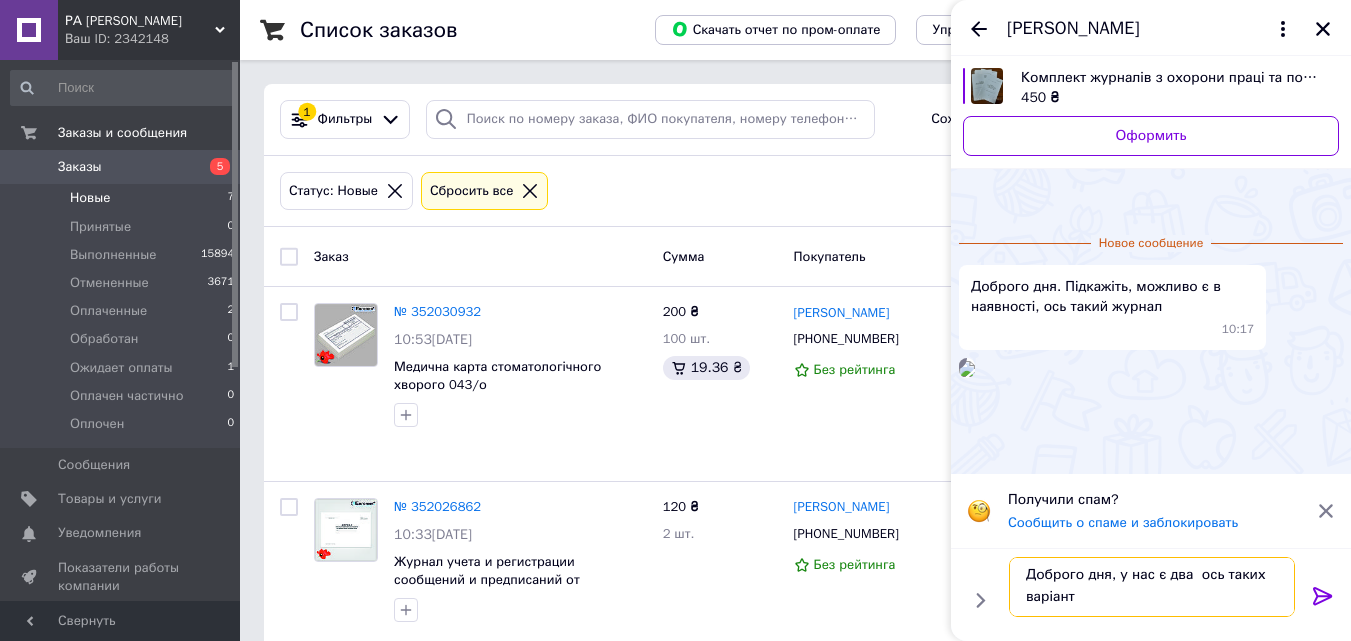 type on "Доброго дня, у нас є два  ось таких варіанти" 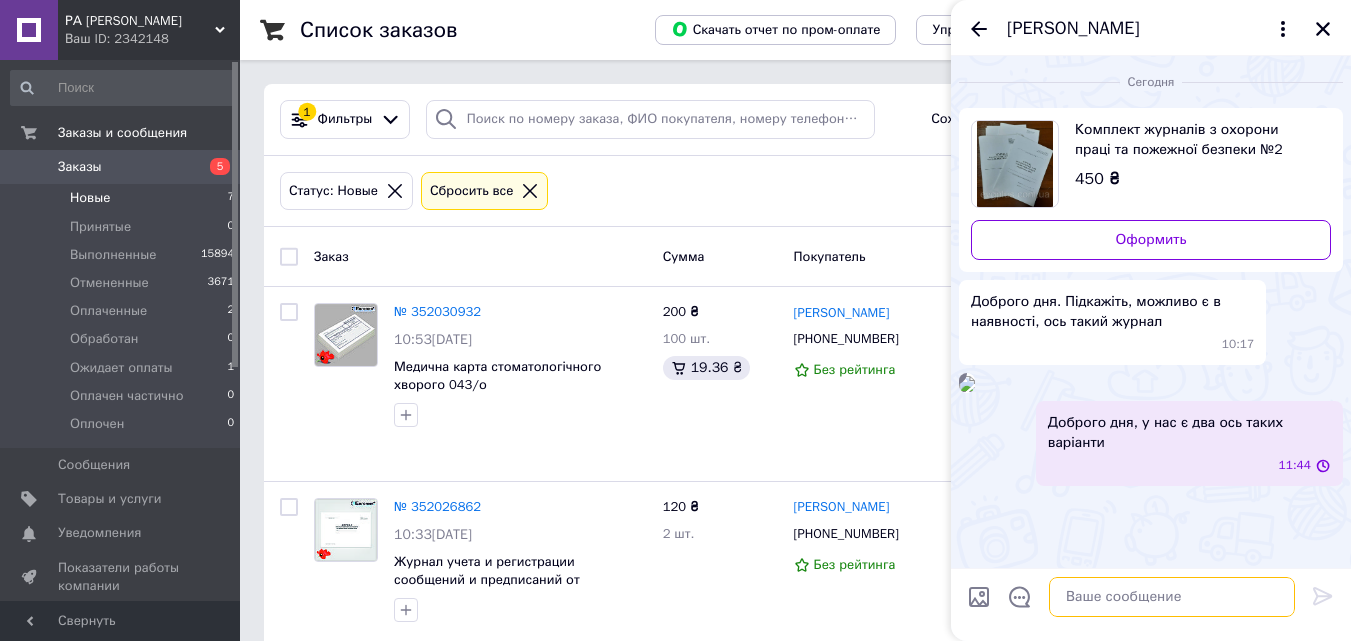 scroll, scrollTop: 0, scrollLeft: 0, axis: both 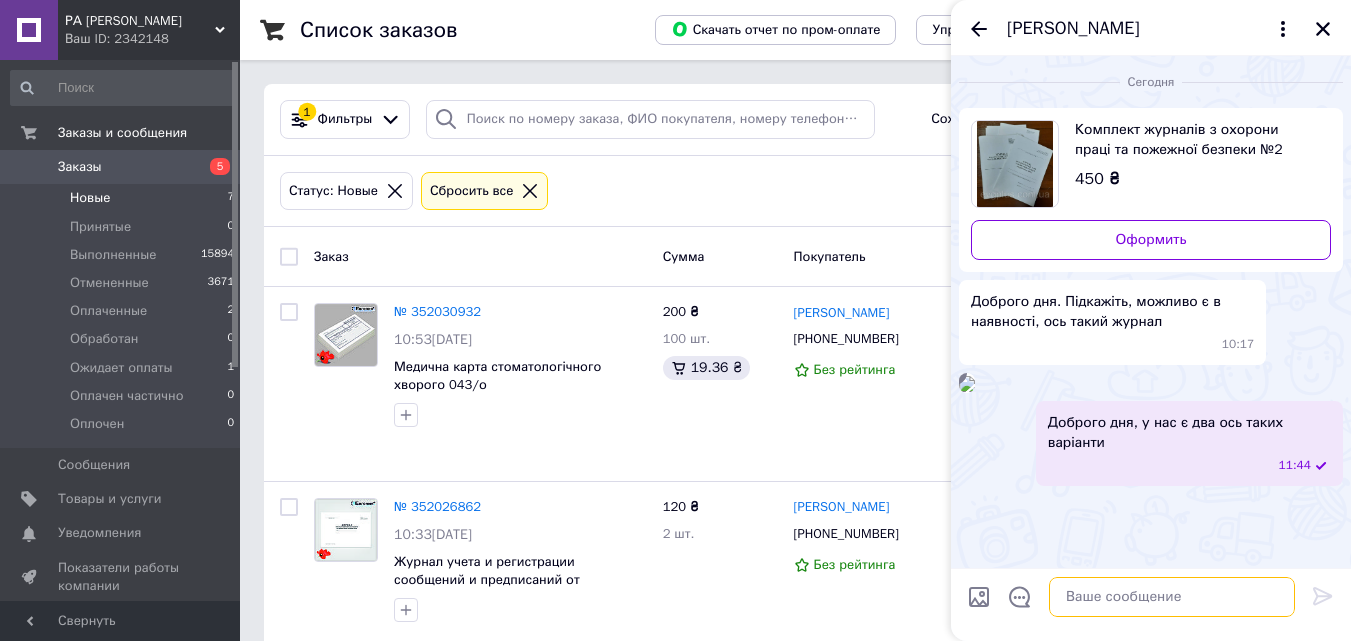 paste on "https://evgplus.com.ua/ua/p1355362171-zhurnal-registratsii-neschastnyh.html" 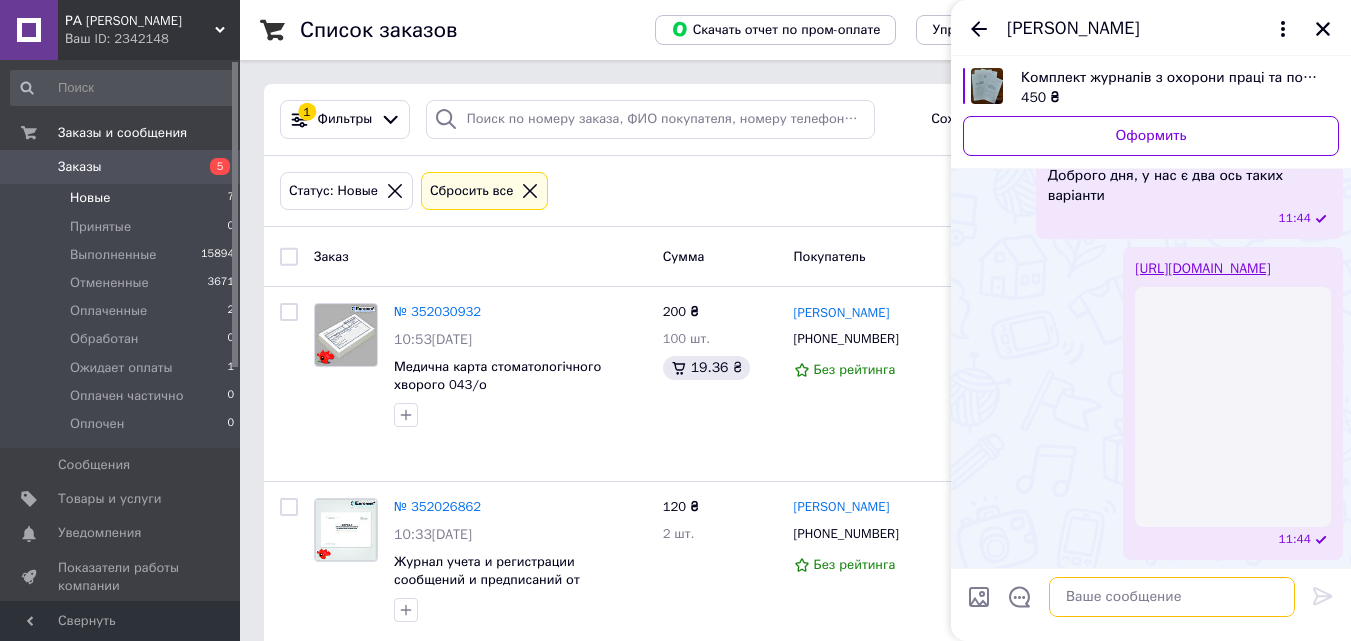 scroll, scrollTop: 472, scrollLeft: 0, axis: vertical 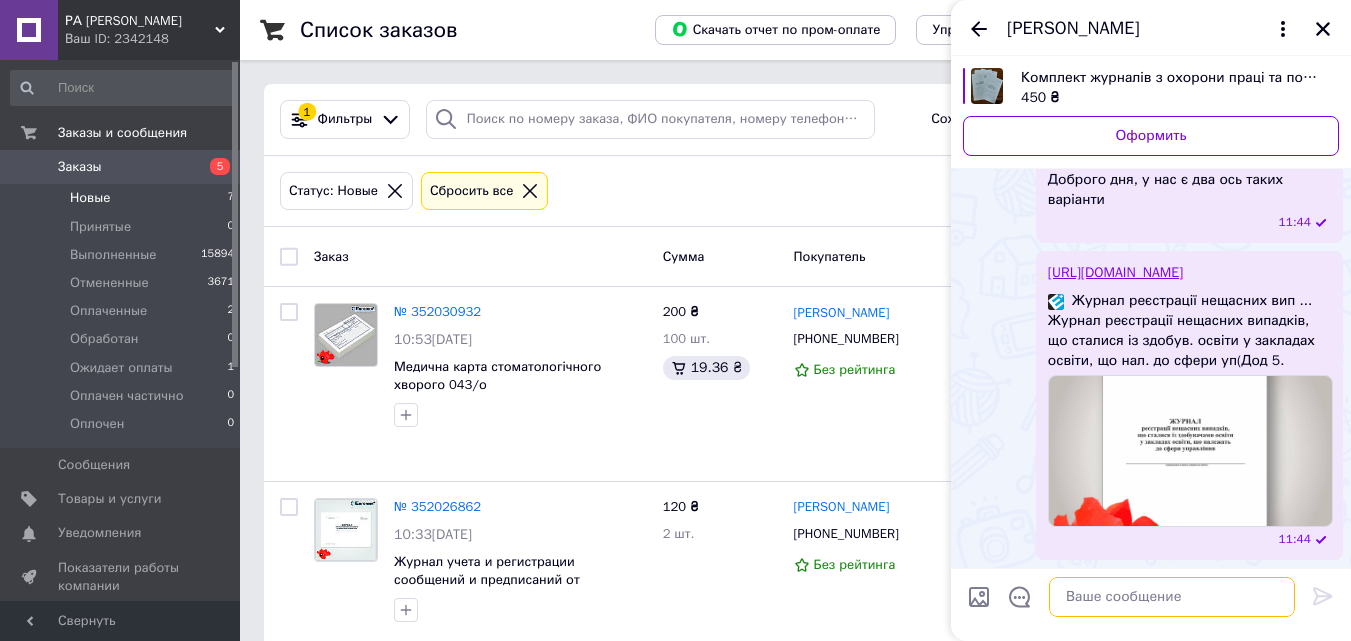 paste on "https://evgplus.com.ua/ua/p1355255055-zhurnal-registratsii-neschastnyh.html" 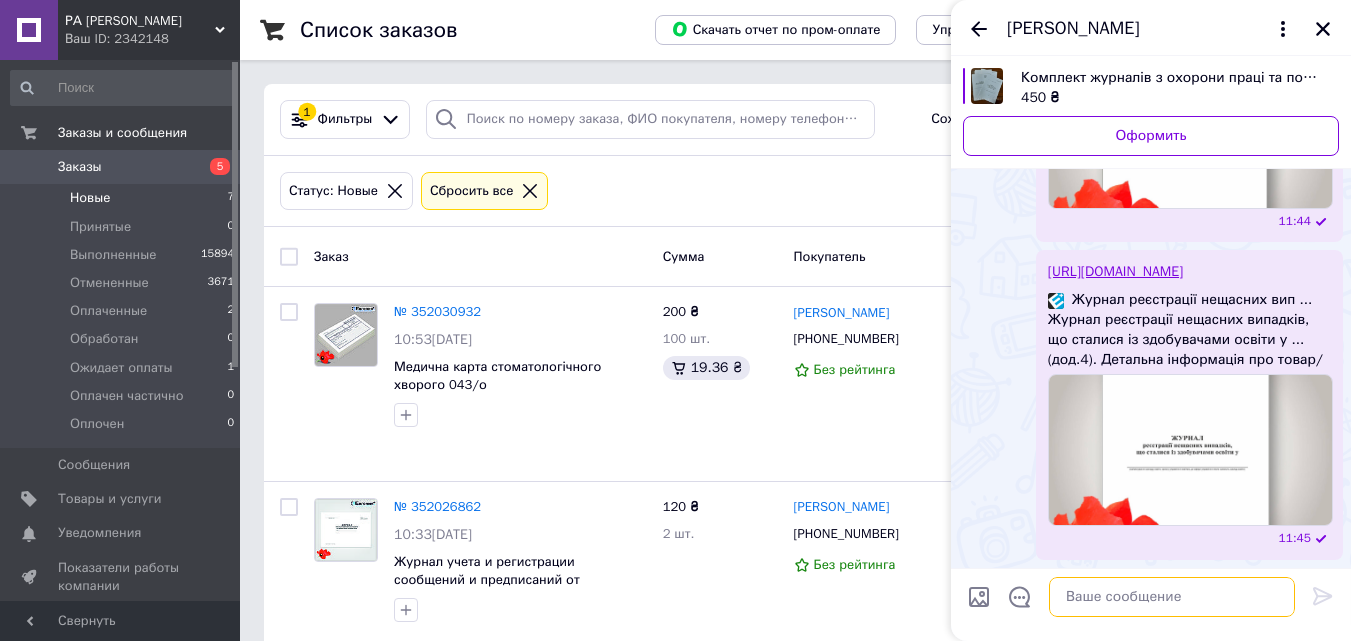 scroll, scrollTop: 810, scrollLeft: 0, axis: vertical 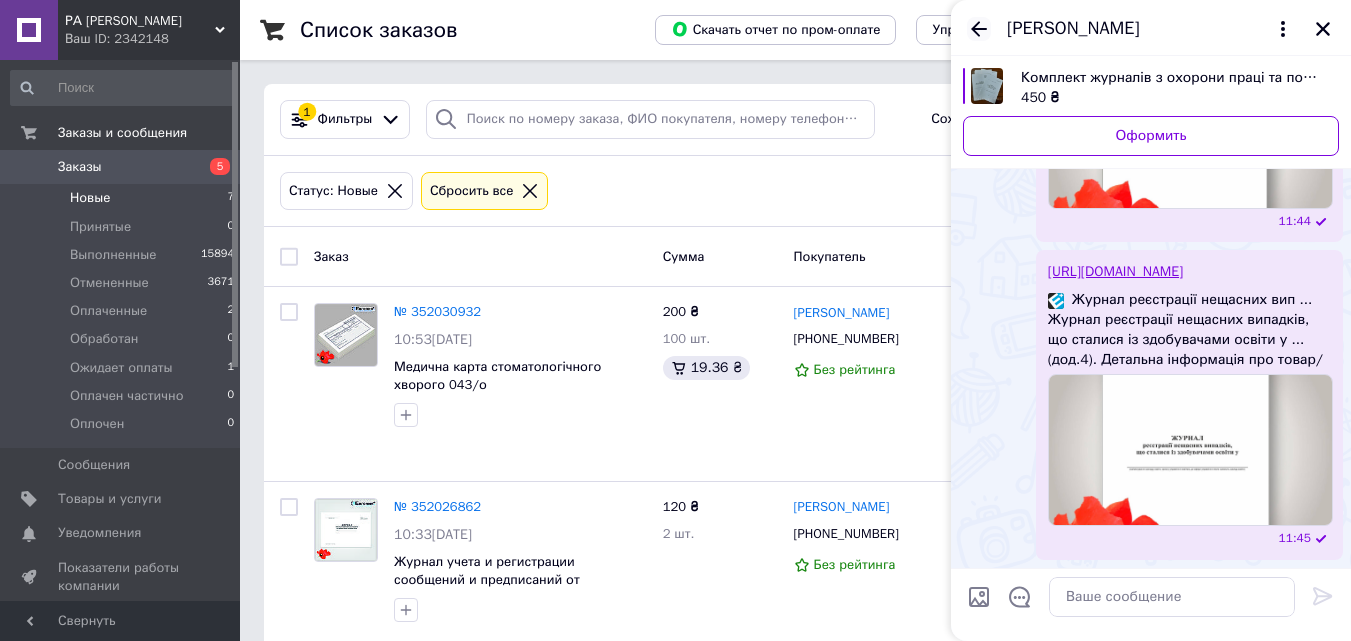 click 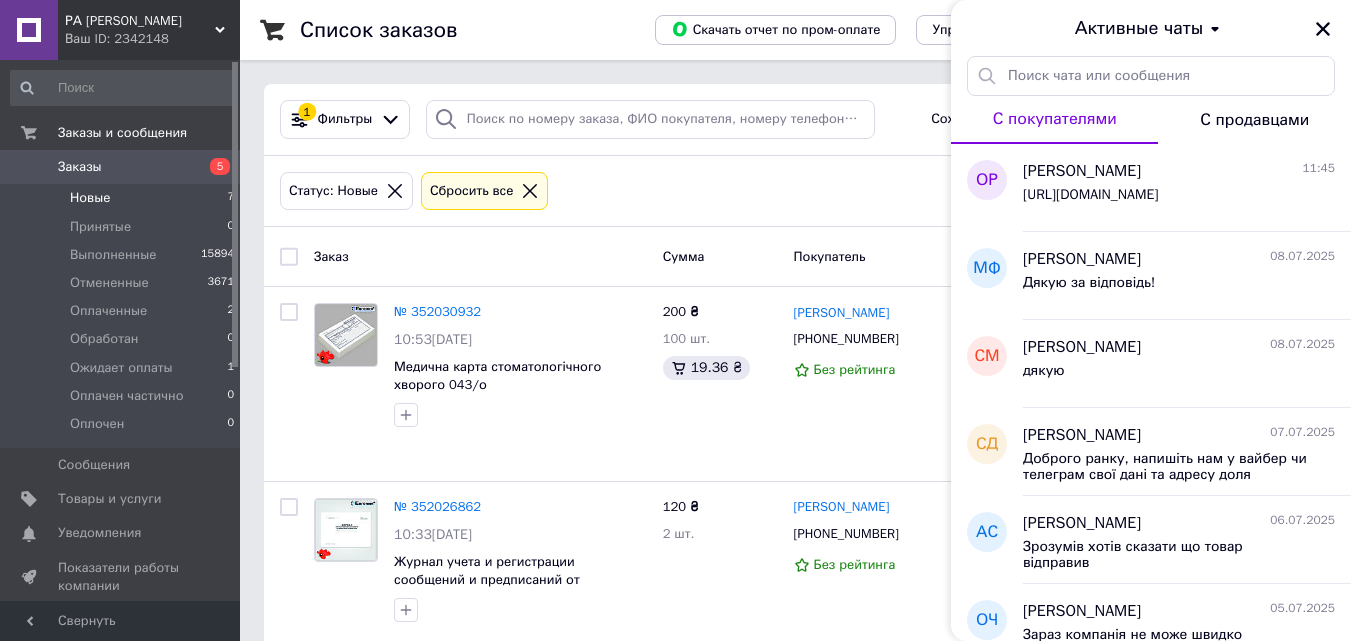 click on "Статус: Новые Сбросить все" at bounding box center (795, 191) 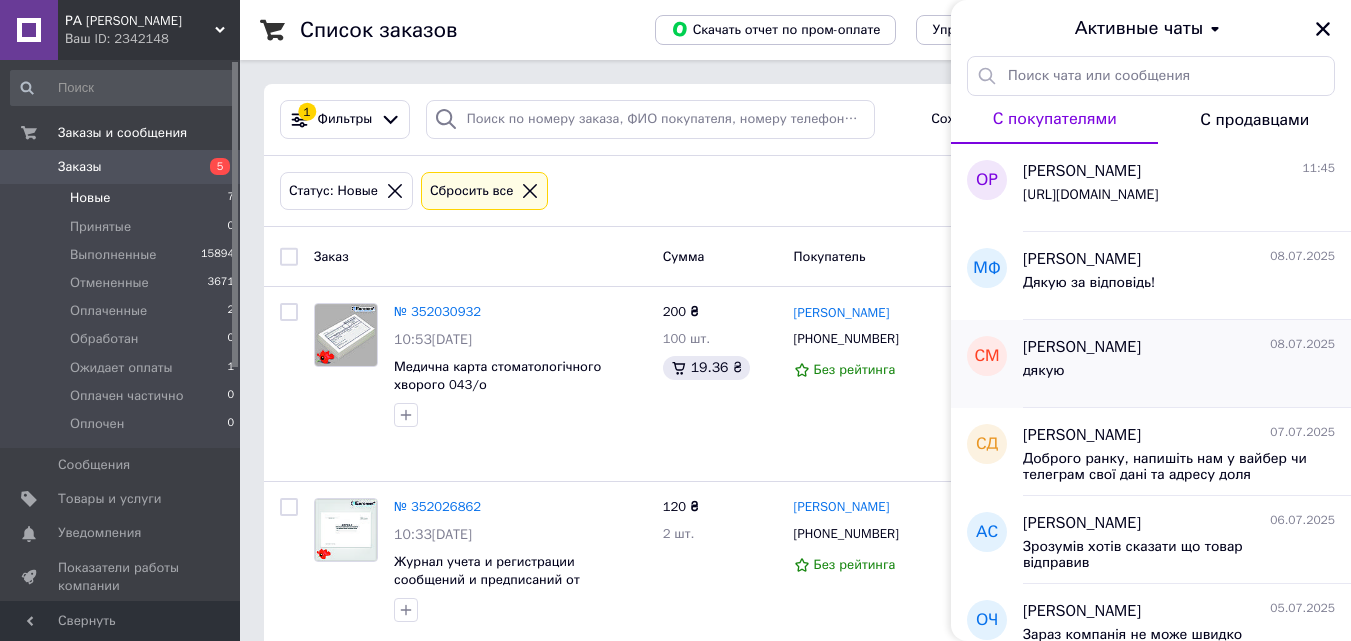 drag, startPoint x: 1316, startPoint y: 29, endPoint x: 1241, endPoint y: 378, distance: 356.96777 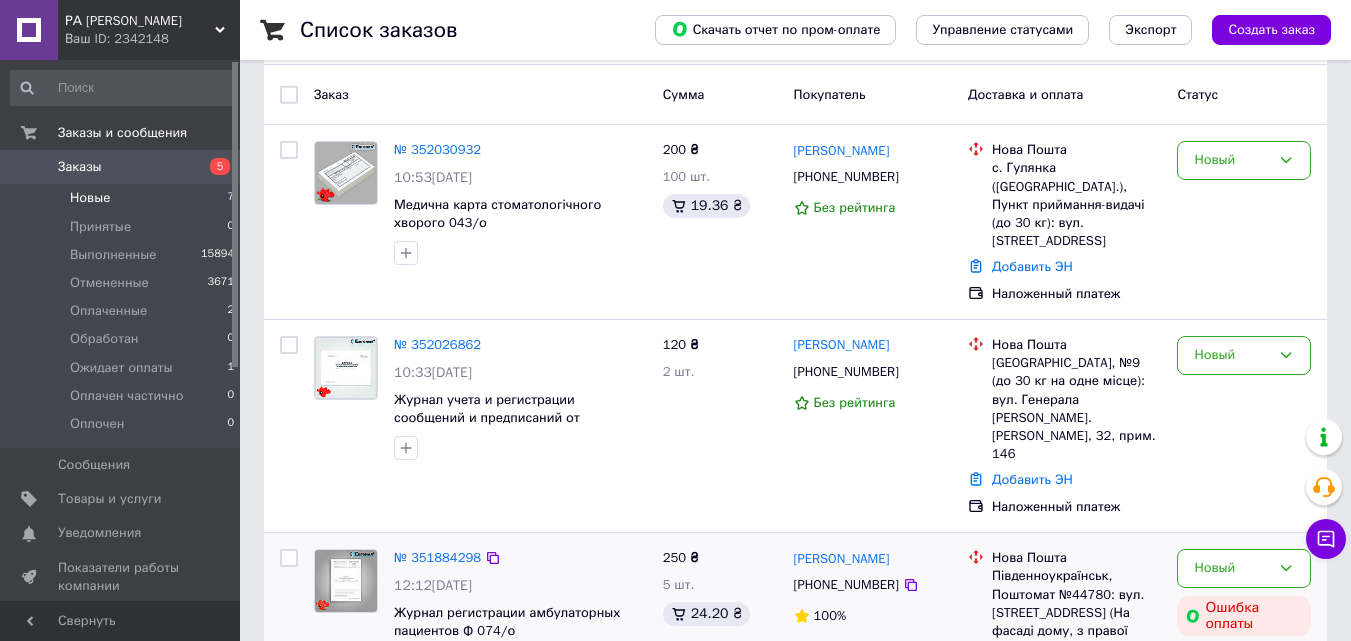 scroll, scrollTop: 200, scrollLeft: 0, axis: vertical 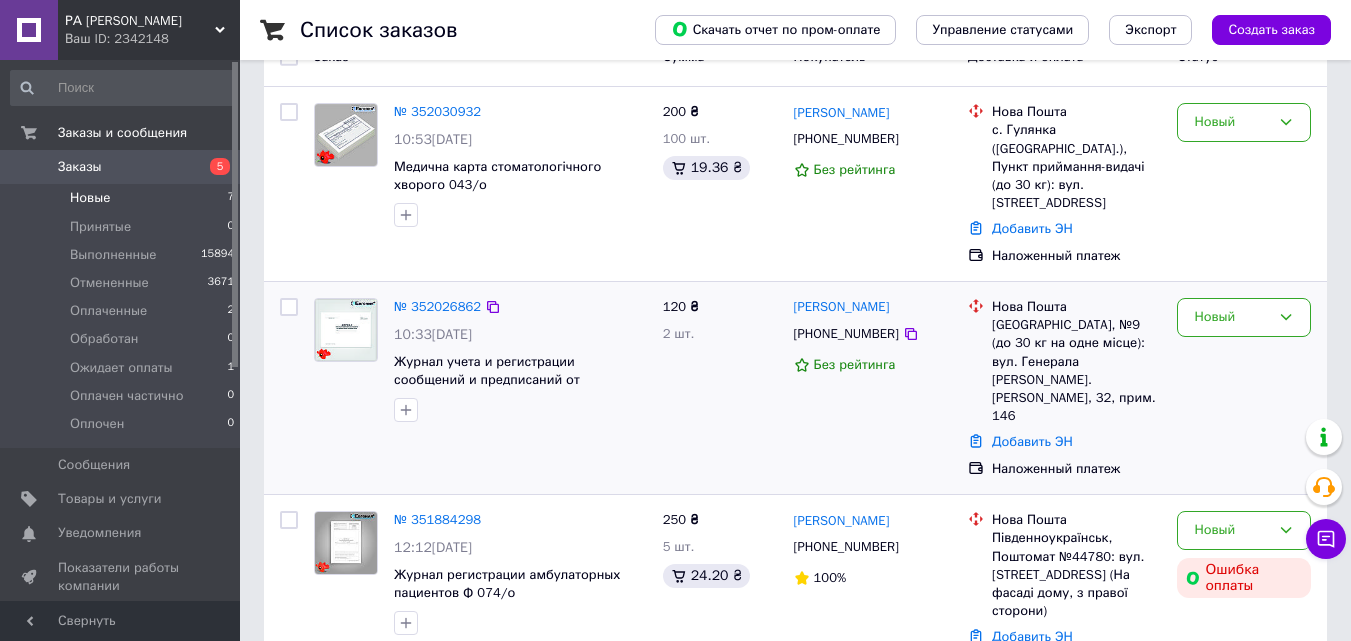 click on "120 ₴ 2 шт." at bounding box center [720, 388] 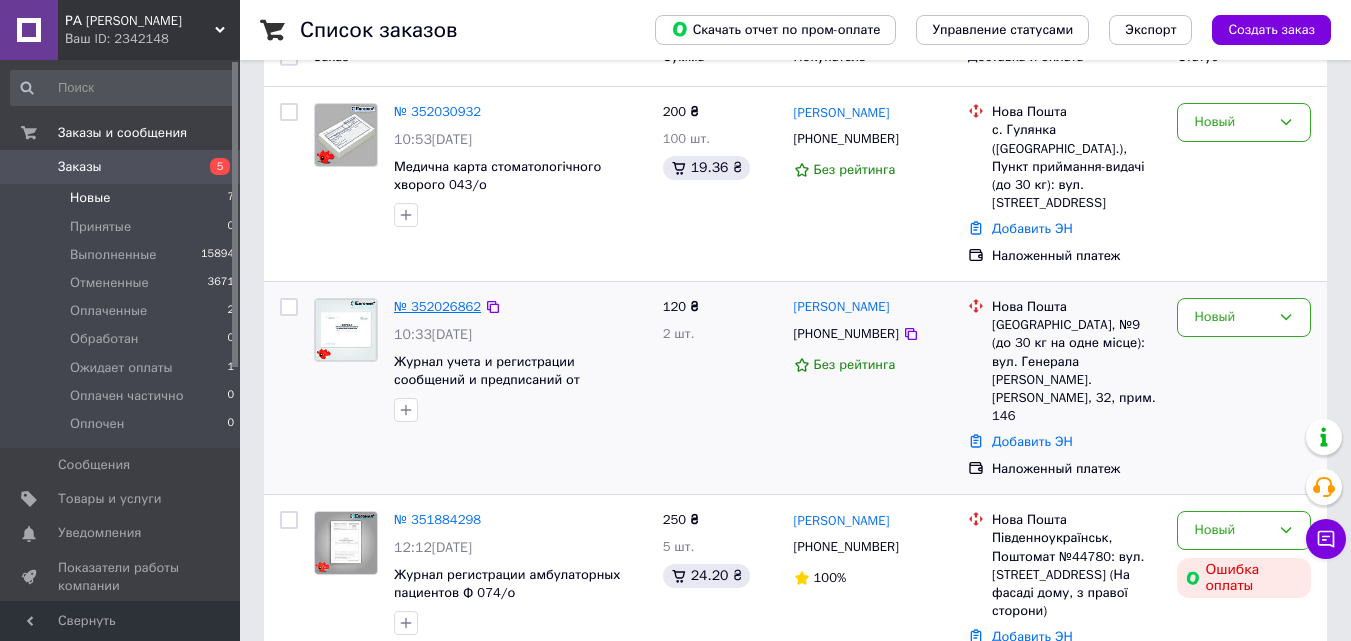 click on "№ 352026862" at bounding box center [437, 306] 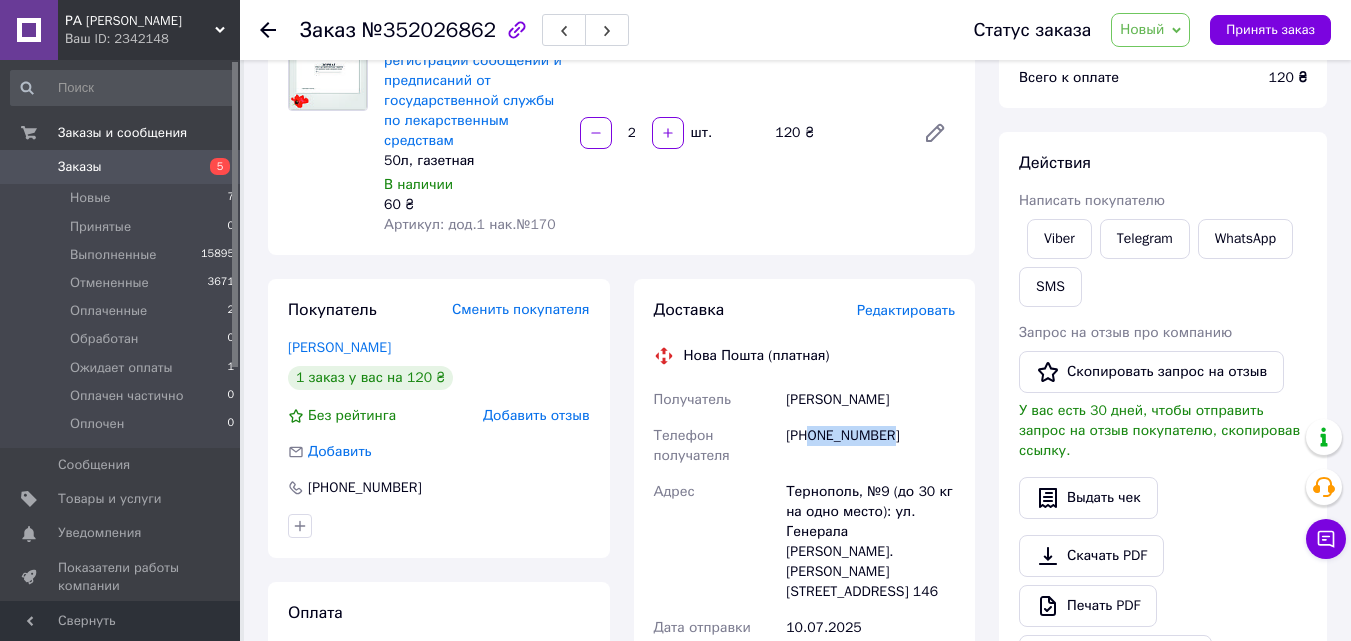 drag, startPoint x: 901, startPoint y: 447, endPoint x: 810, endPoint y: 437, distance: 91.5478 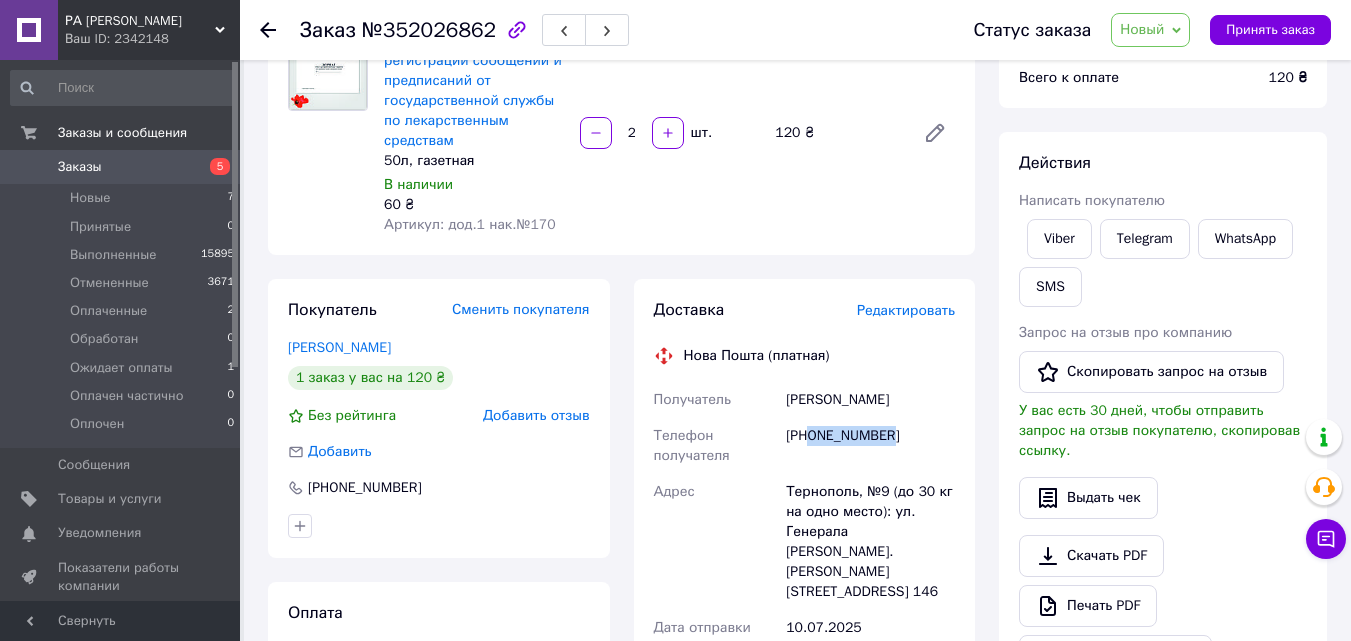 click on "+380672727501" at bounding box center (870, 446) 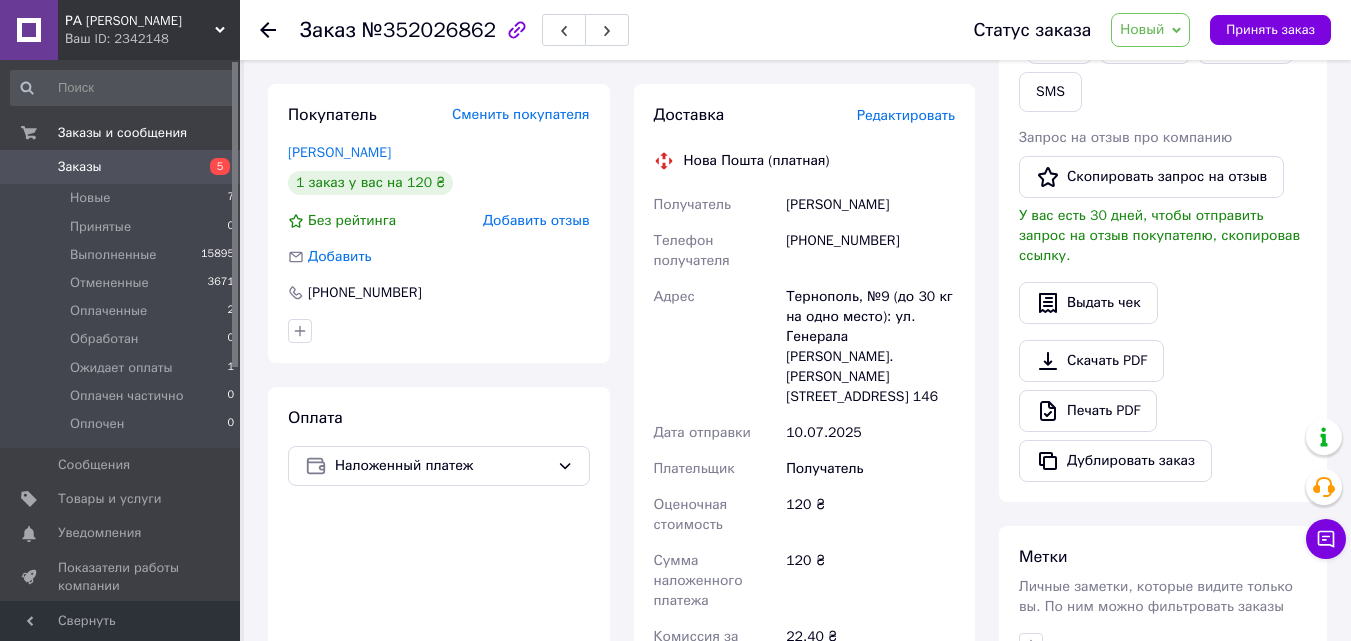 scroll, scrollTop: 400, scrollLeft: 0, axis: vertical 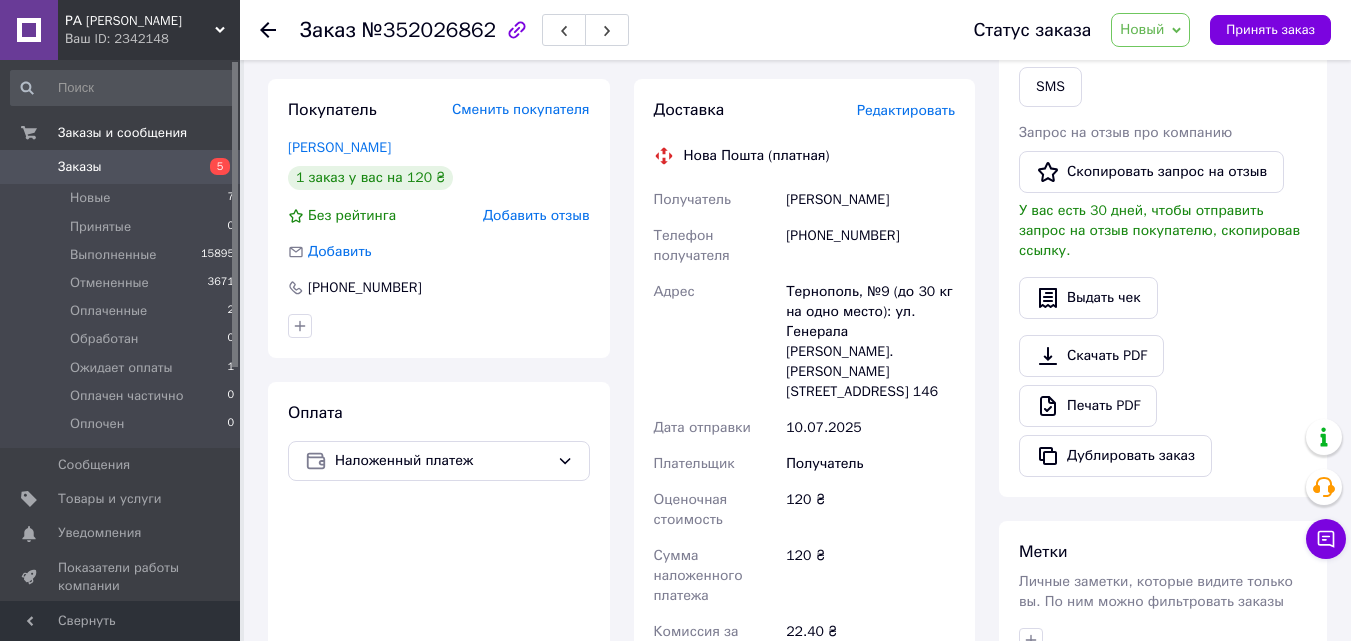 click on "Оплата Наложенный платеж" at bounding box center (439, 690) 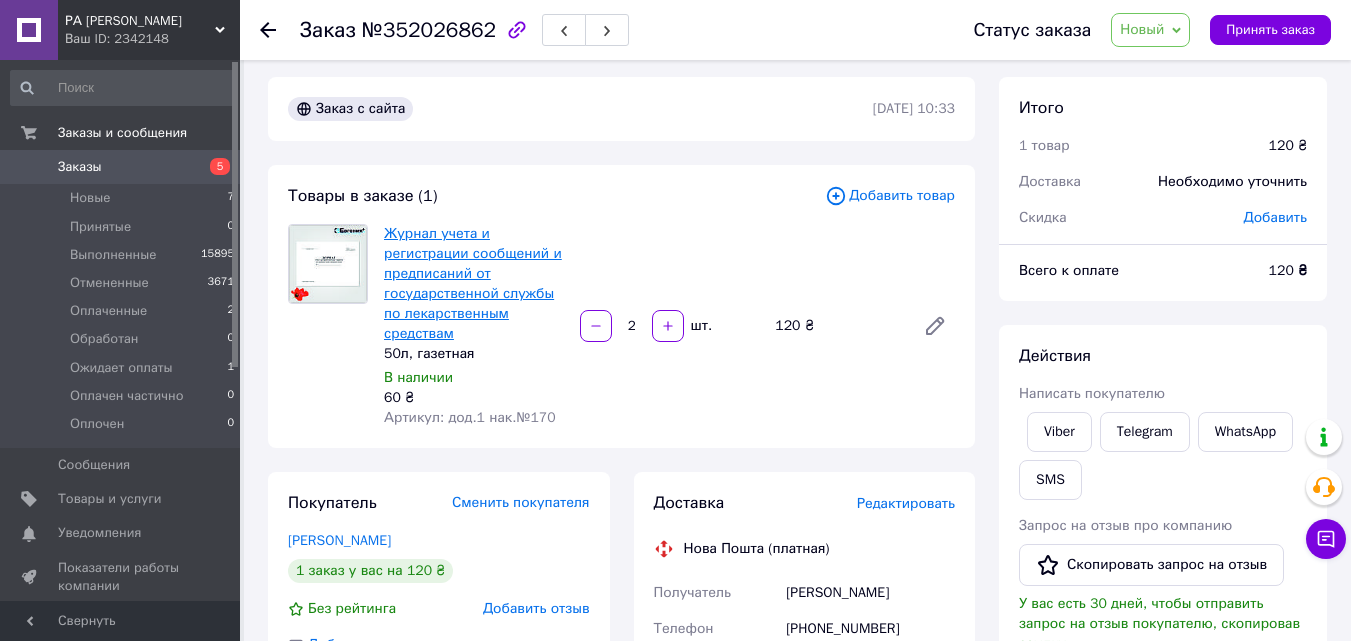 scroll, scrollTop: 0, scrollLeft: 0, axis: both 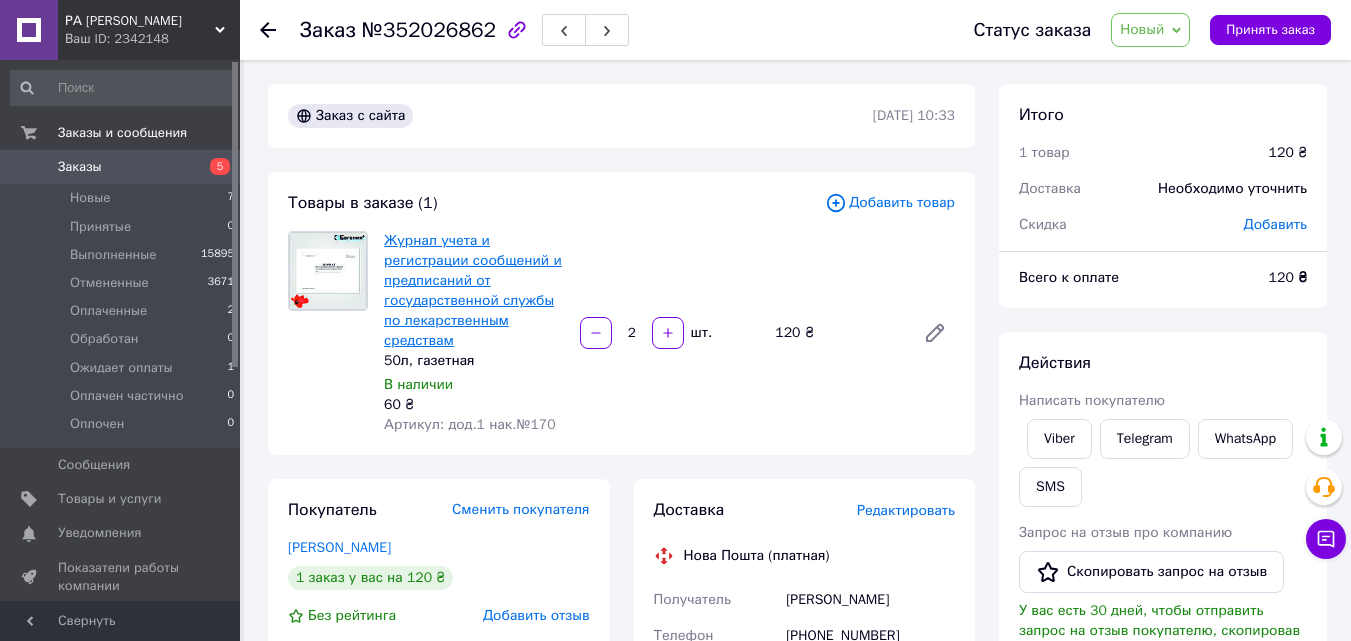 click on "Журнал учета и регистрации сообщений и предписаний от государственной службы по лекарственным средствам" at bounding box center (473, 290) 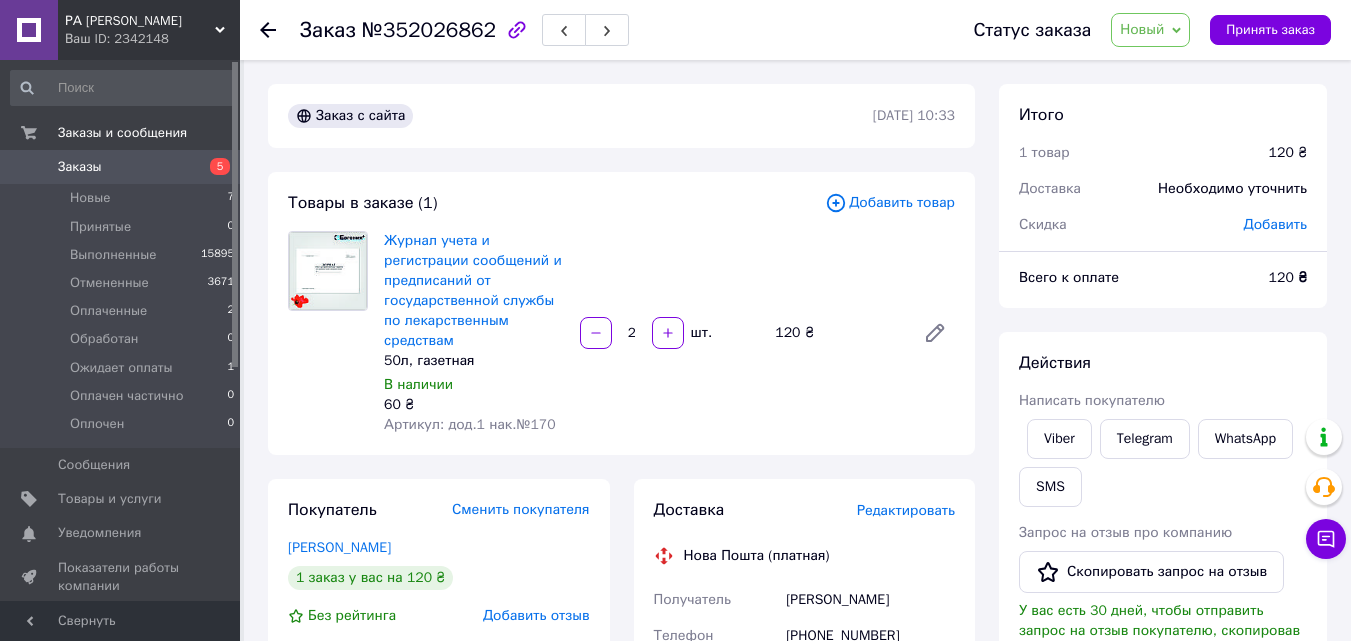 click on "Новый" at bounding box center (1142, 29) 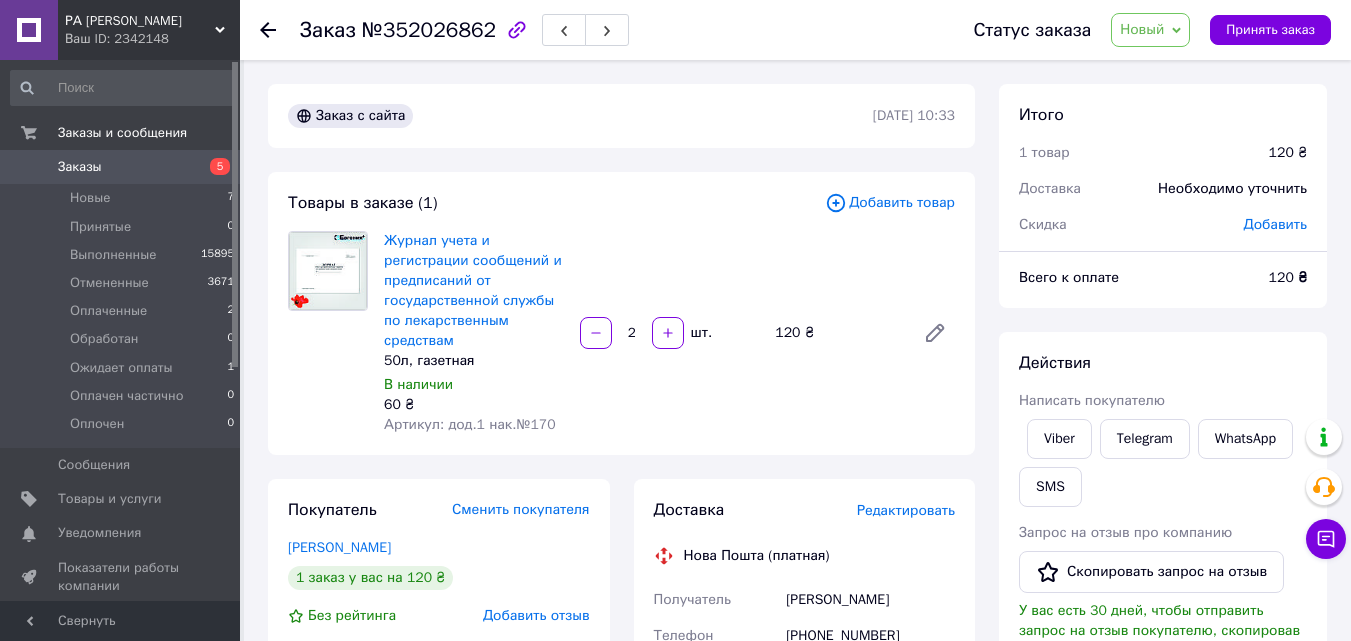 click on "Заказ №352026862 Статус заказа Новый Принят Выполнен Отменен Оплаченный Обработан Ожидает оплаты Оплачен частично Оплочен Принять заказ Заказ с сайта 10.07.2025 | 10:33 Товары в заказе (1) Добавить товар Журнал учета и регистрации сообщений и предписаний от государственной службы по лекарственным средствам 50л, газетная В наличии 60 ₴ Артикул: дод.1 нак.№170 2   шт. 120 ₴ Покупатель Сменить покупателя Хортик Таня 1 заказ у вас на 120 ₴ Без рейтинга   Добавить отзыв Добавить +380672727501 Оплата Наложенный платеж Доставка Редактировать Нова Пошта (платная) Получатель +380672727501 или" at bounding box center [797, 813] 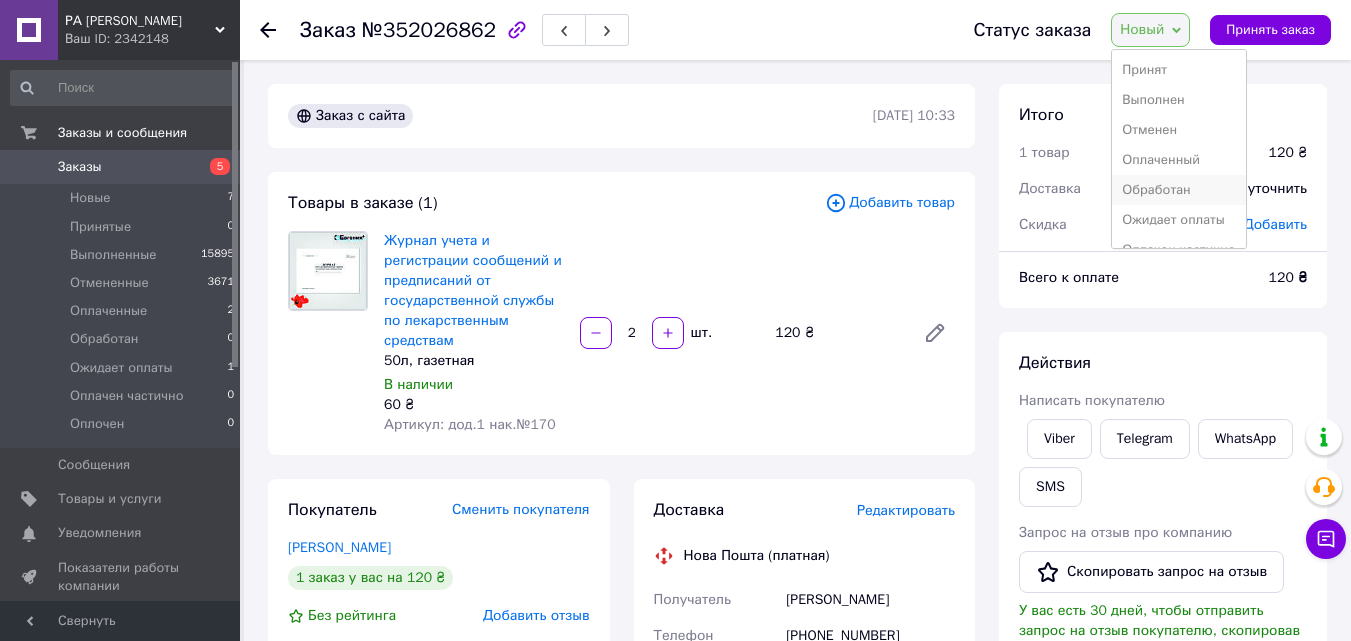 click on "Обработан" at bounding box center (1178, 190) 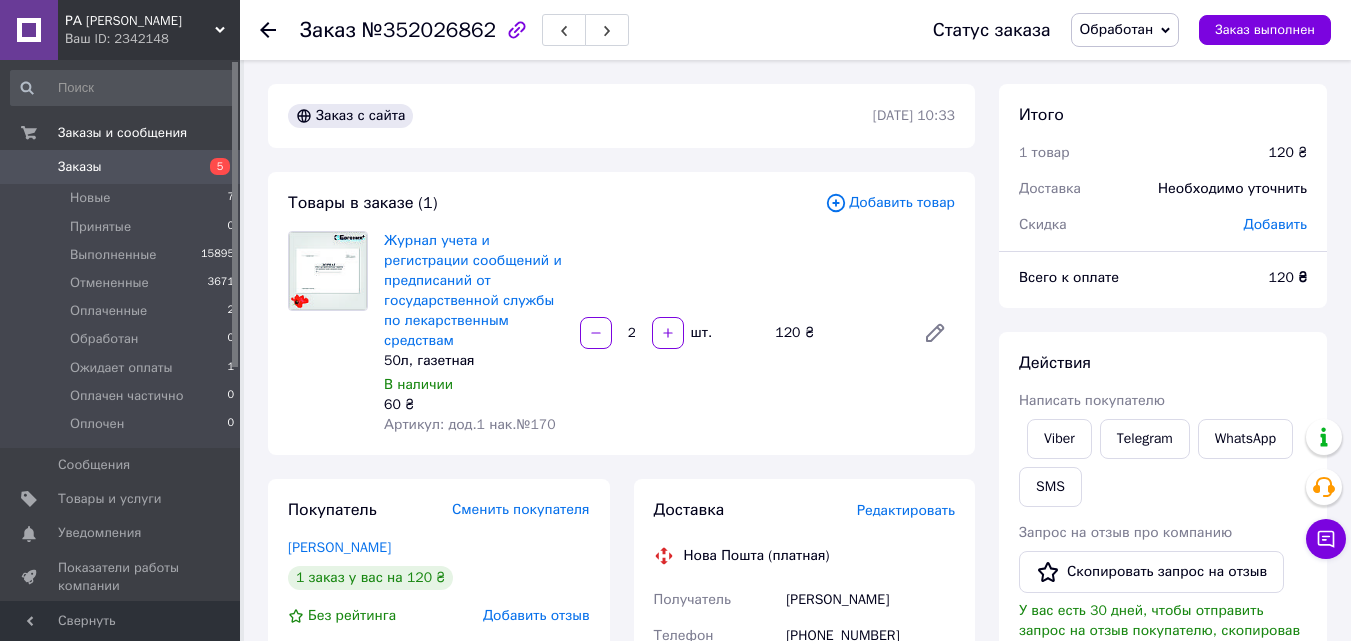 click 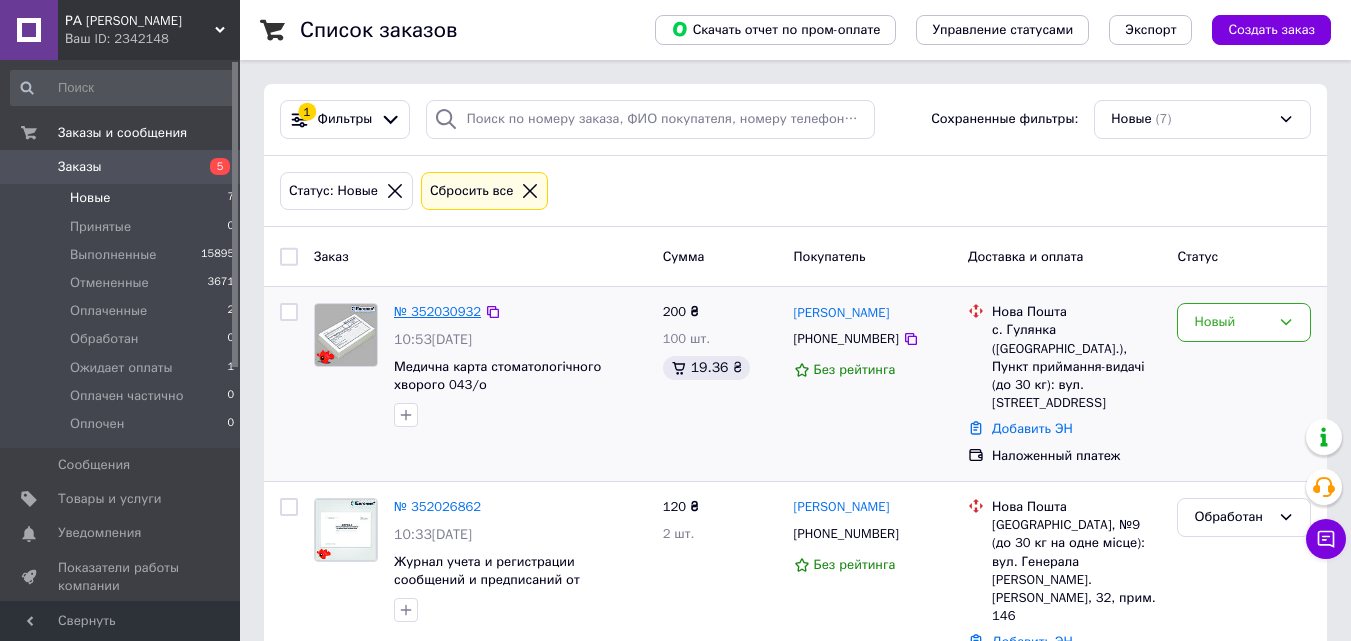 click on "№ 352030932" at bounding box center (437, 311) 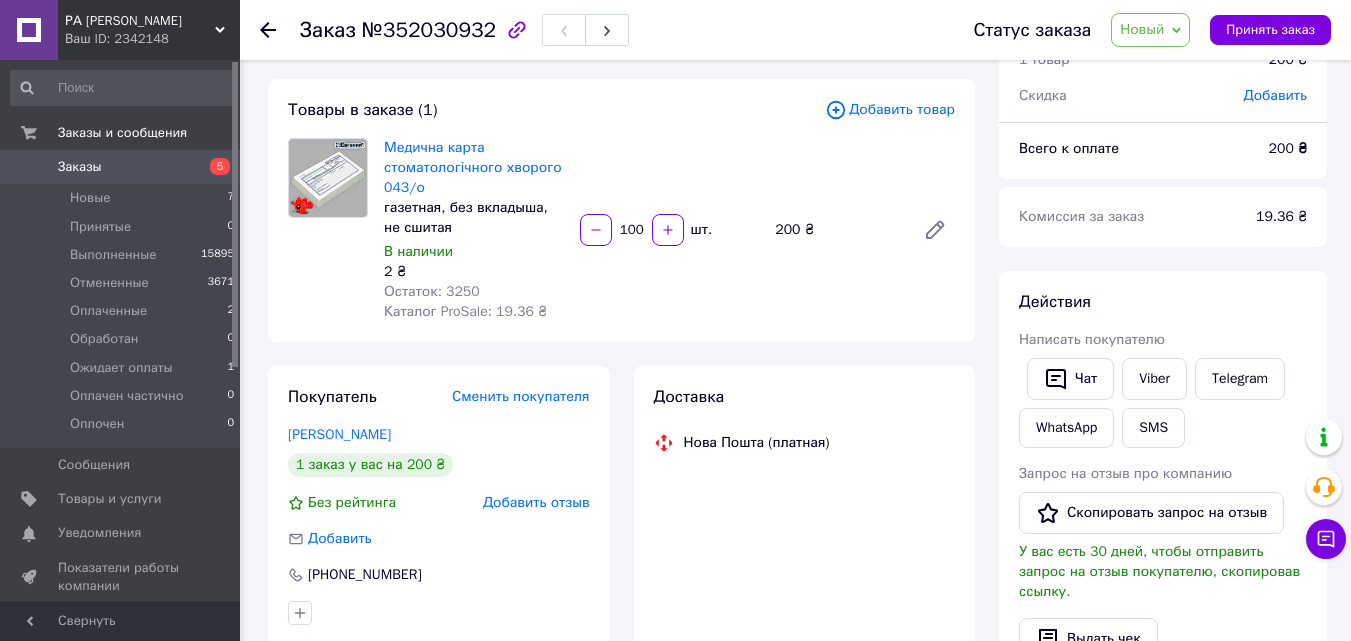 scroll, scrollTop: 200, scrollLeft: 0, axis: vertical 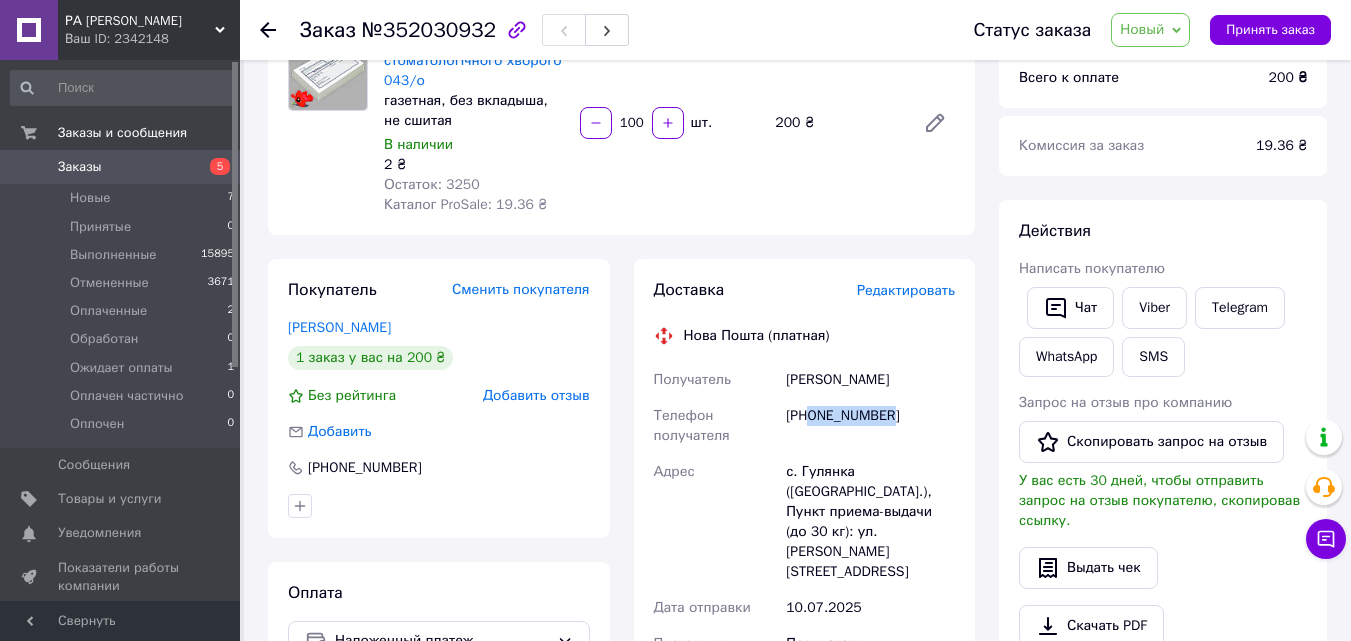 drag, startPoint x: 856, startPoint y: 414, endPoint x: 809, endPoint y: 414, distance: 47 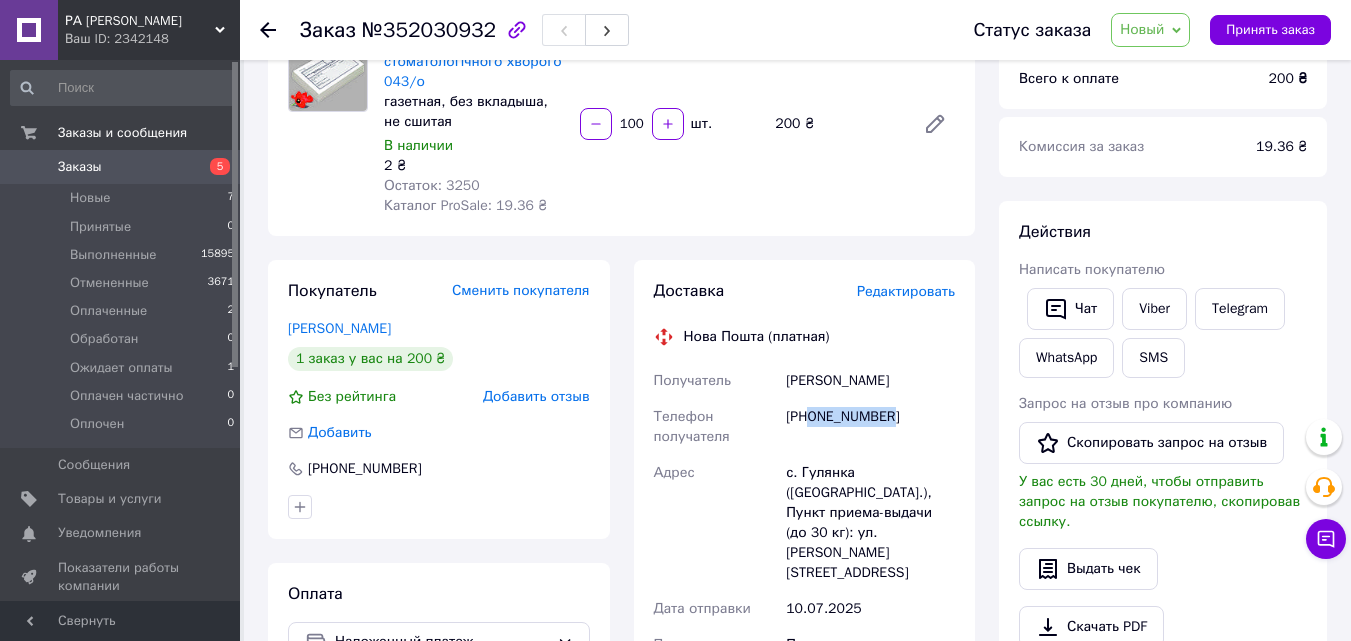 scroll, scrollTop: 200, scrollLeft: 0, axis: vertical 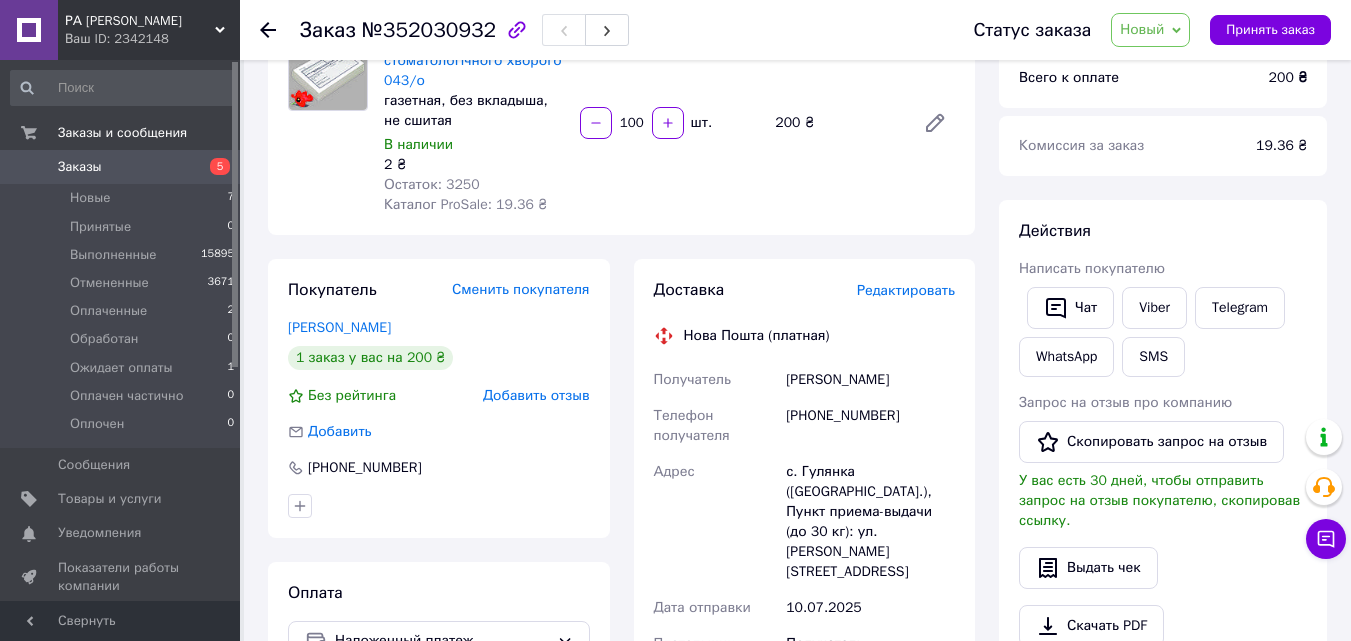 click on "Медична карта стоматологічного хворого 043/о газетная, без вкладыша, не сшитая В наличии 2 ₴ Остаток: 3250 Каталог ProSale: 19.36 ₴  100   шт. 200 ₴" at bounding box center [669, 123] 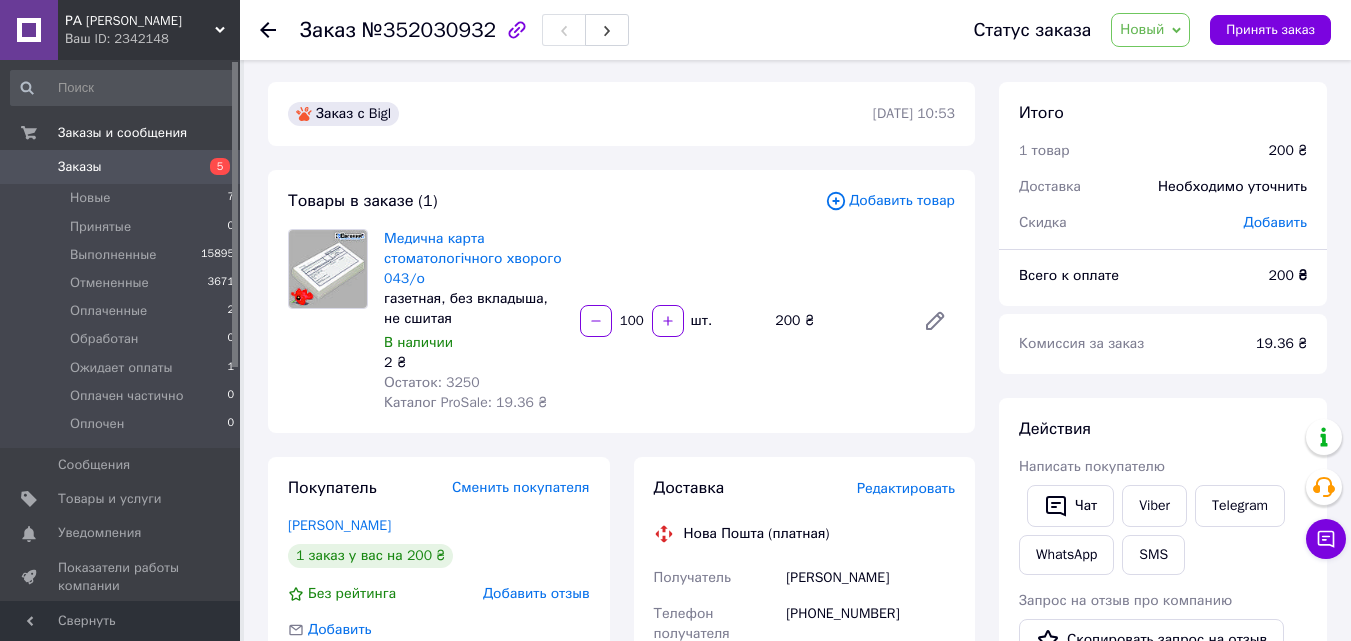 scroll, scrollTop: 0, scrollLeft: 0, axis: both 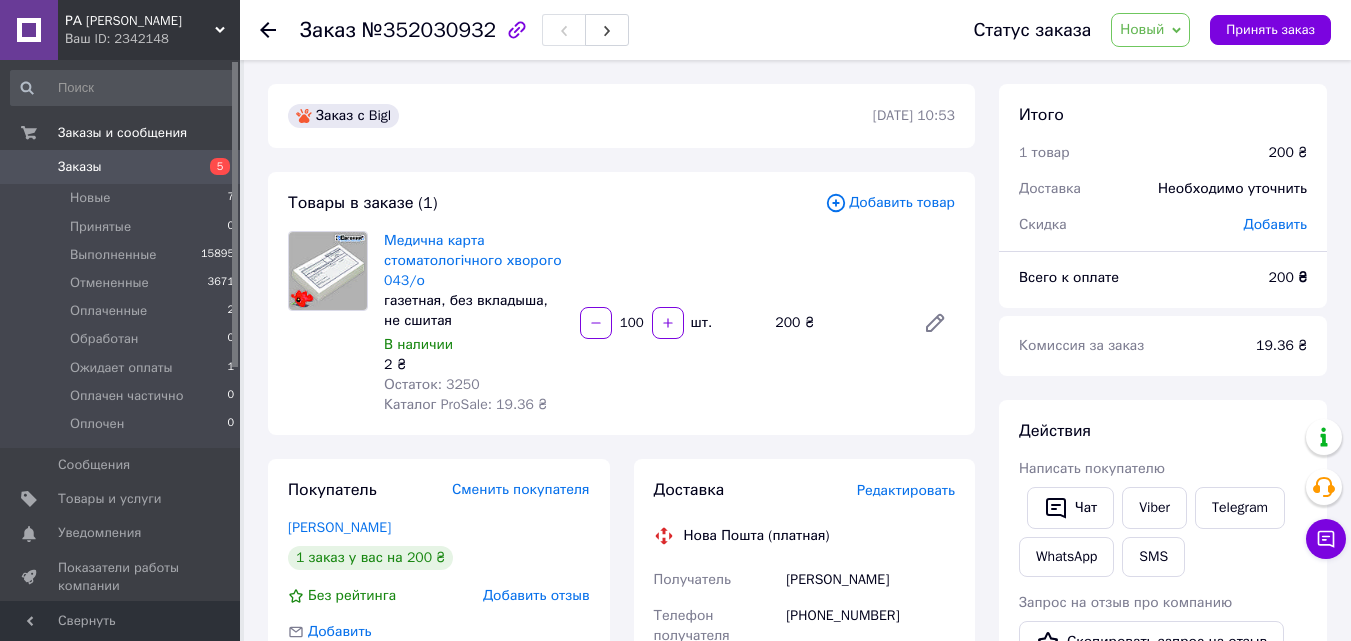 click on "Товары в заказе (1) Добавить товар Медична карта стоматологічного хворого 043/о газетная, без вкладыша, не сшитая В наличии 2 ₴ Остаток: 3250 Каталог ProSale: 19.36 ₴  100   шт. 200 ₴" at bounding box center [621, 303] 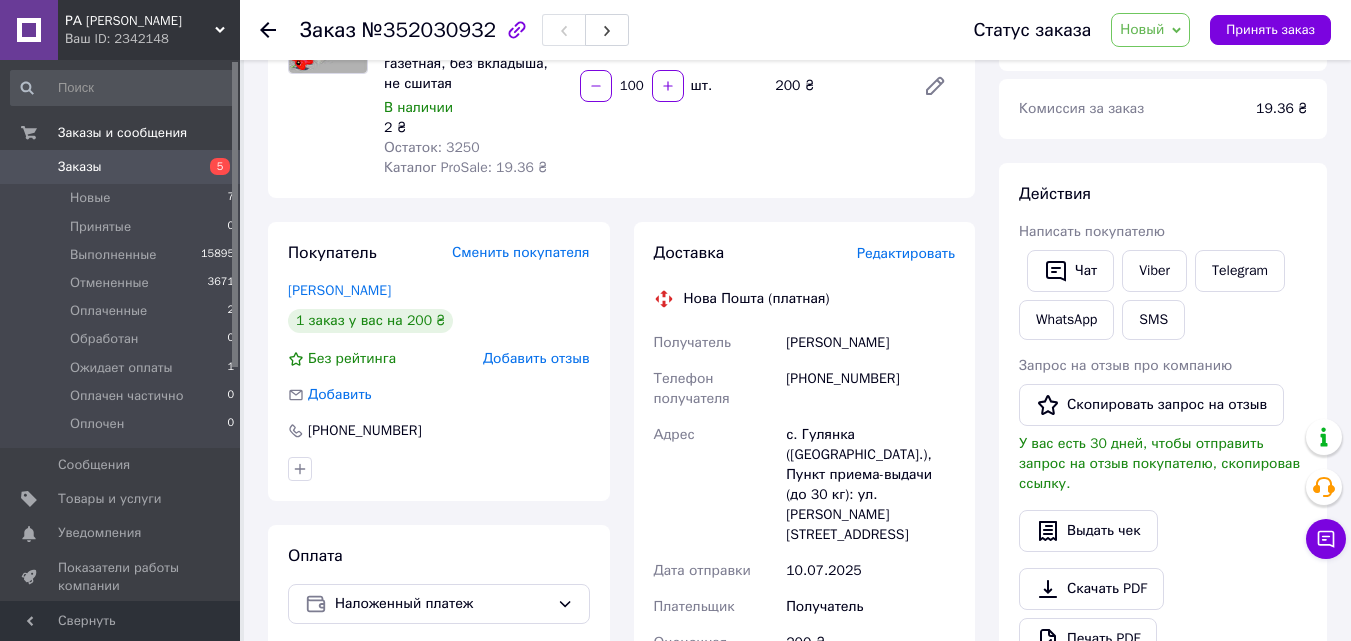 scroll, scrollTop: 0, scrollLeft: 0, axis: both 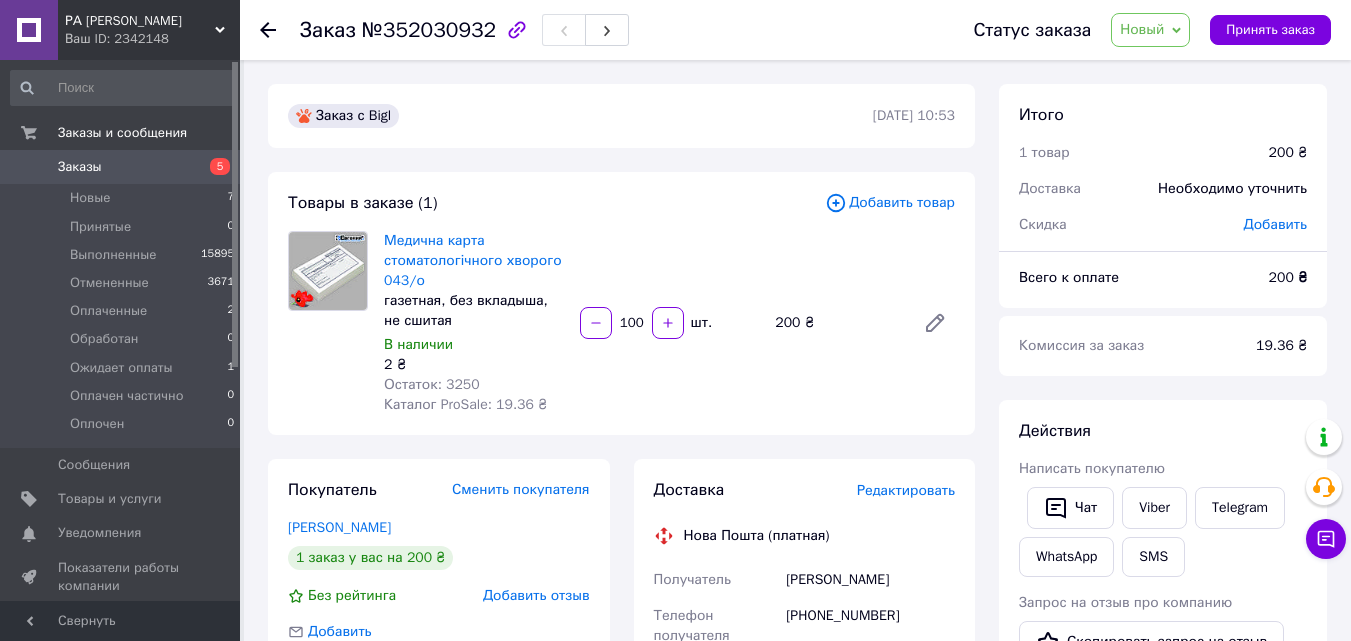 click on "Медична карта стоматологічного хворого 043/о газетная, без вкладыша, не сшитая В наличии 2 ₴ Остаток: 3250 Каталог ProSale: 19.36 ₴  100   шт. 200 ₴" at bounding box center (669, 323) 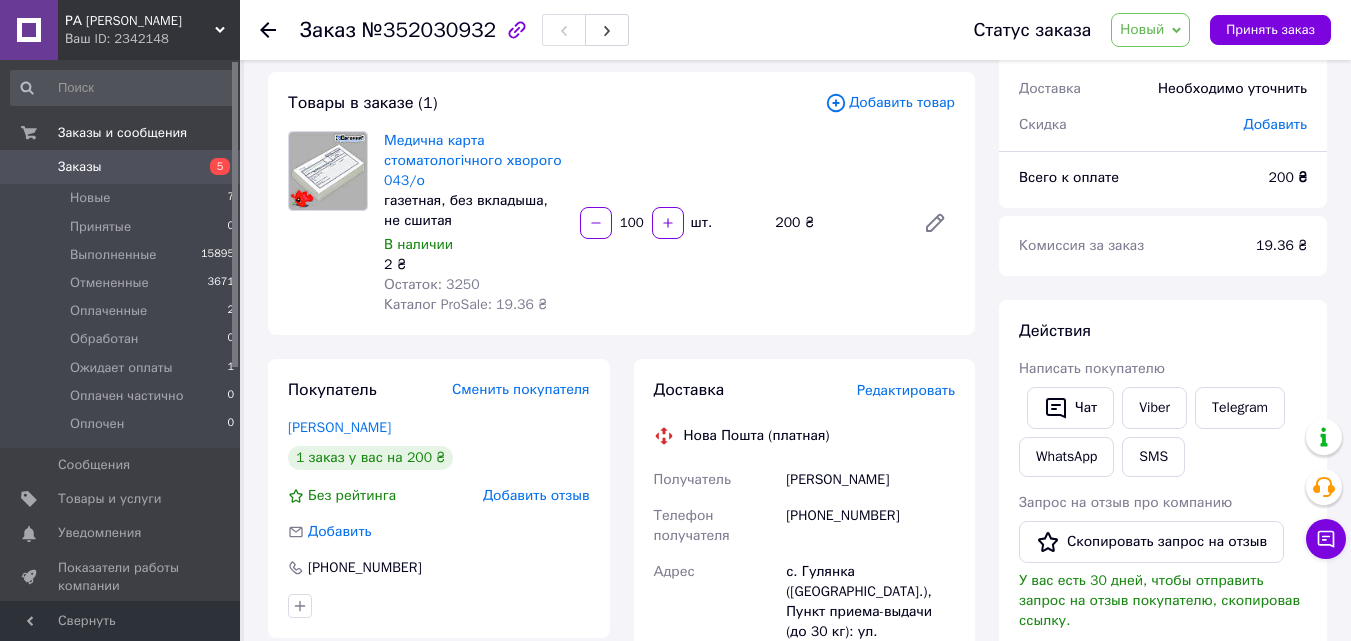 drag, startPoint x: 271, startPoint y: 26, endPoint x: 288, endPoint y: 21, distance: 17.720045 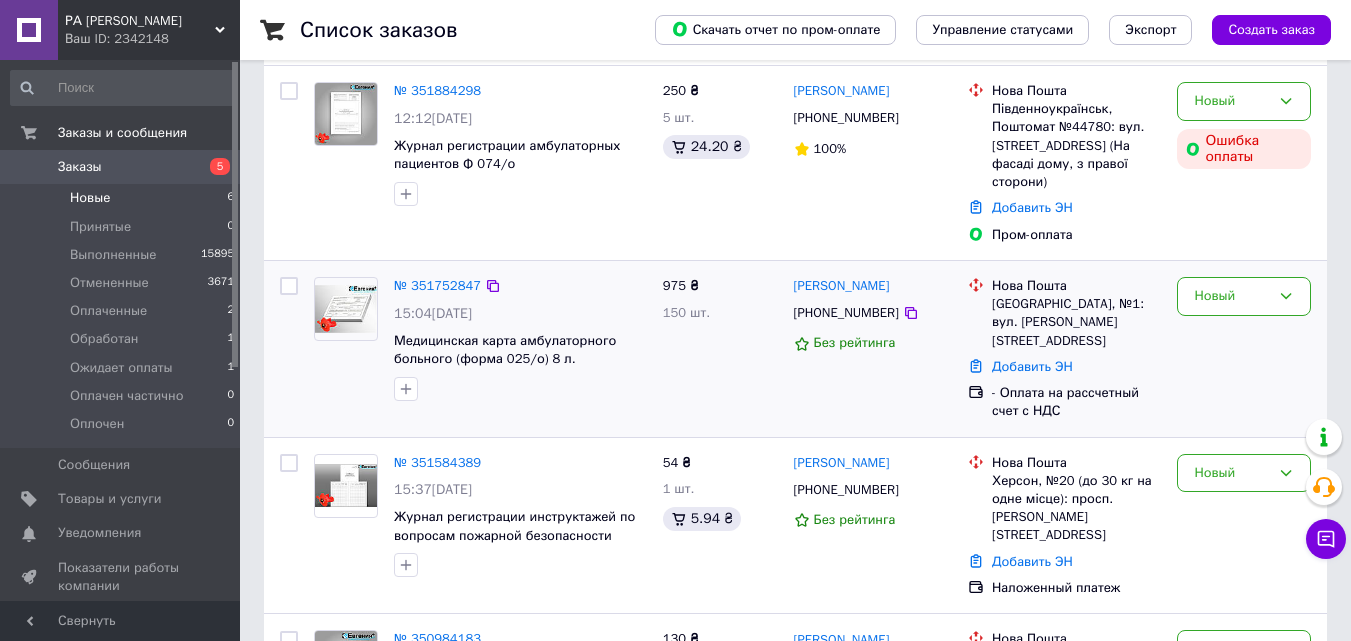 scroll, scrollTop: 600, scrollLeft: 0, axis: vertical 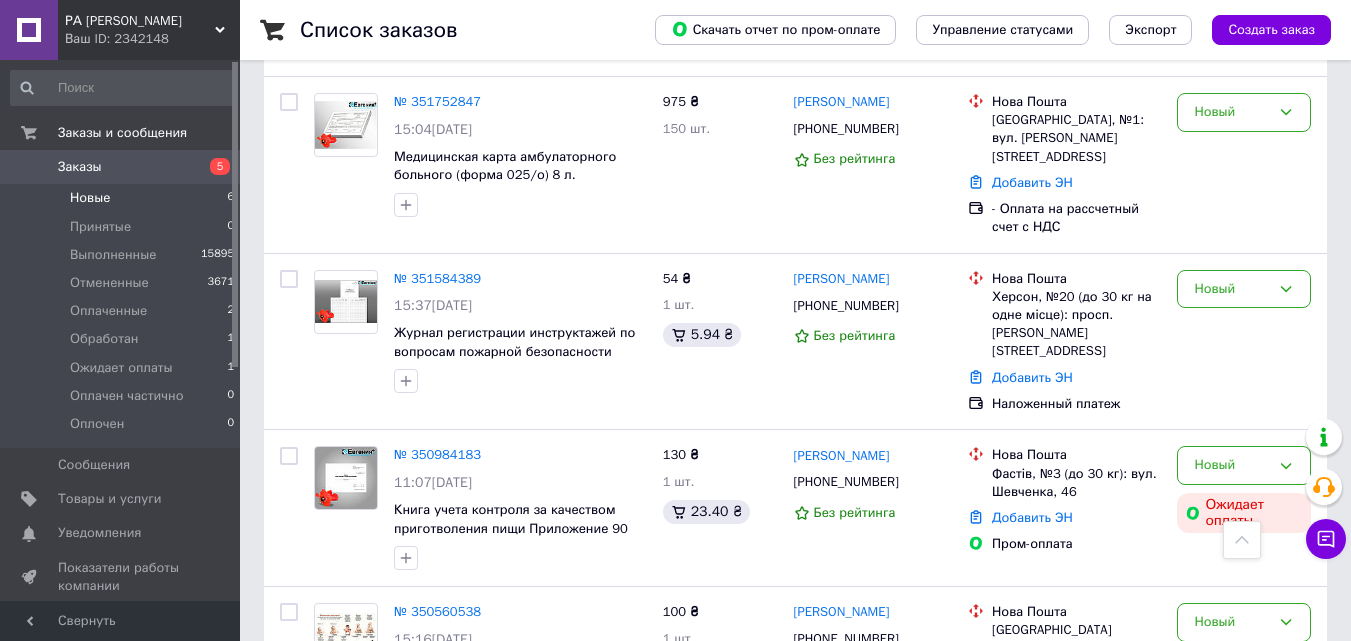 click on "Новые 6" at bounding box center (123, 198) 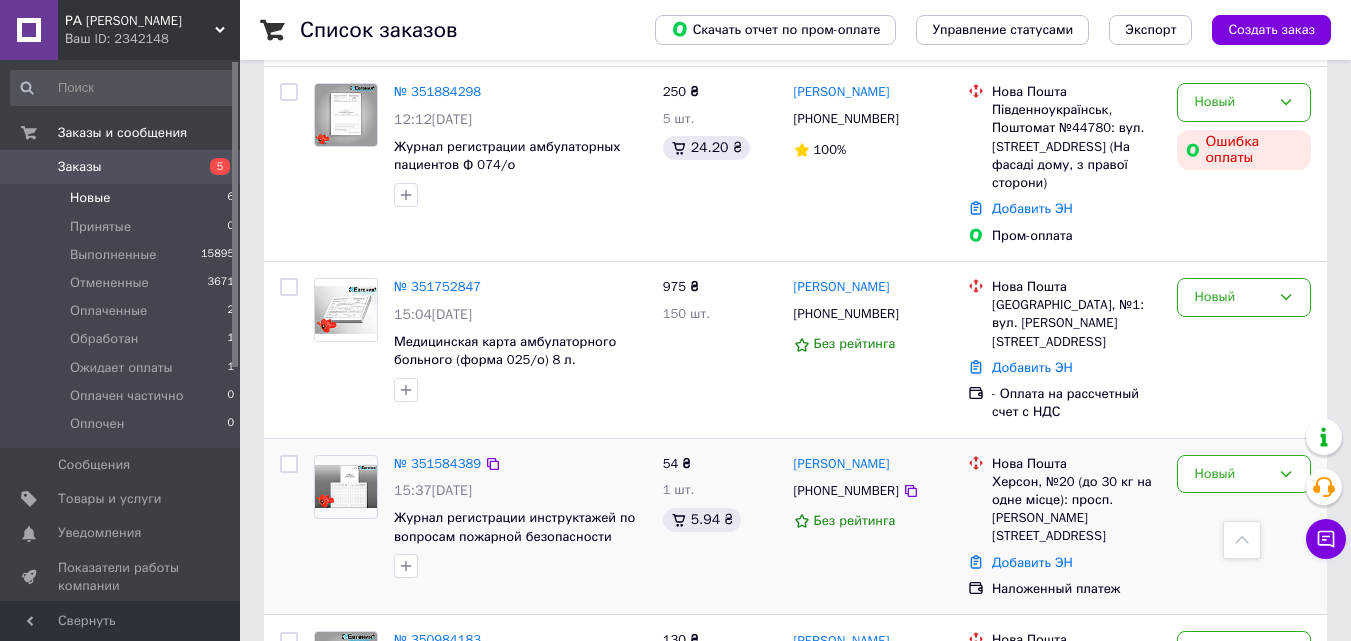 scroll, scrollTop: 0, scrollLeft: 0, axis: both 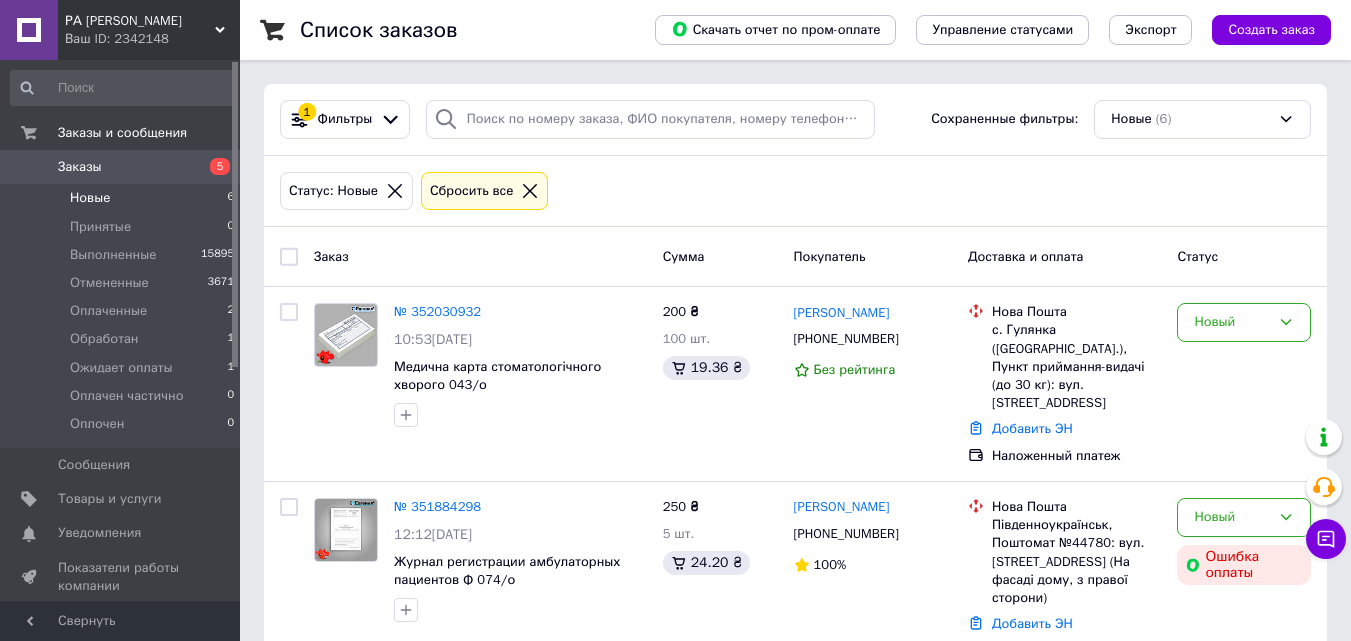click on "Статус: Новые Сбросить все" at bounding box center (795, 191) 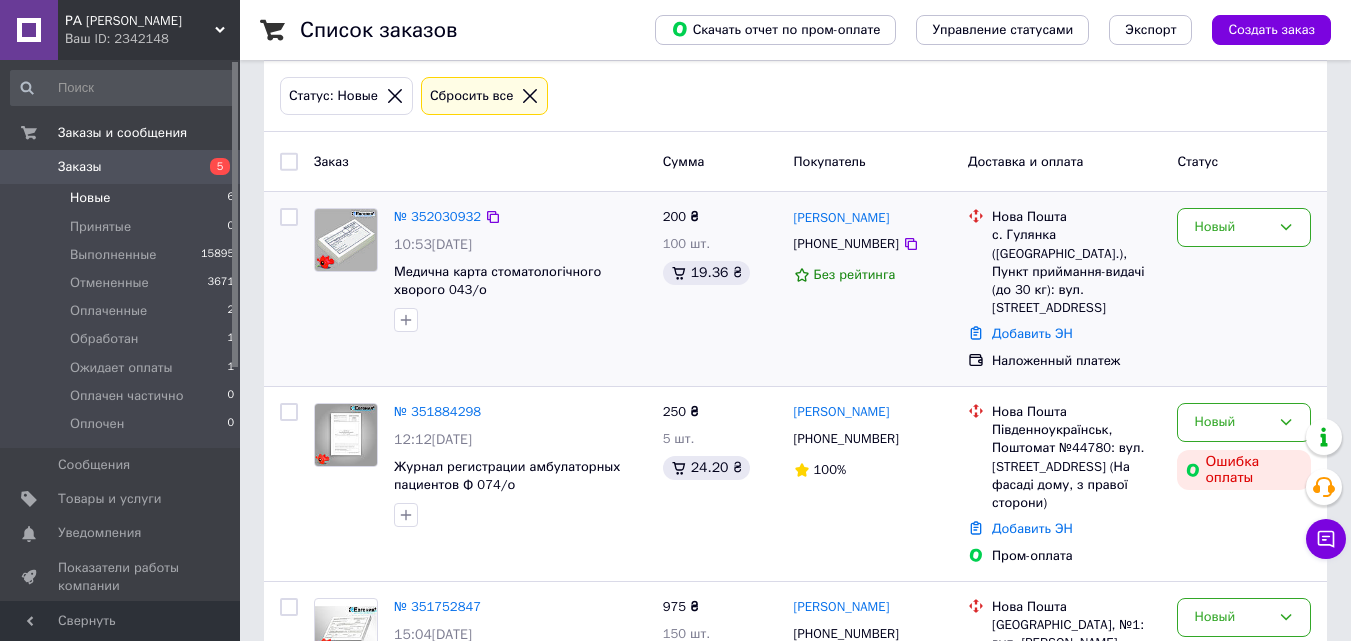scroll, scrollTop: 300, scrollLeft: 0, axis: vertical 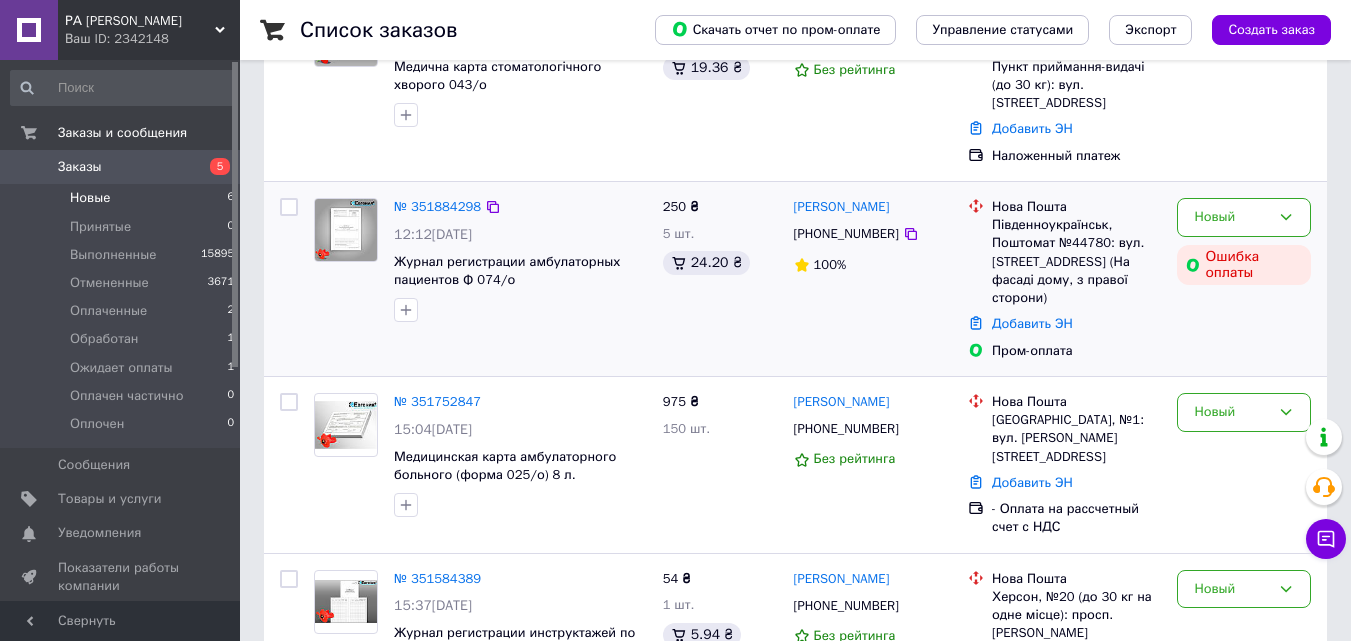 click on "Юлія Кутова +380675110733 100%" at bounding box center [873, 279] 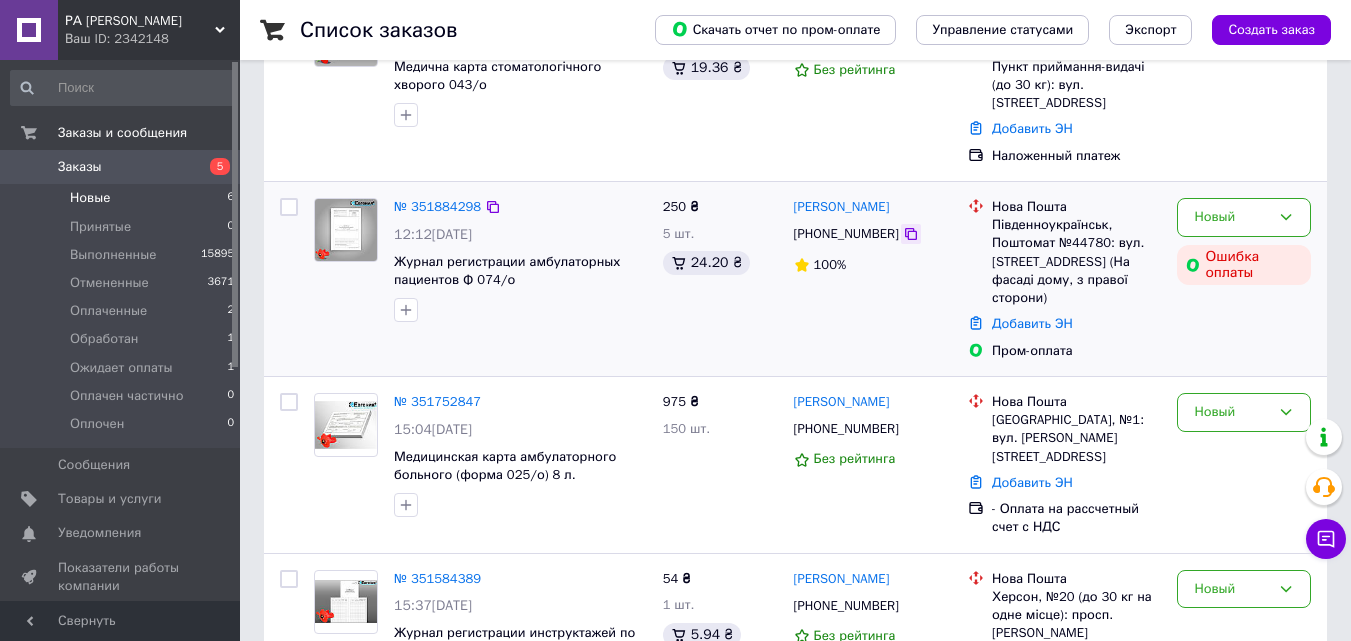 click 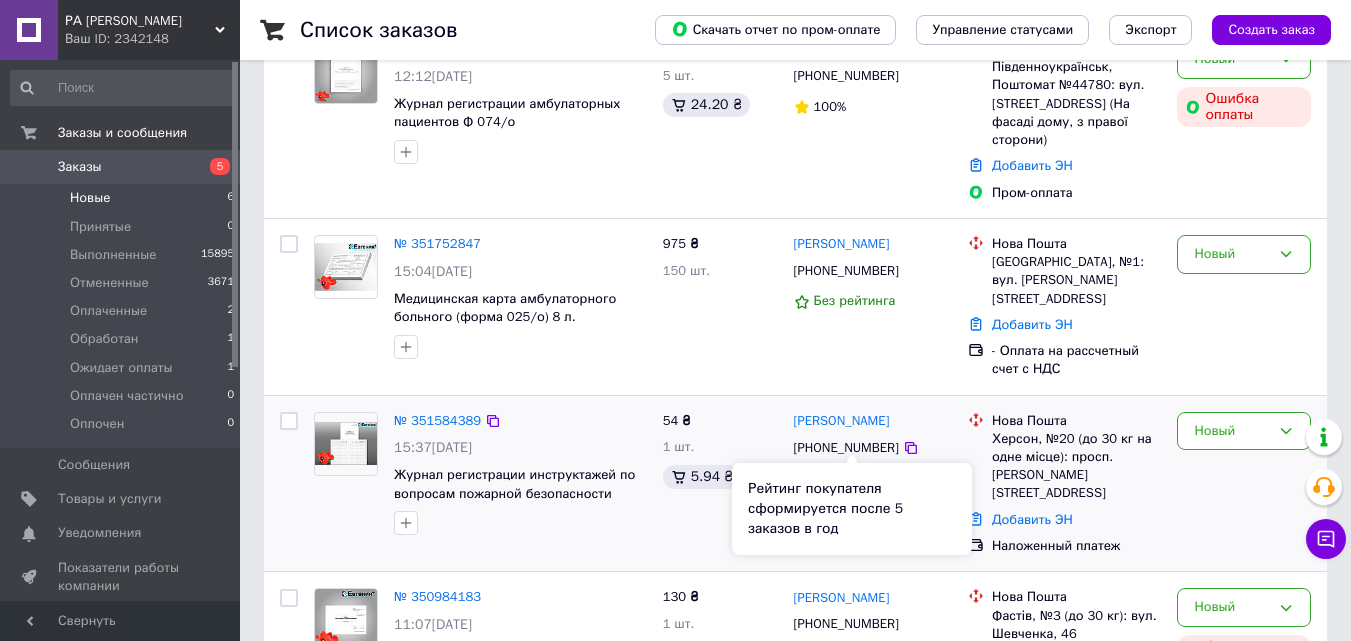 scroll, scrollTop: 691, scrollLeft: 0, axis: vertical 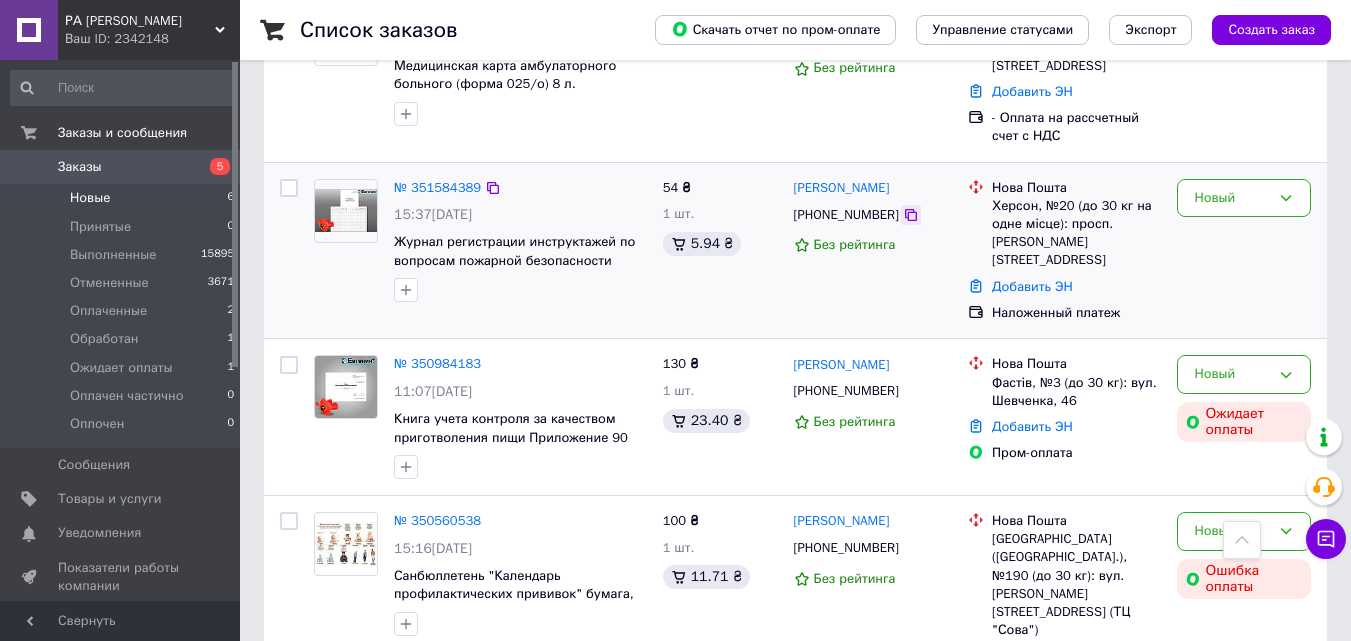 click 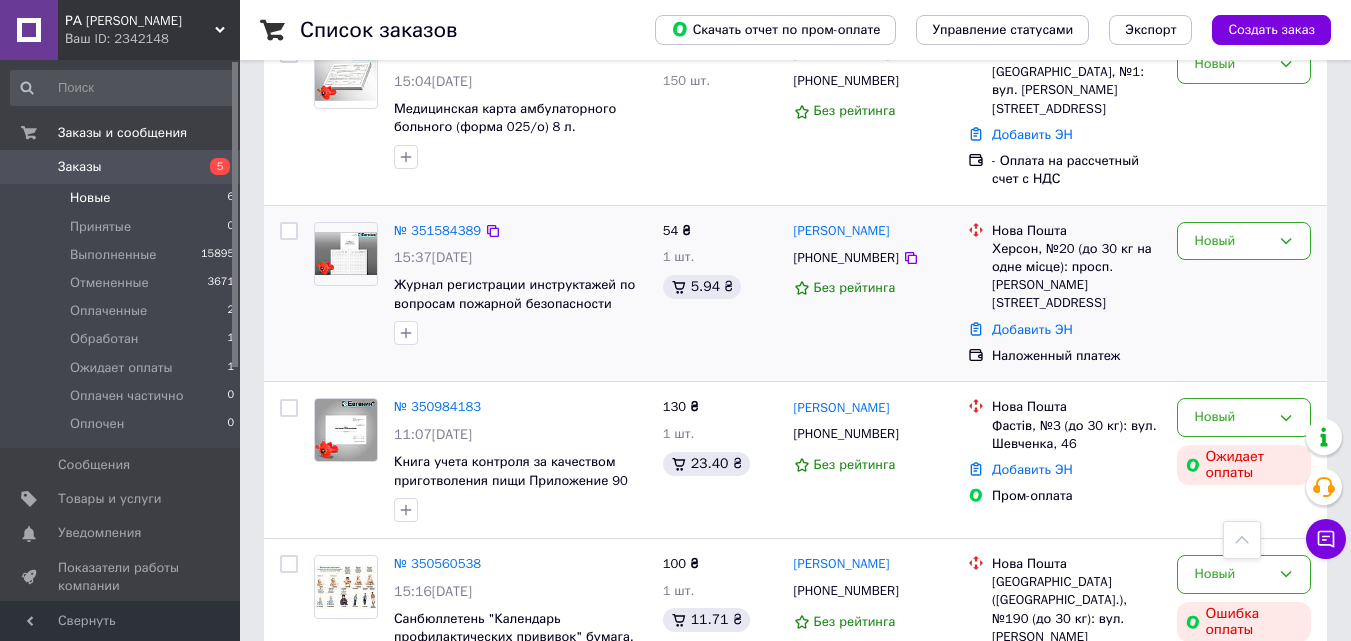 scroll, scrollTop: 691, scrollLeft: 0, axis: vertical 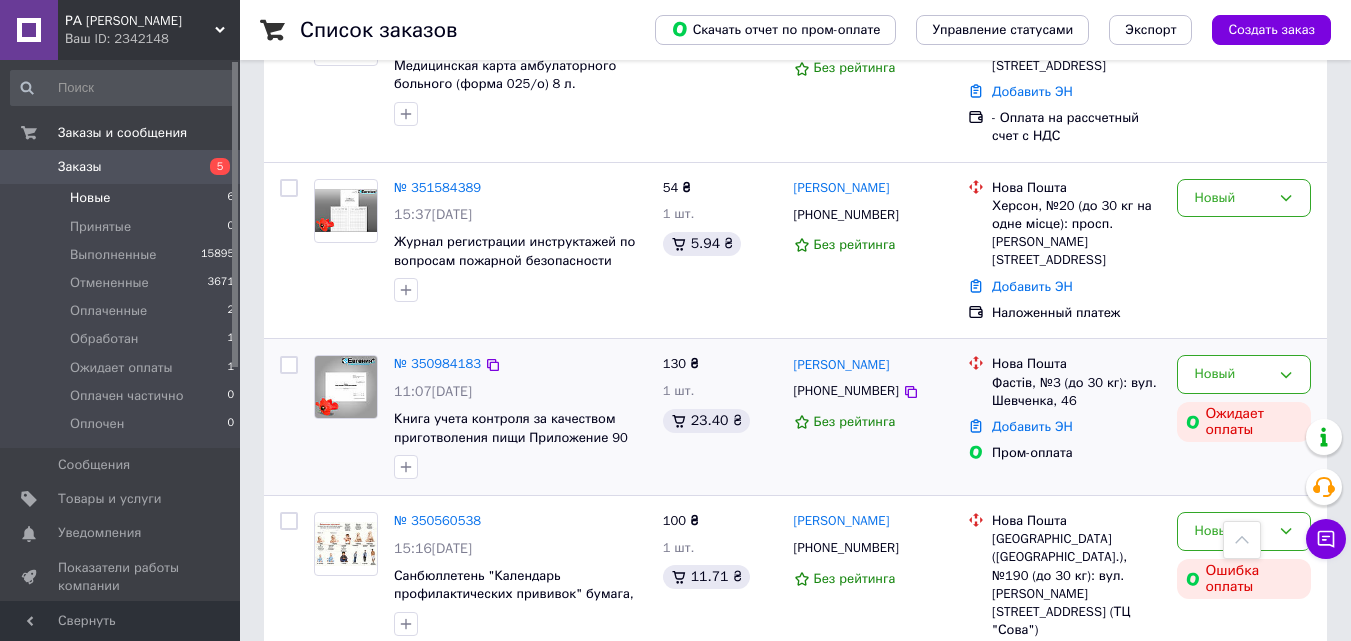 click on "Валентин Кондратчук +380969496451 Без рейтинга" at bounding box center (873, 417) 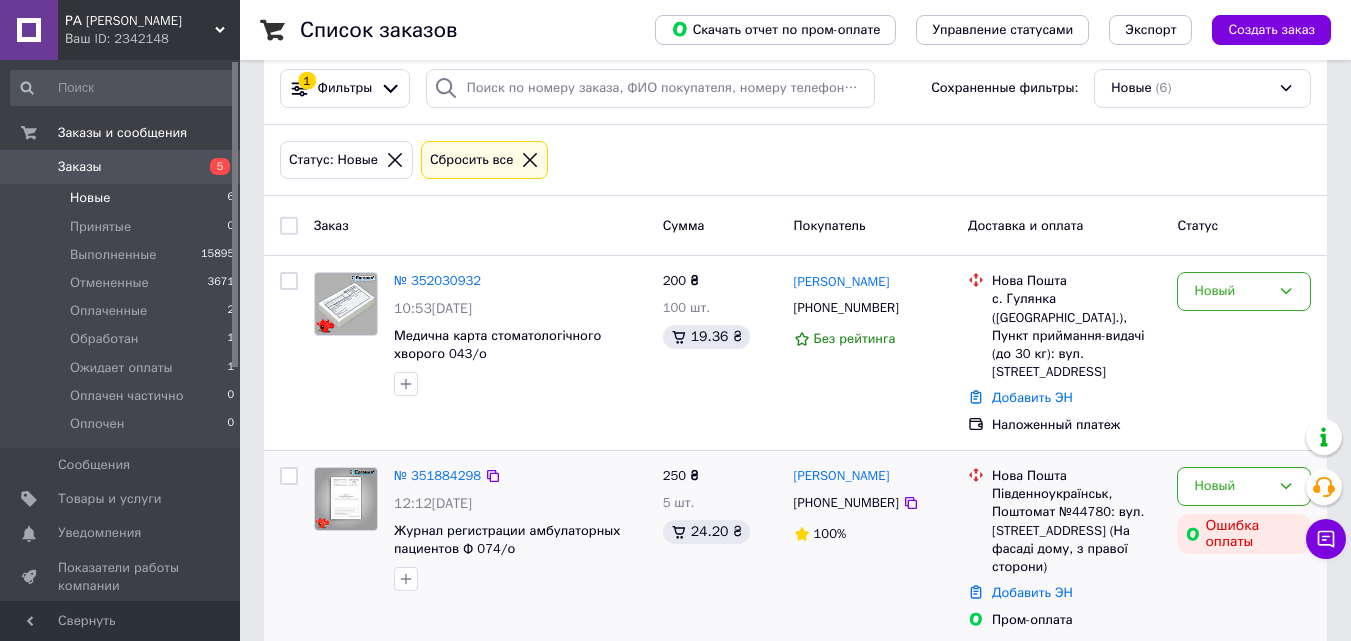 scroll, scrollTop: 0, scrollLeft: 0, axis: both 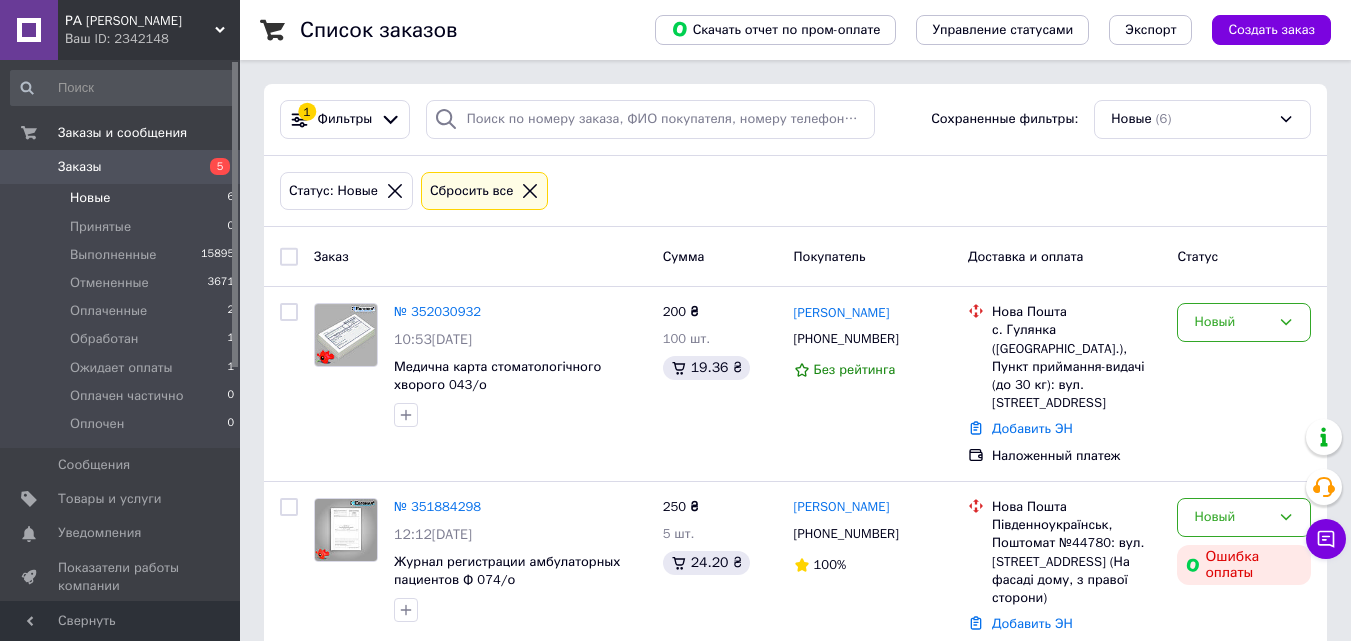 click on "Новые 6" at bounding box center [123, 198] 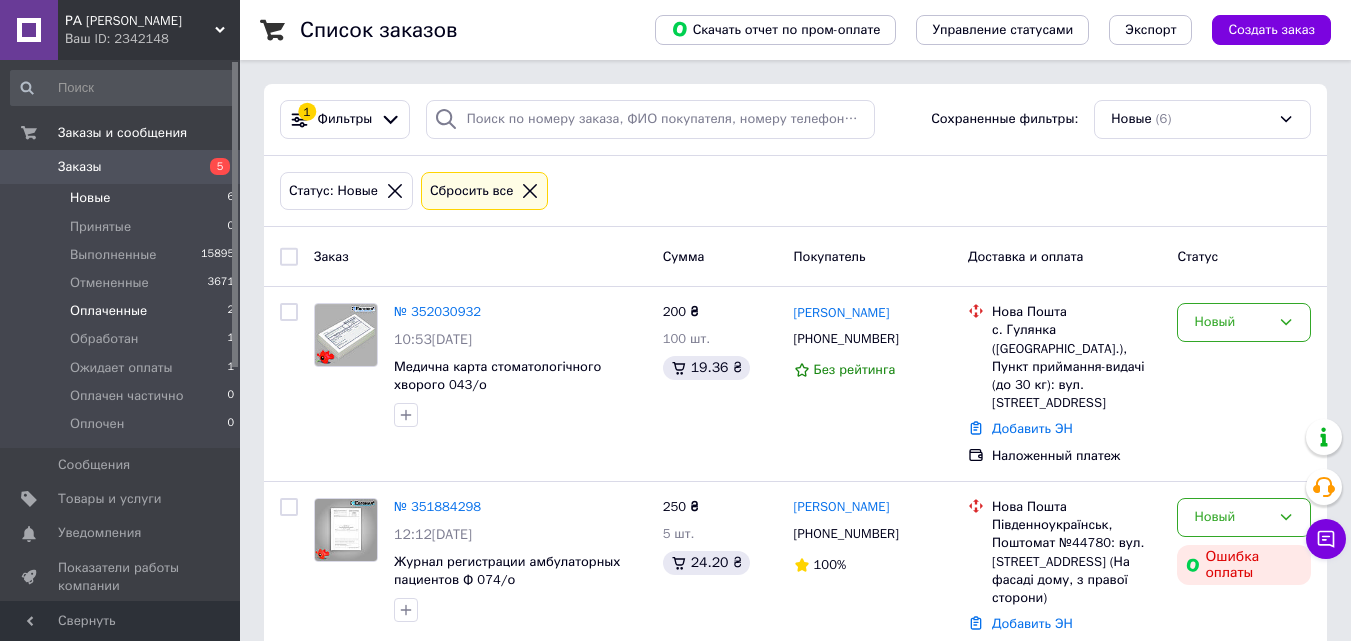 click on "Оплаченные" at bounding box center (108, 311) 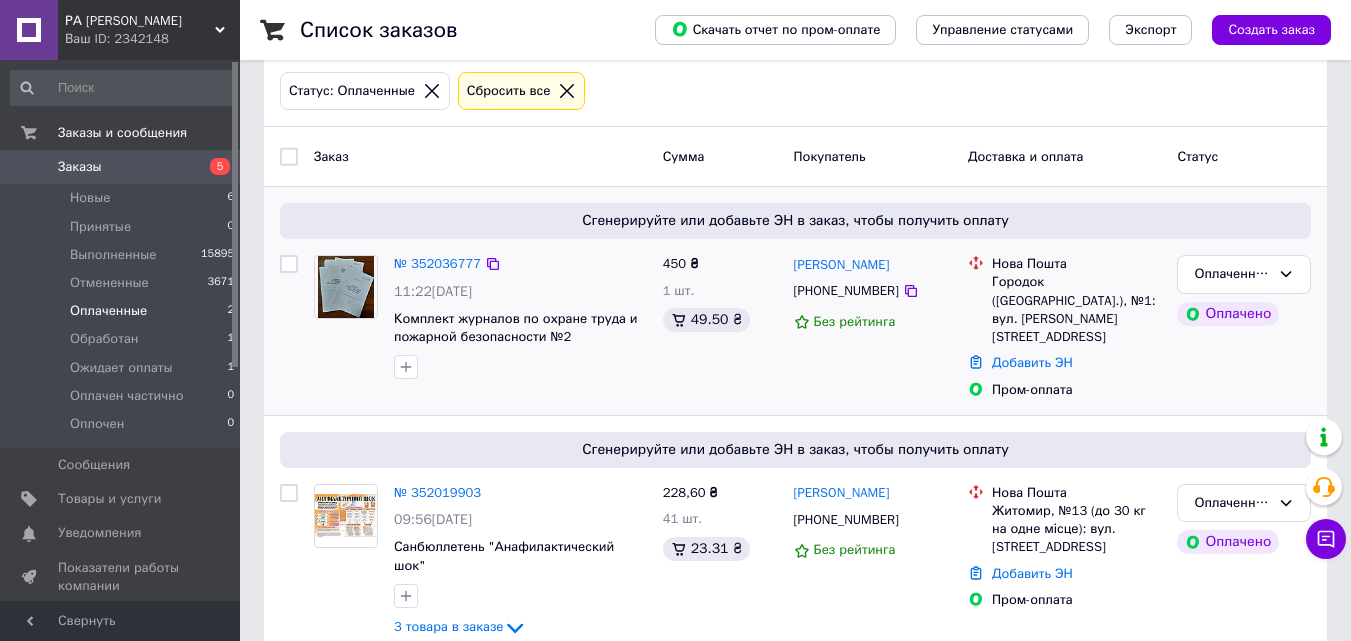 scroll, scrollTop: 102, scrollLeft: 0, axis: vertical 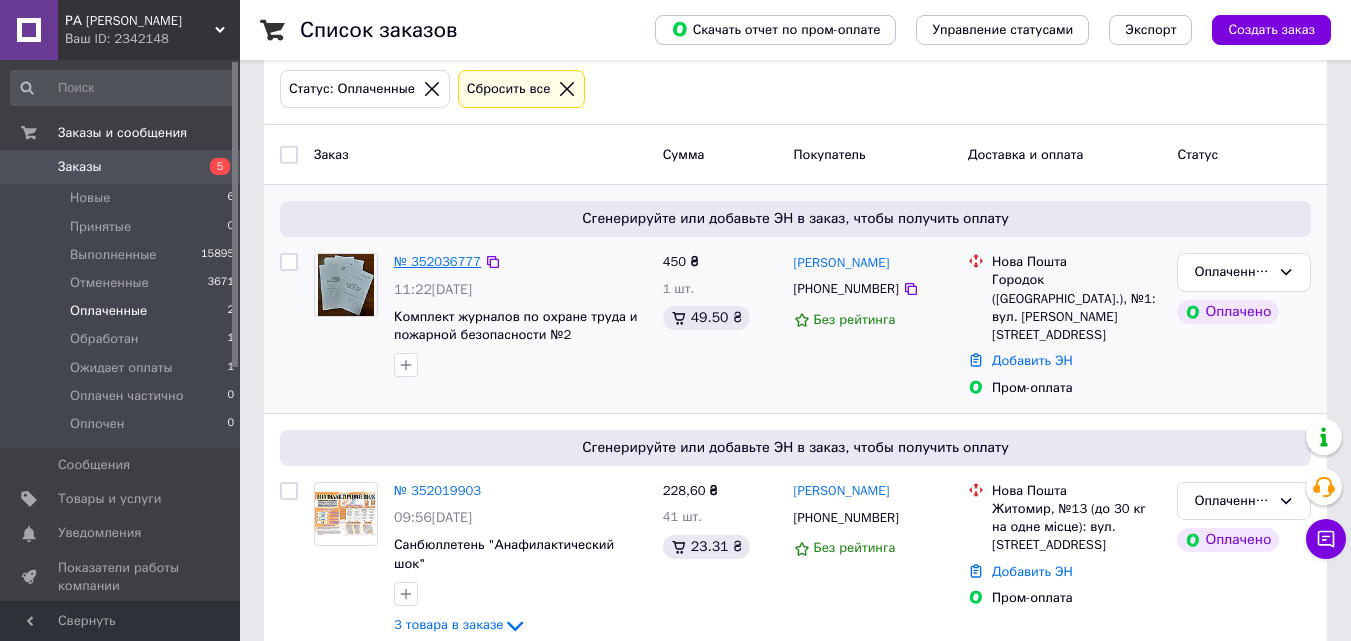 click on "№ 352036777" at bounding box center [437, 261] 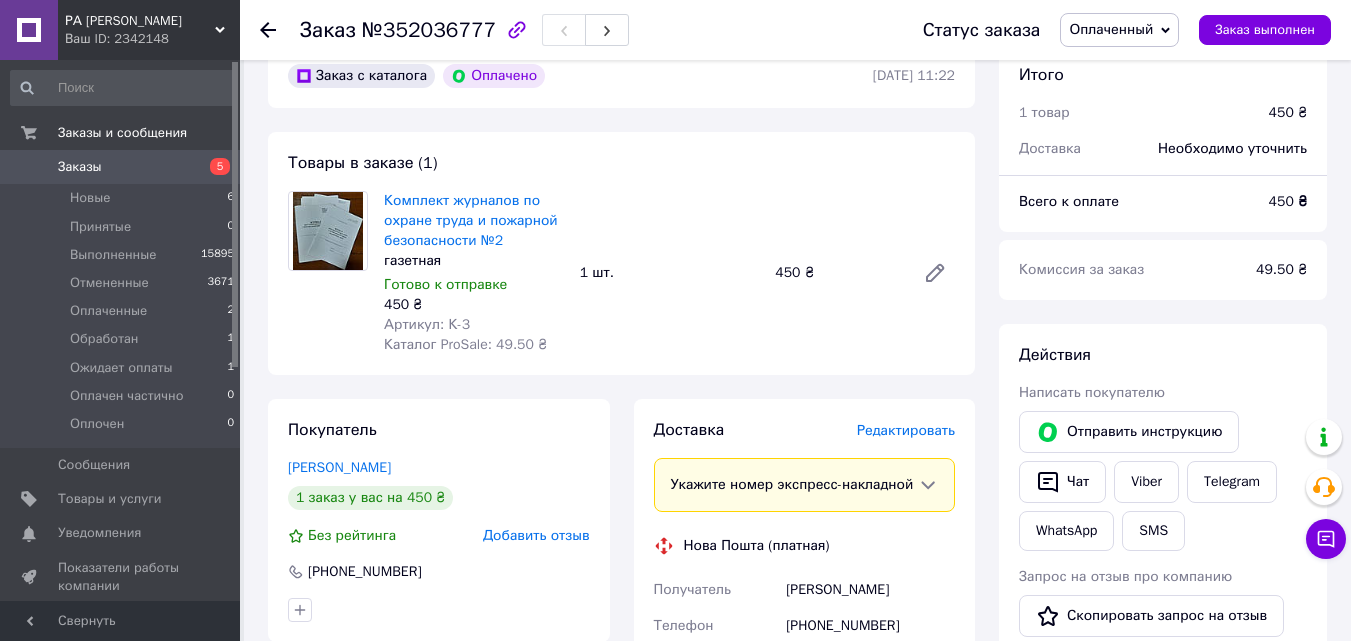 click on "Товары в заказе (1) Комплект журналов по охране труда и пожарной безопасности №2 газетная Готово к отправке 450 ₴ Артикул: К-3 Каталог ProSale: 49.50 ₴  1 шт. 450 ₴" at bounding box center [621, 253] 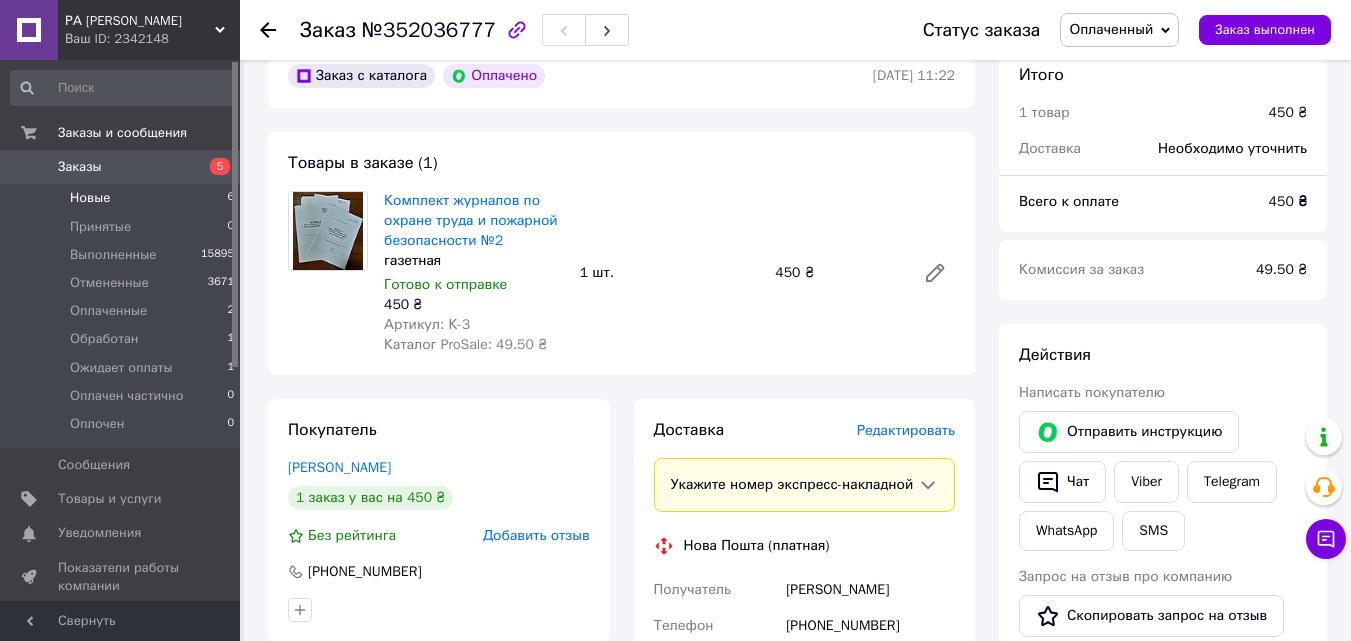 click on "Новые 6" at bounding box center [123, 198] 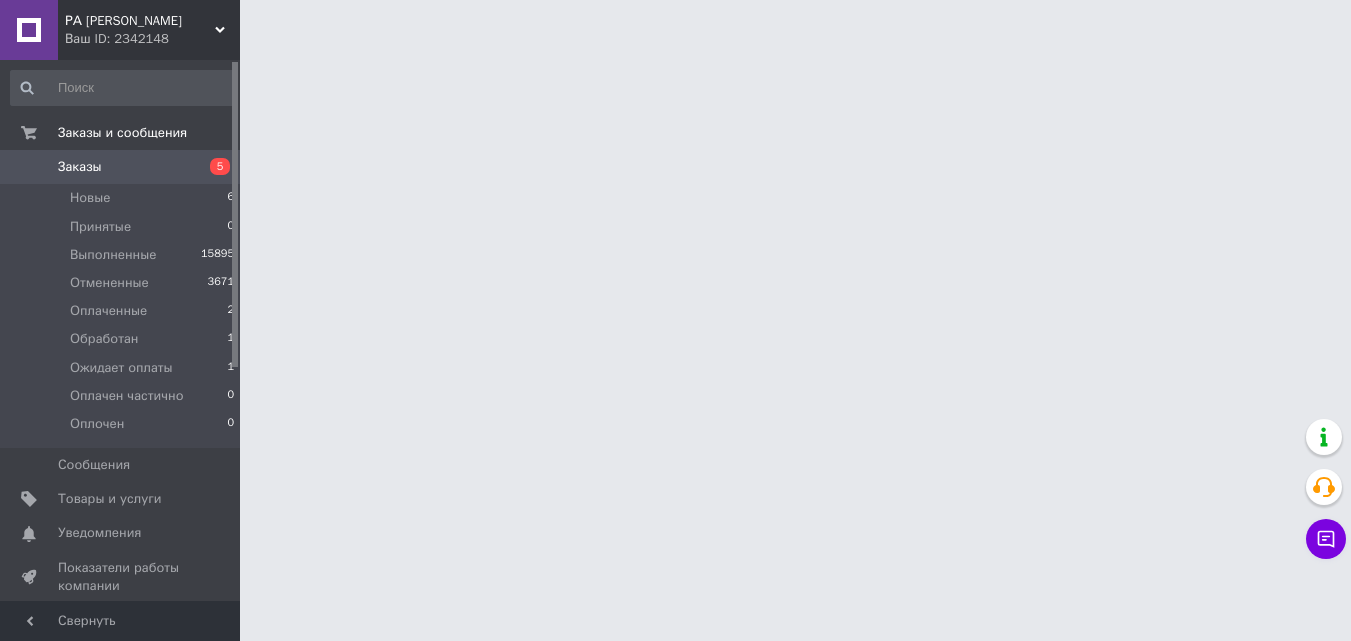 scroll, scrollTop: 0, scrollLeft: 0, axis: both 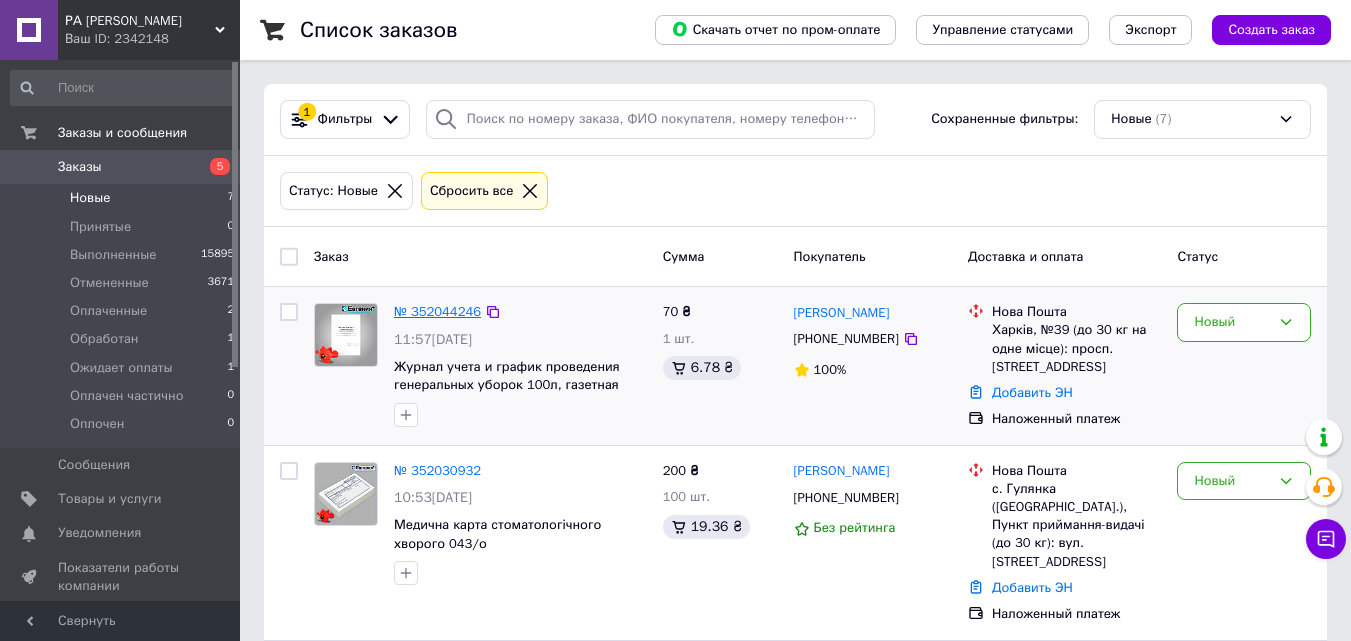 click on "№ 352044246" at bounding box center [437, 311] 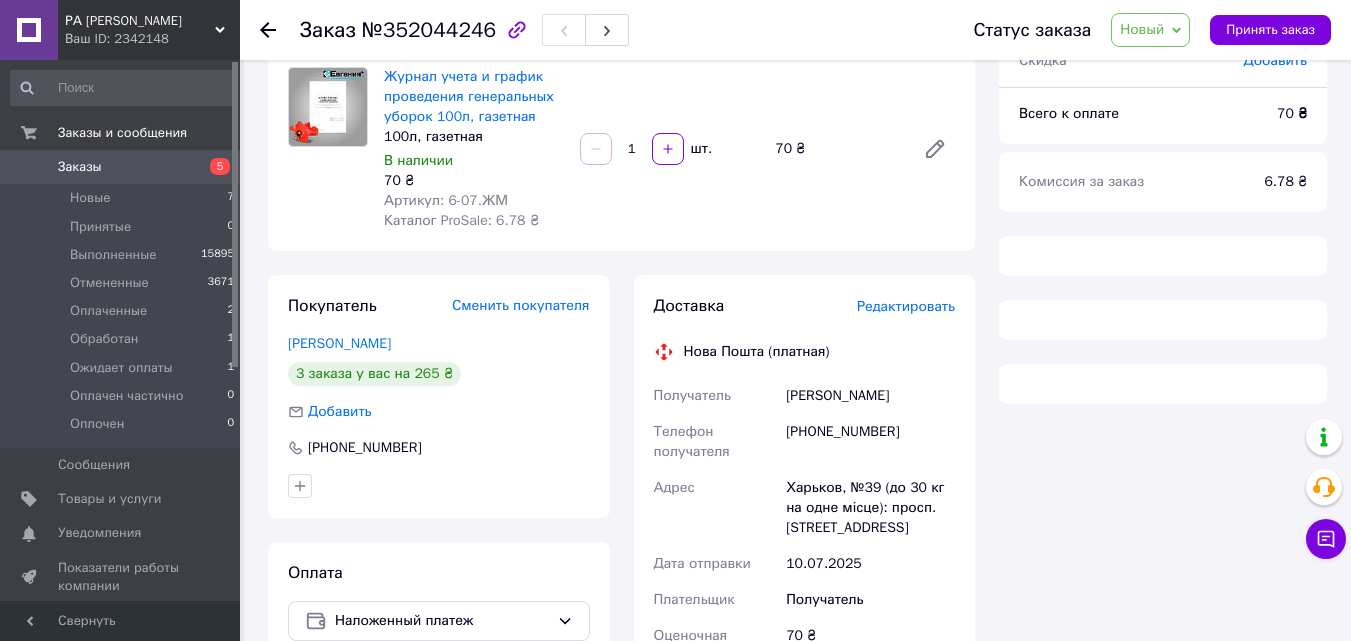 scroll, scrollTop: 400, scrollLeft: 0, axis: vertical 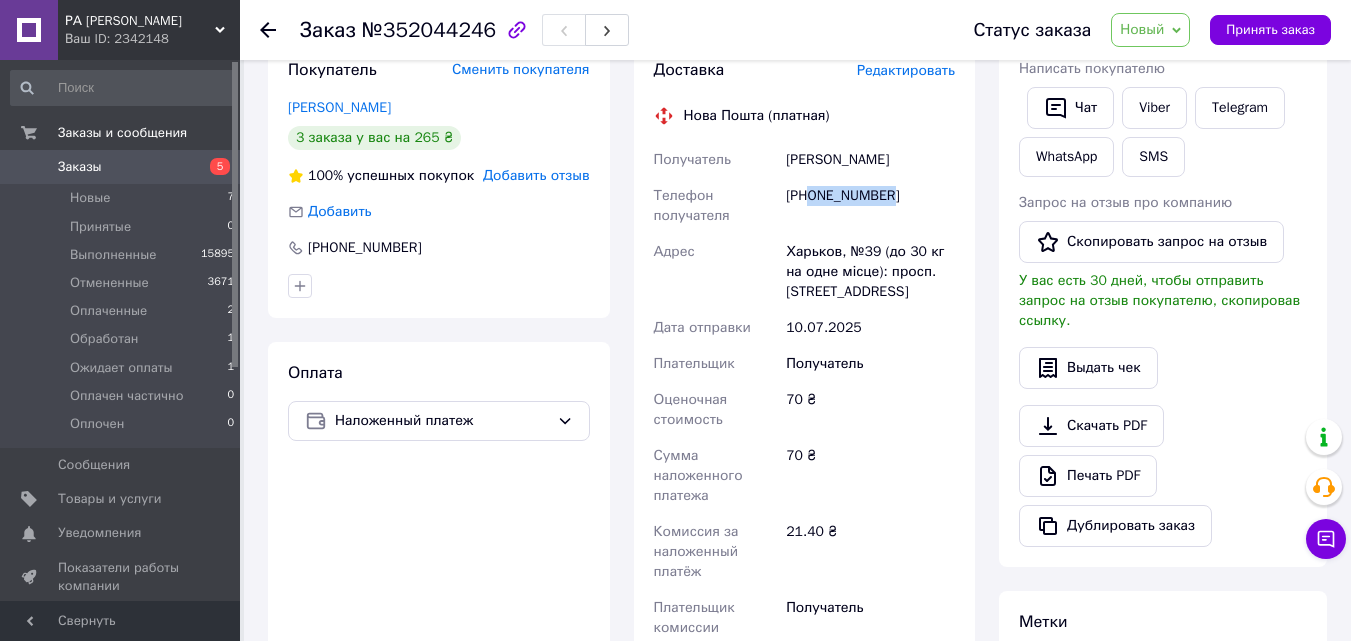 drag, startPoint x: 887, startPoint y: 191, endPoint x: 810, endPoint y: 195, distance: 77.10383 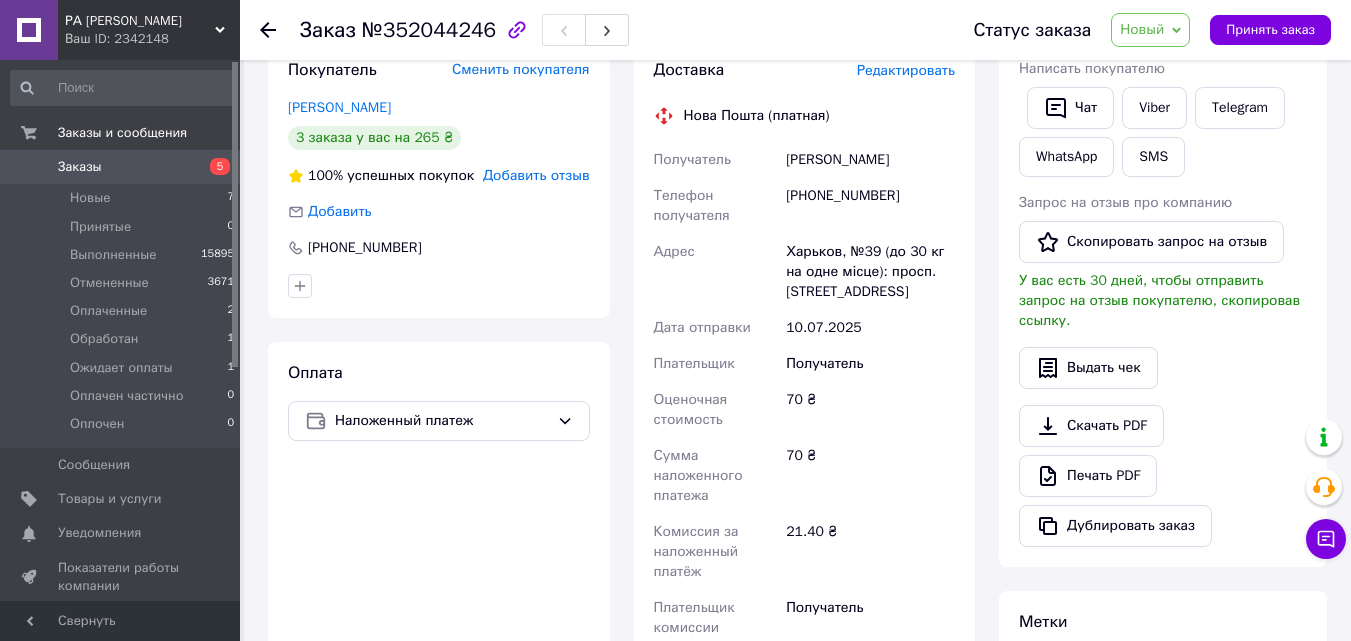 click on "70 ₴" at bounding box center [870, 476] 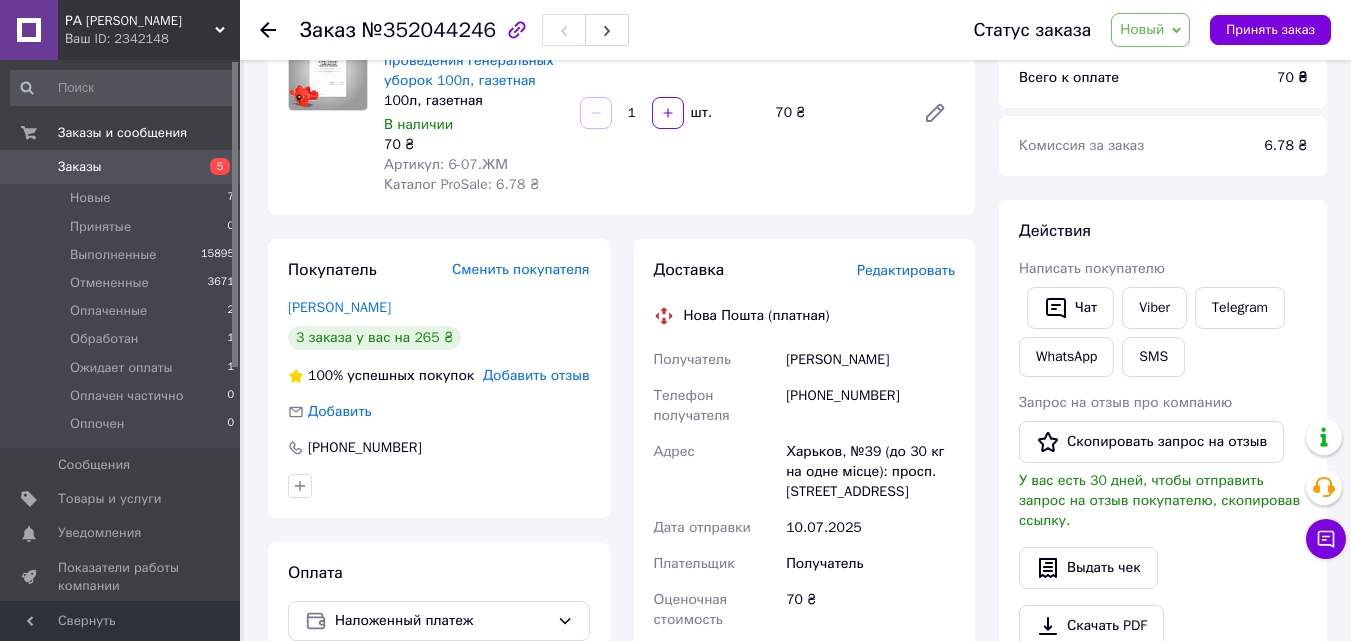 scroll, scrollTop: 100, scrollLeft: 0, axis: vertical 